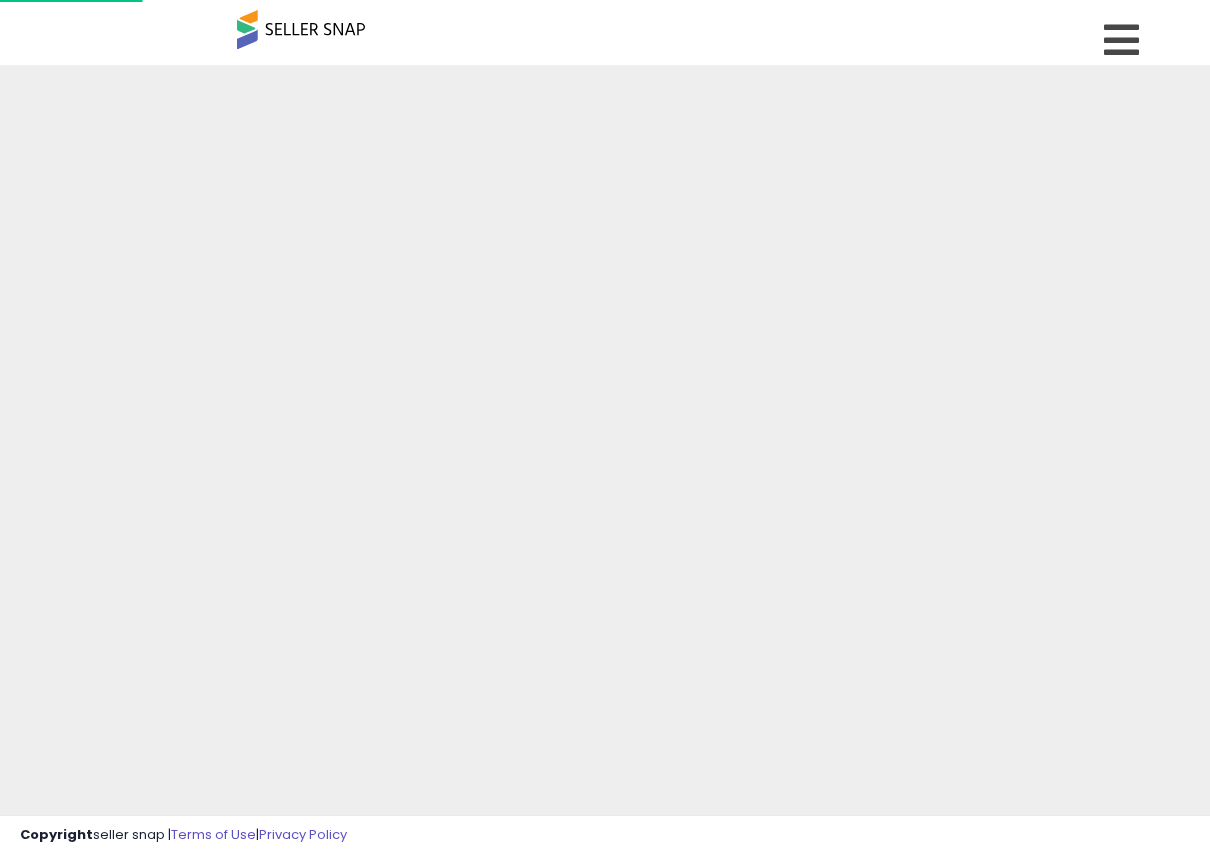 scroll, scrollTop: 0, scrollLeft: 0, axis: both 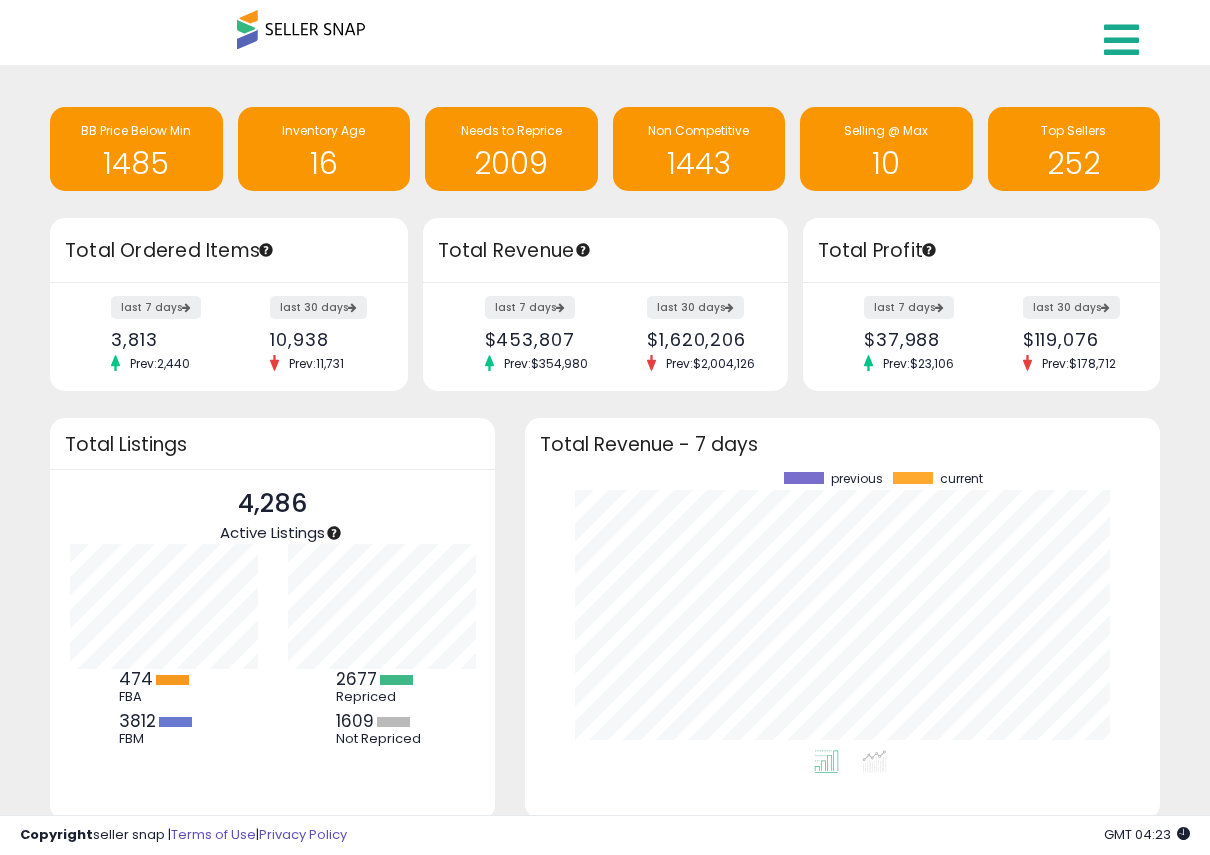click at bounding box center [1121, 40] 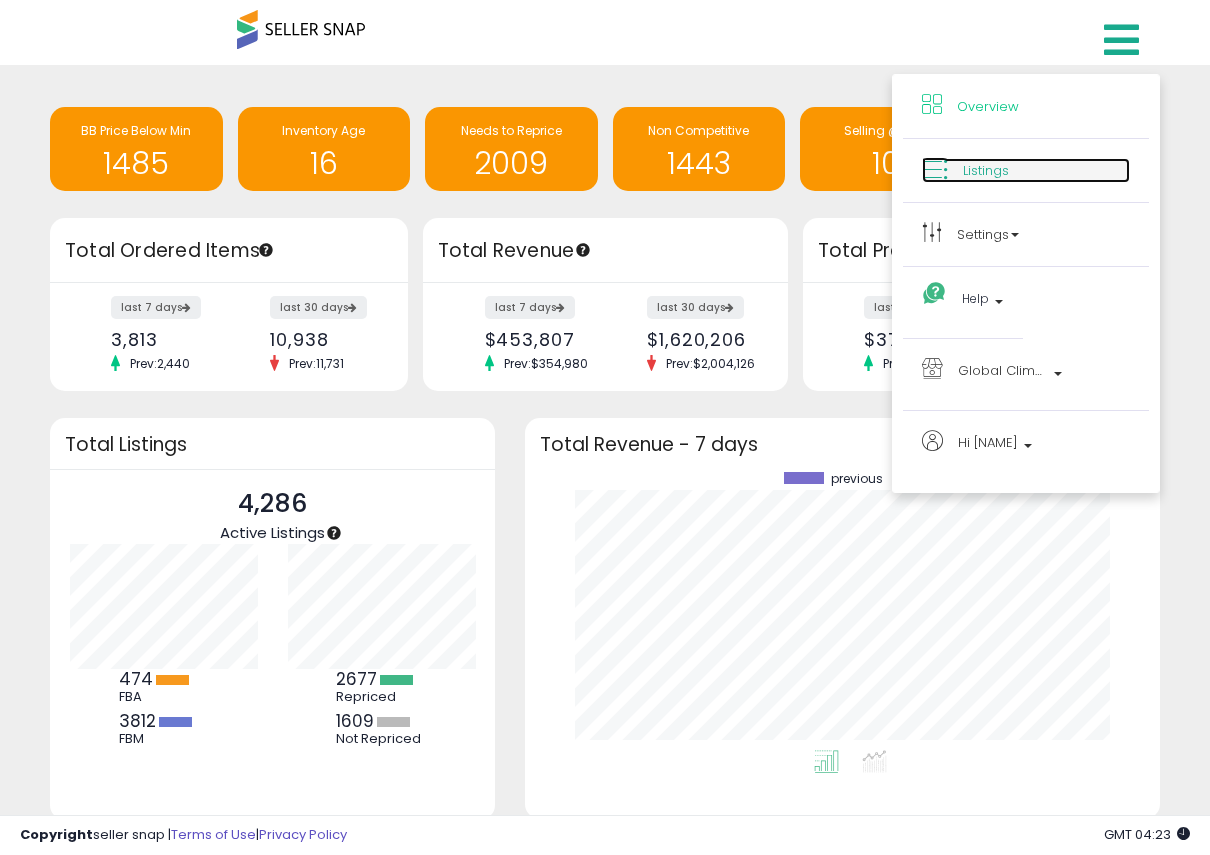 click on "Listings" at bounding box center [986, 170] 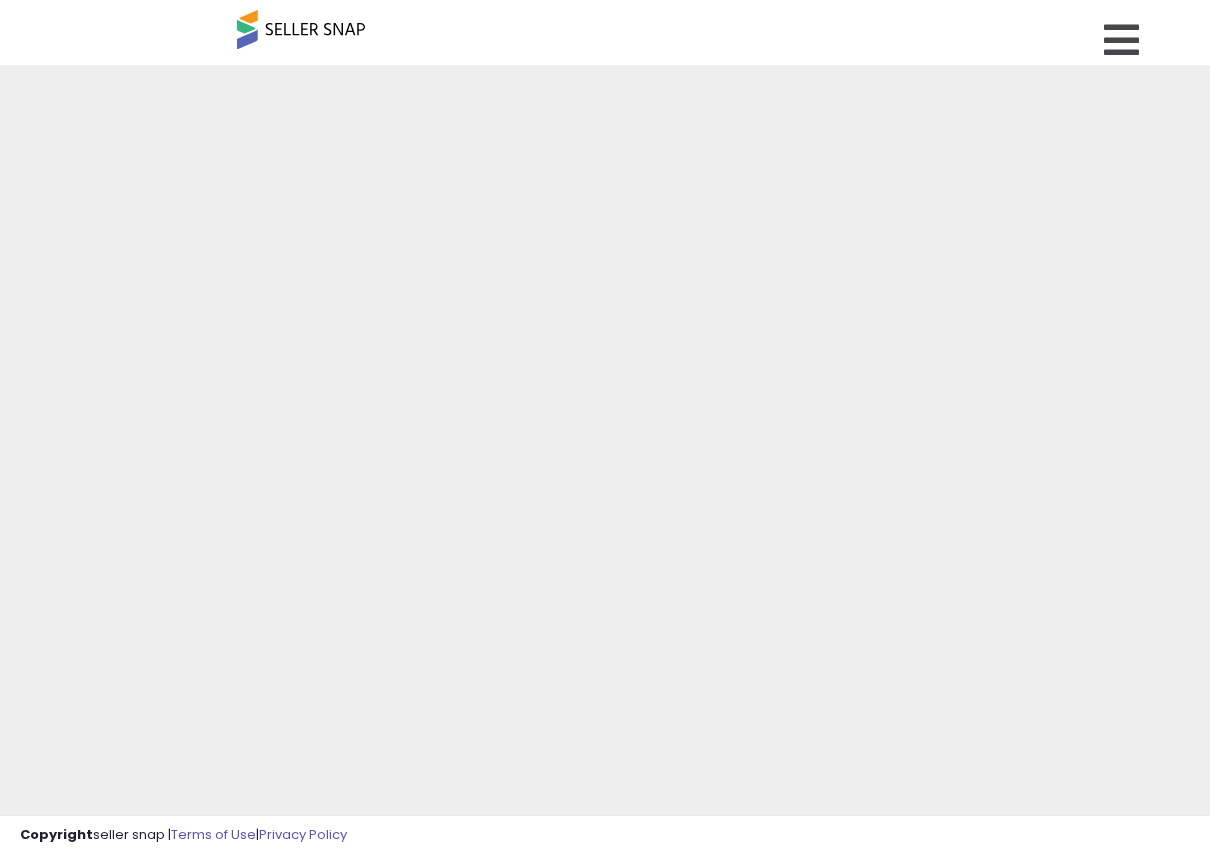 scroll, scrollTop: 0, scrollLeft: 0, axis: both 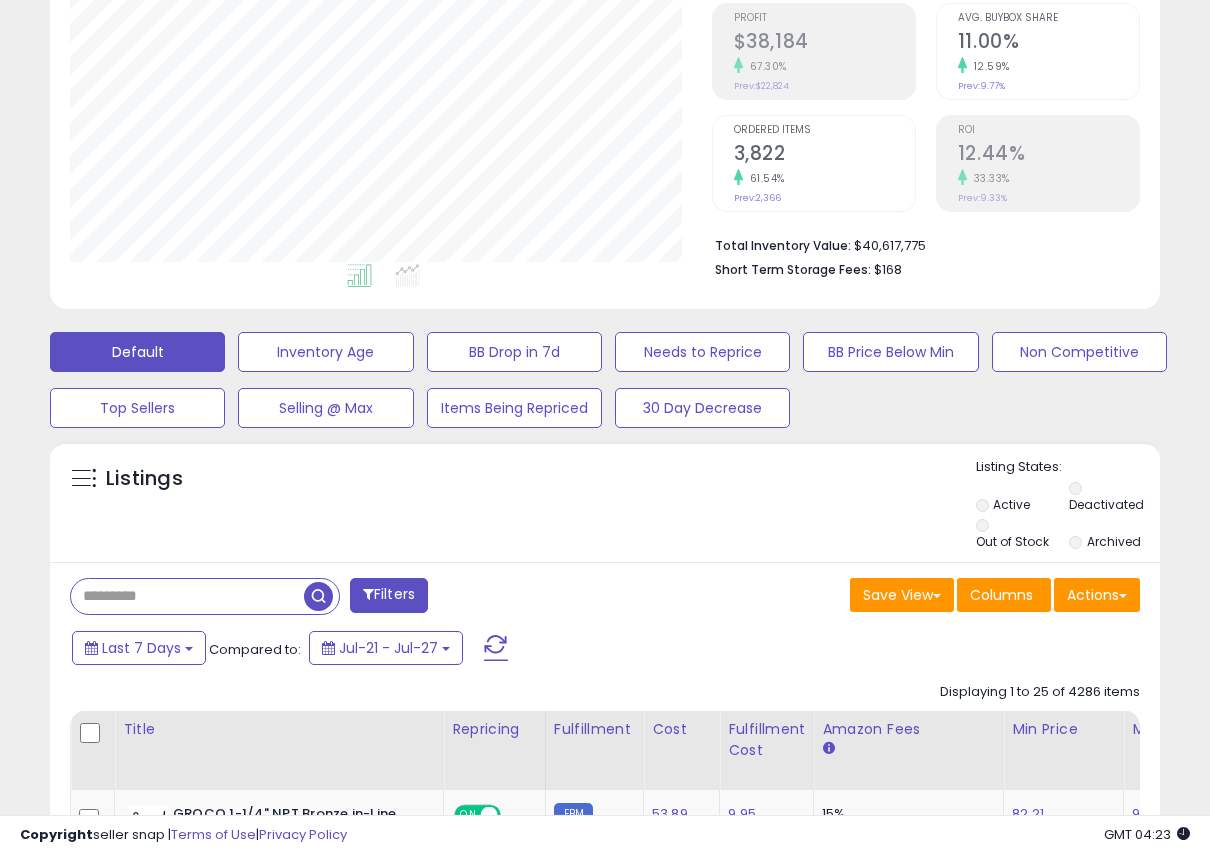 click at bounding box center [187, 596] 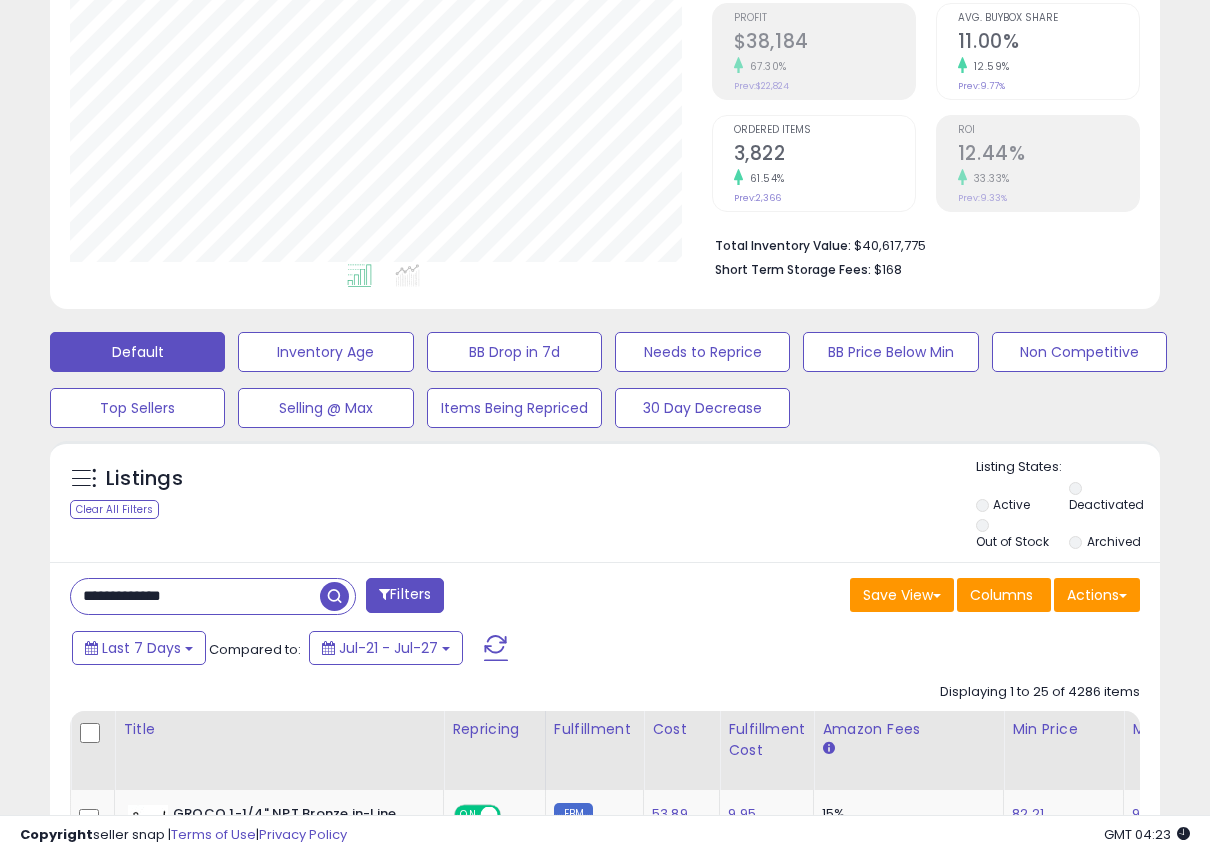 type on "**********" 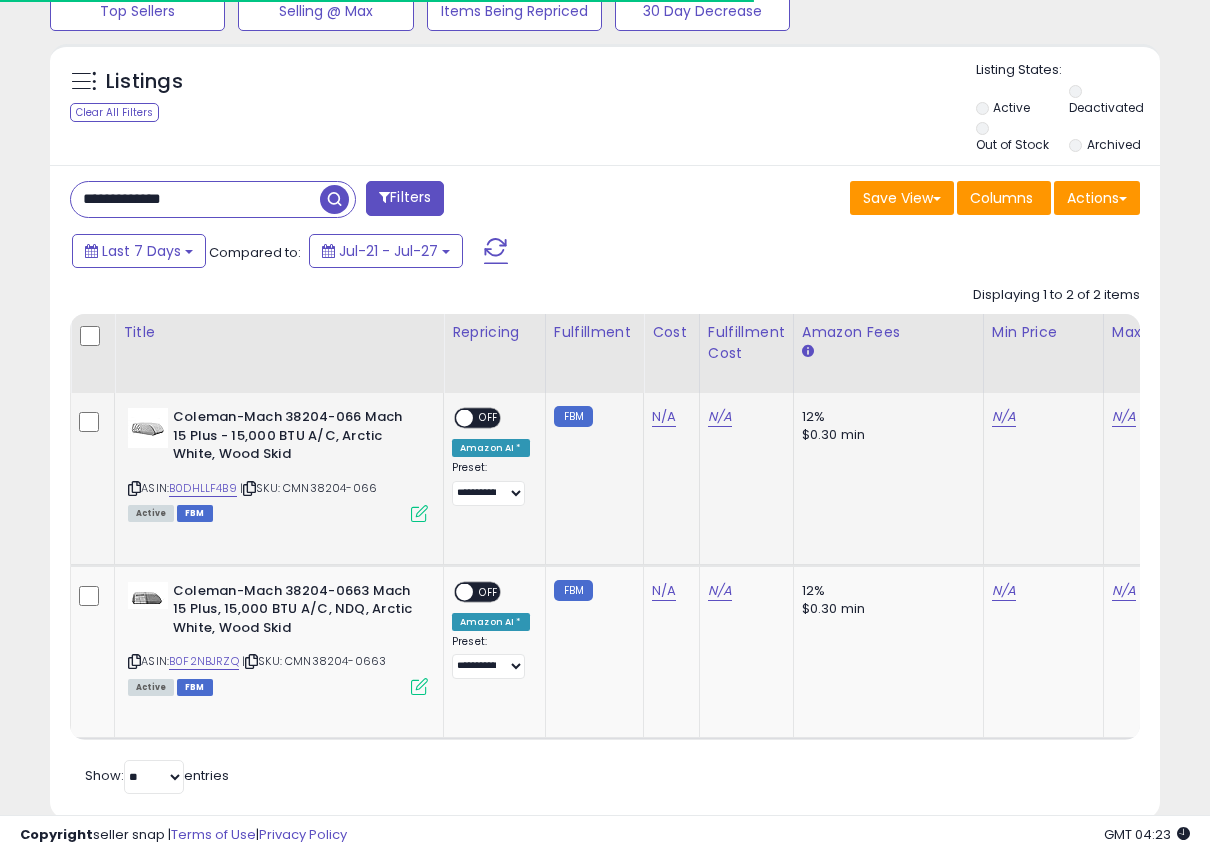 scroll, scrollTop: 727, scrollLeft: 0, axis: vertical 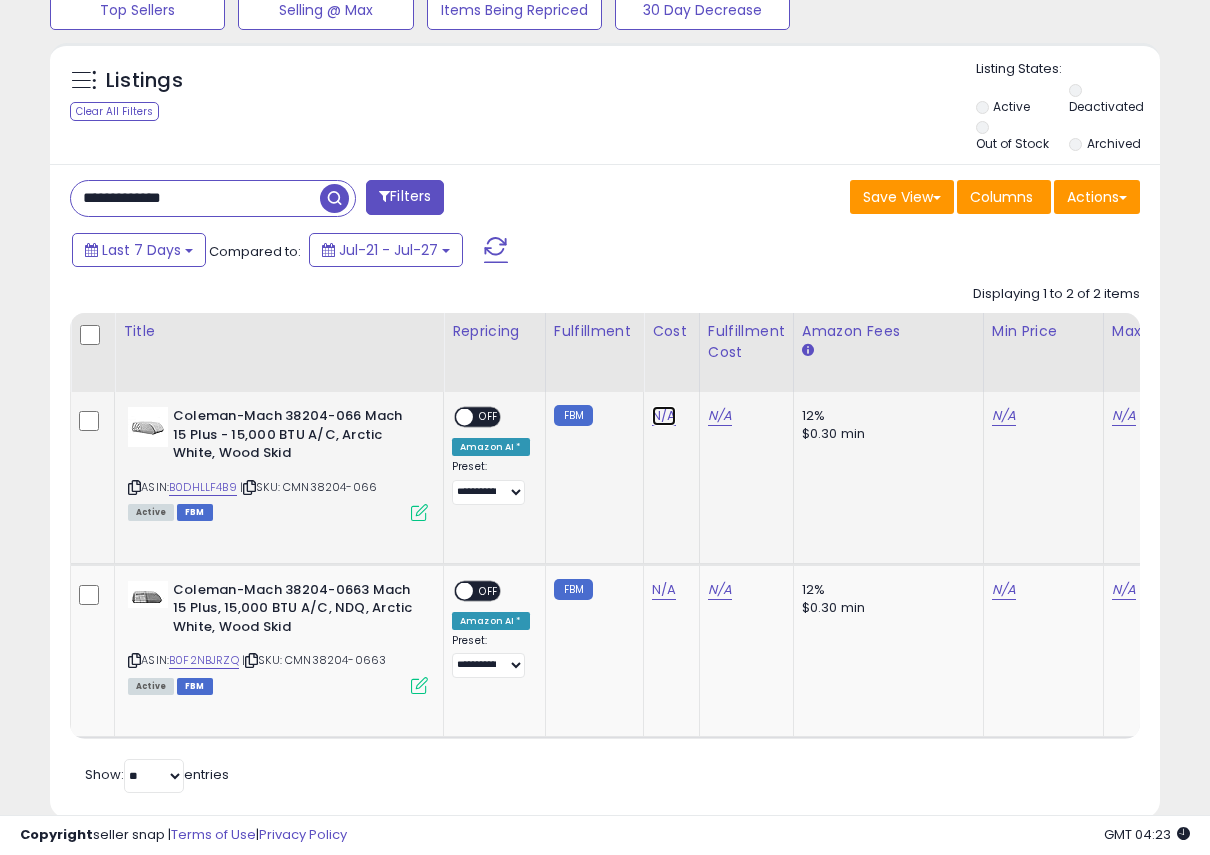 click on "N/A" at bounding box center [664, 416] 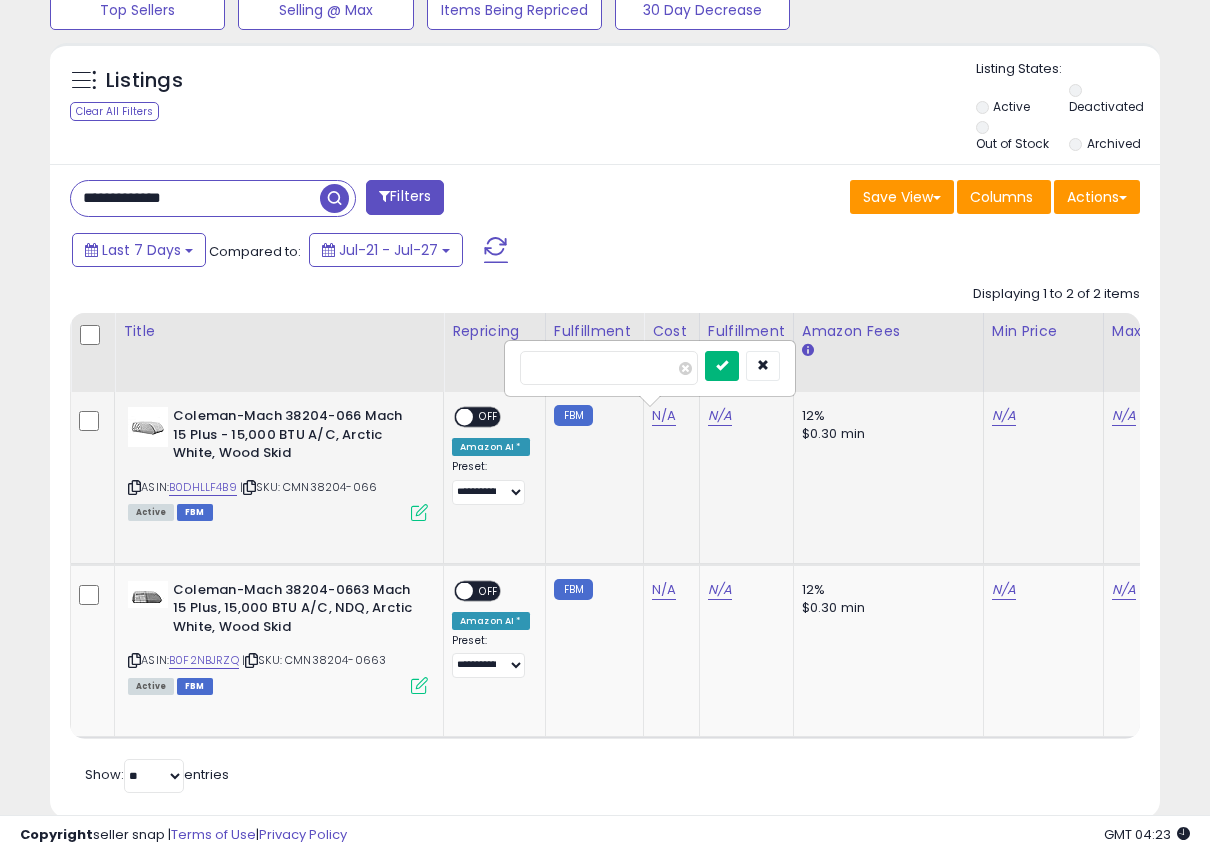 type on "***" 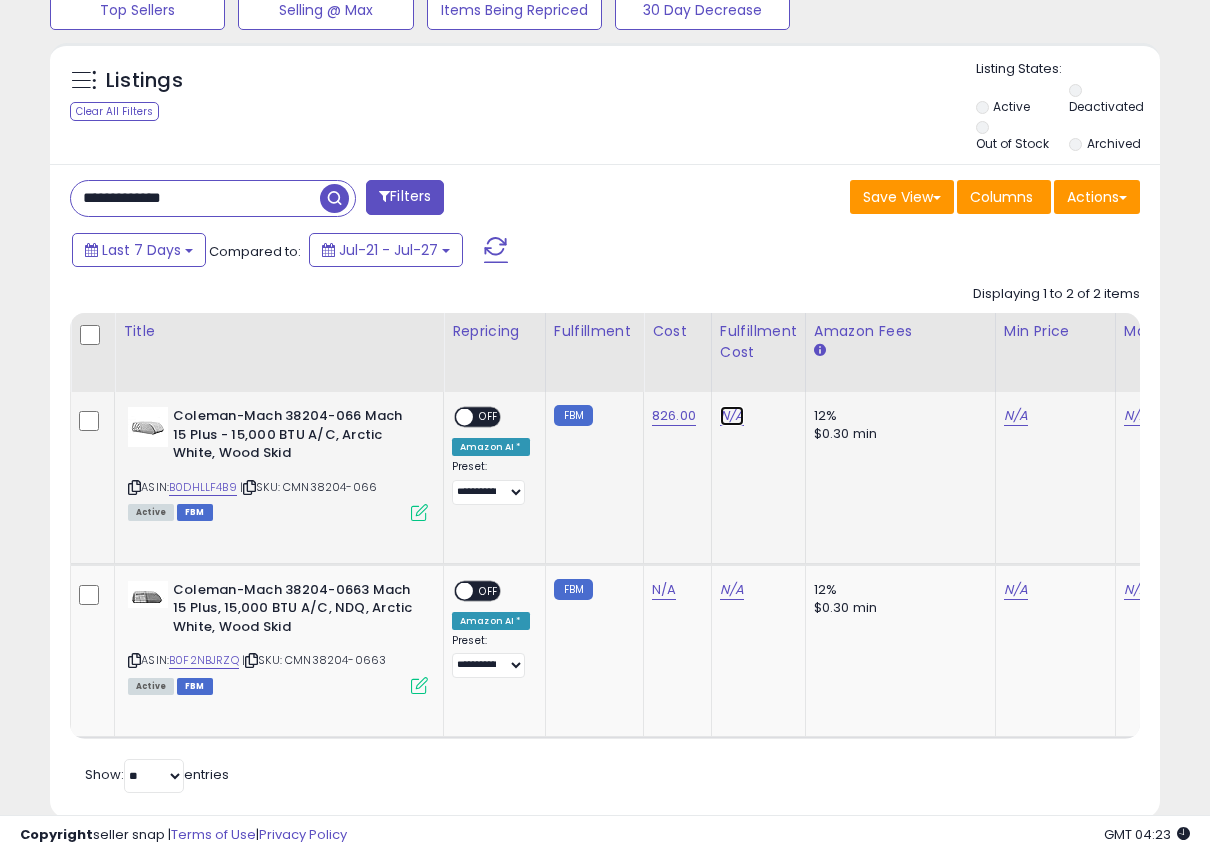 click on "N/A" at bounding box center (732, 416) 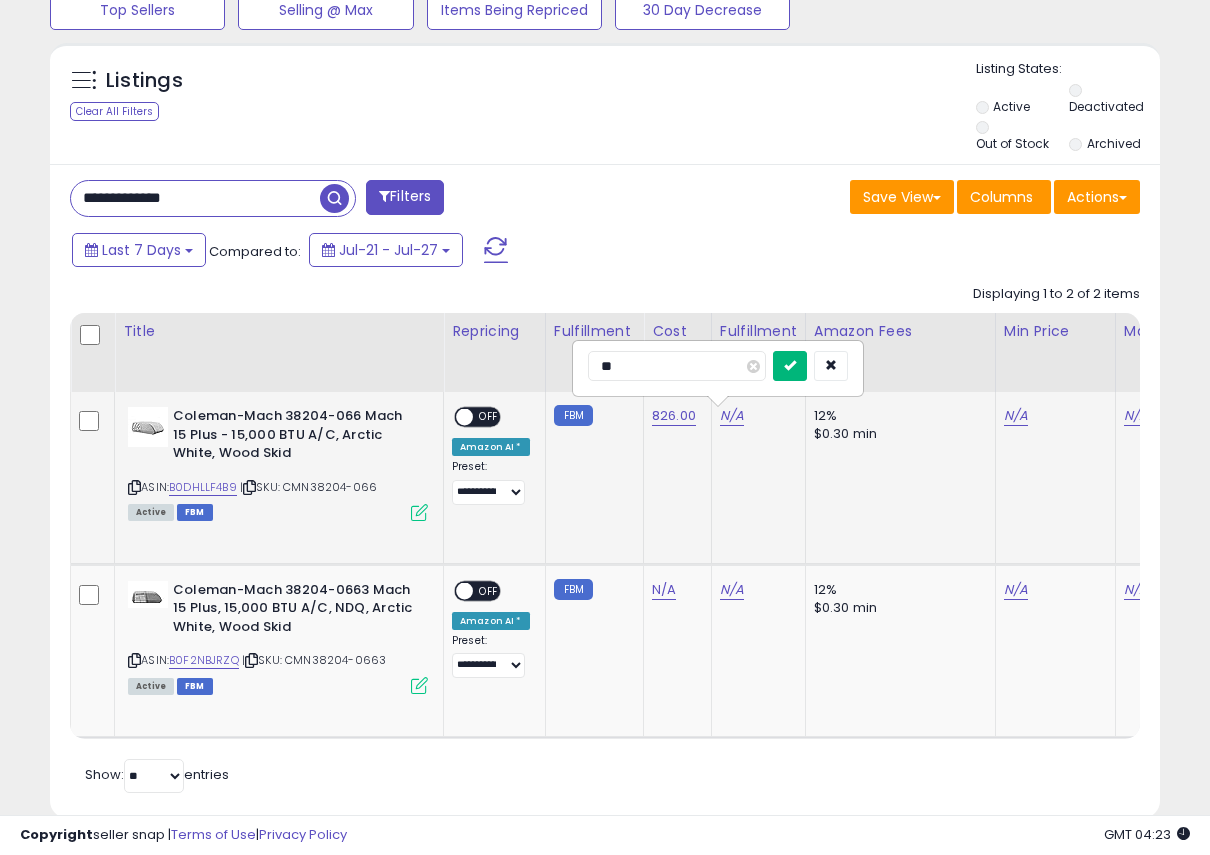 type on "**" 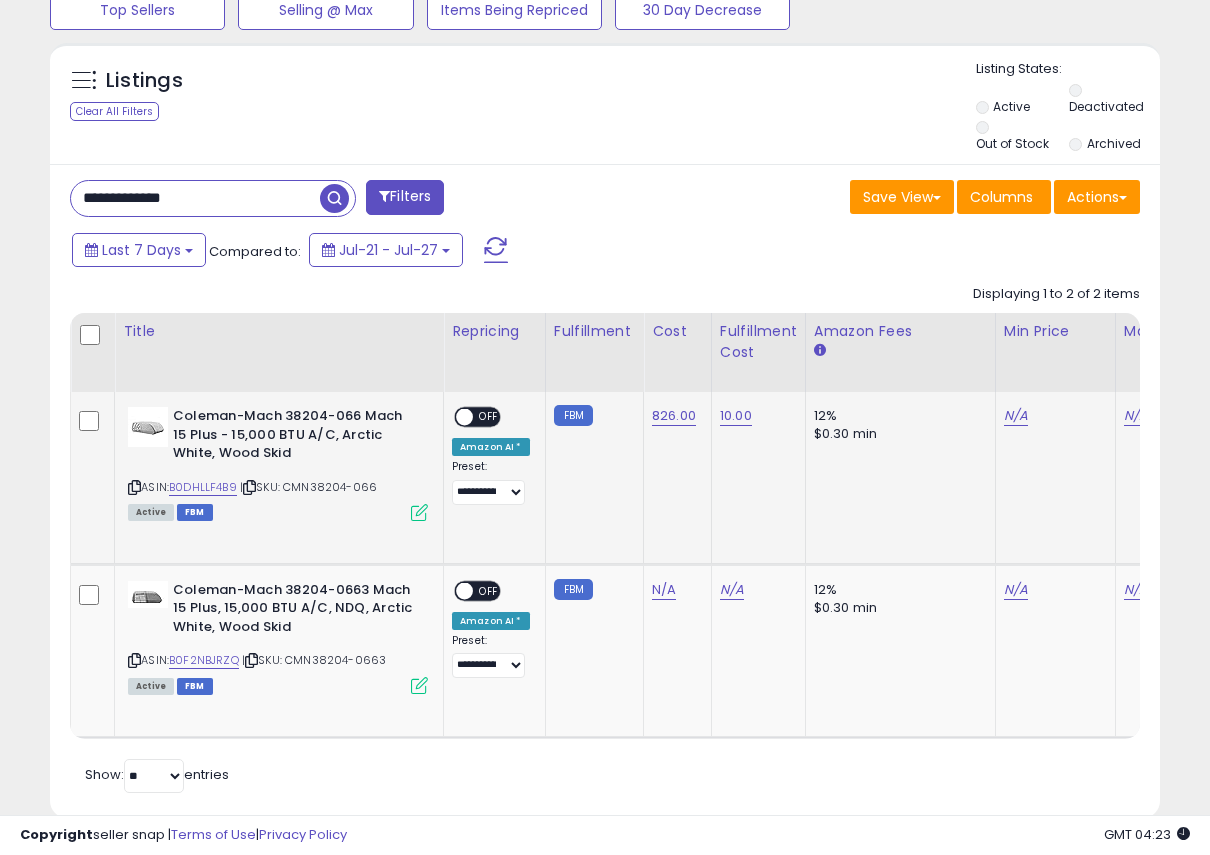 scroll, scrollTop: 0, scrollLeft: 391, axis: horizontal 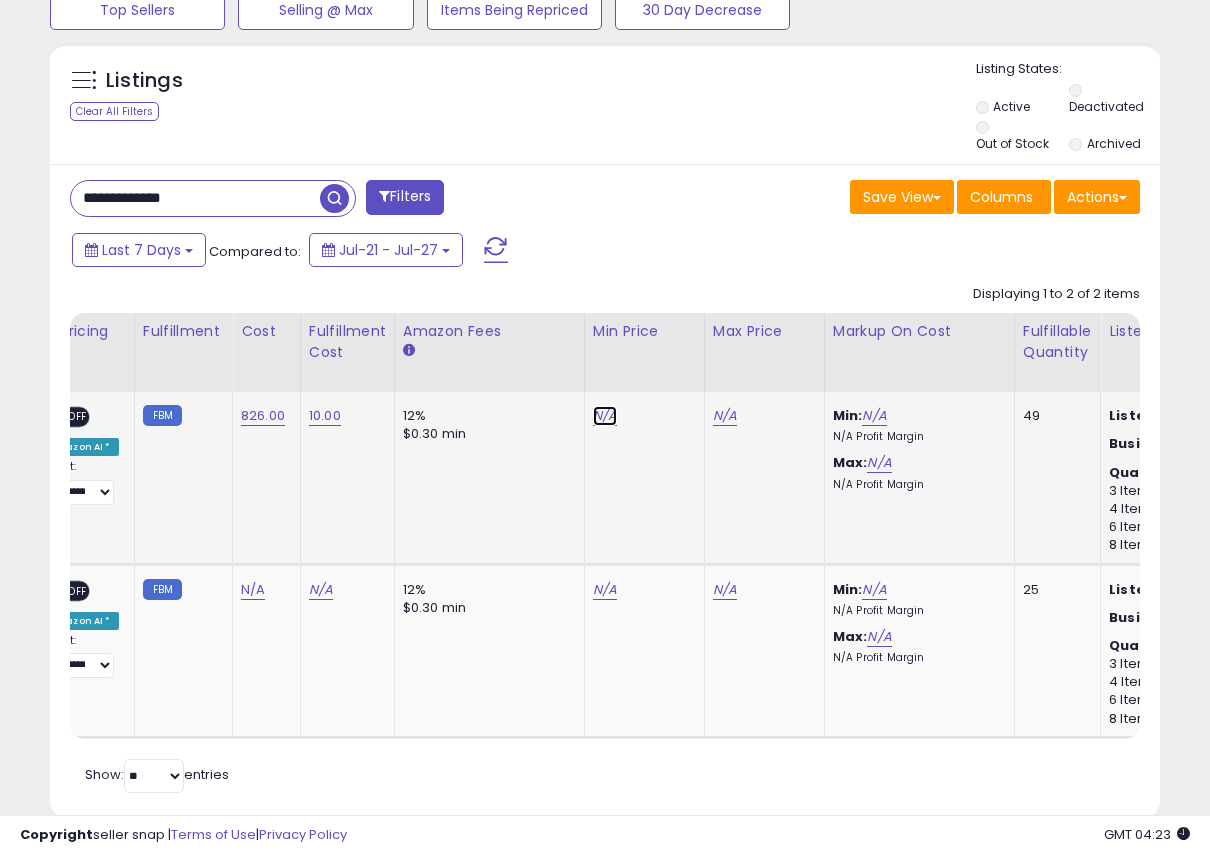 click on "N/A" at bounding box center [605, 416] 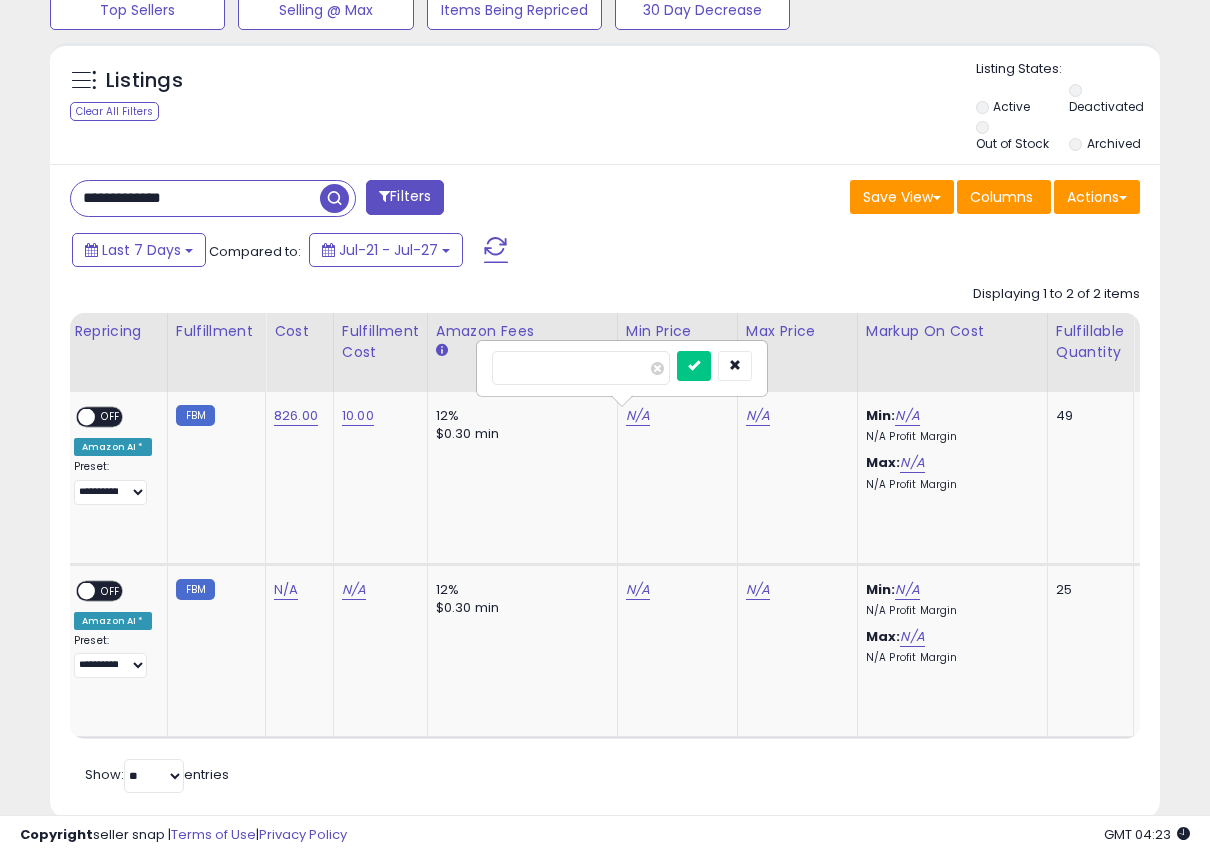 drag, startPoint x: 575, startPoint y: 359, endPoint x: 473, endPoint y: 344, distance: 103.09704 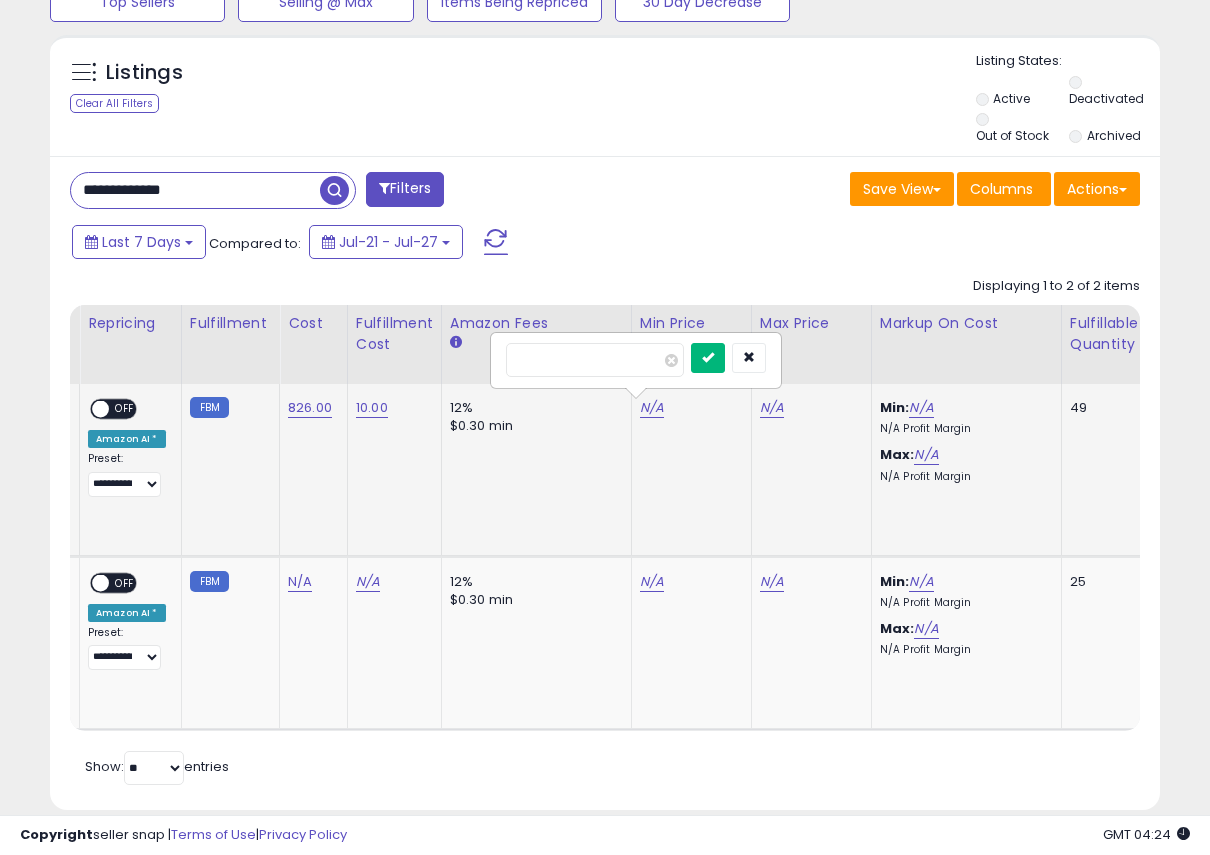 type on "***" 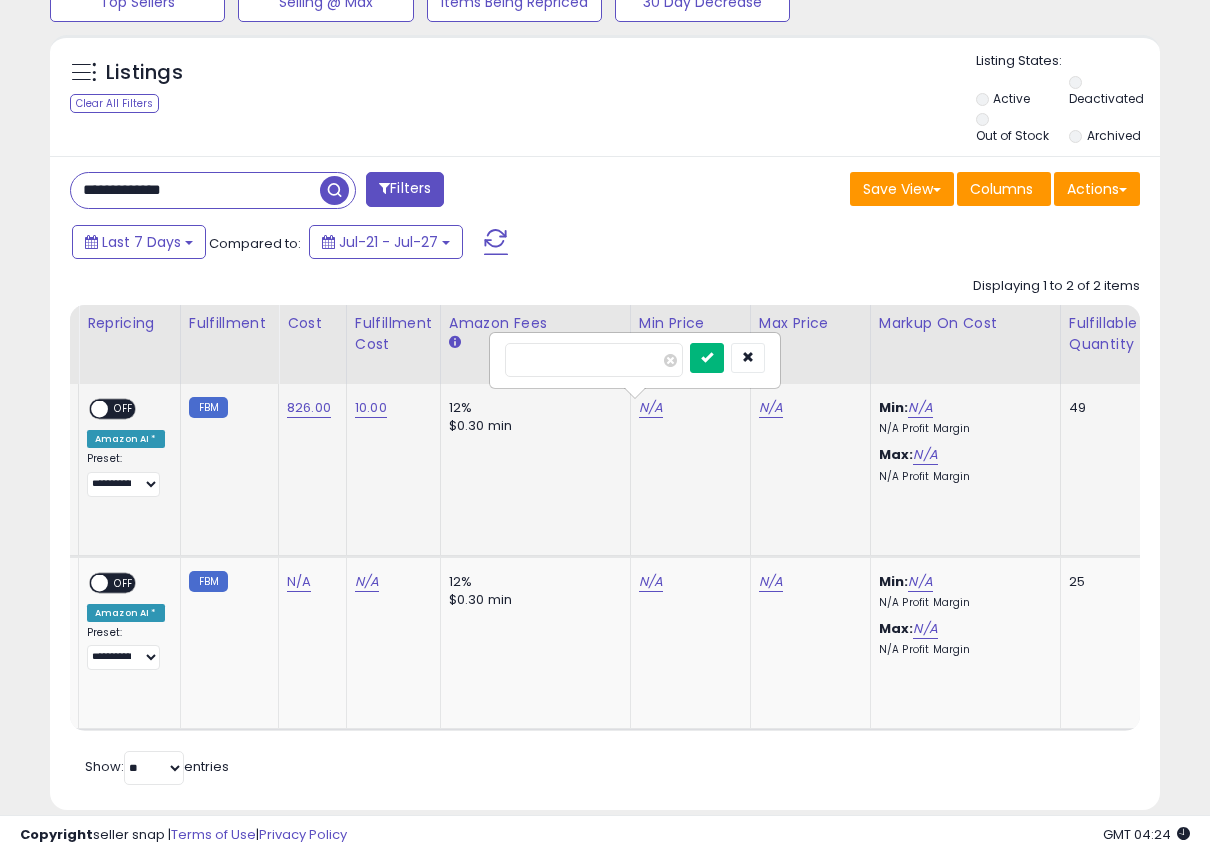 click at bounding box center [707, 358] 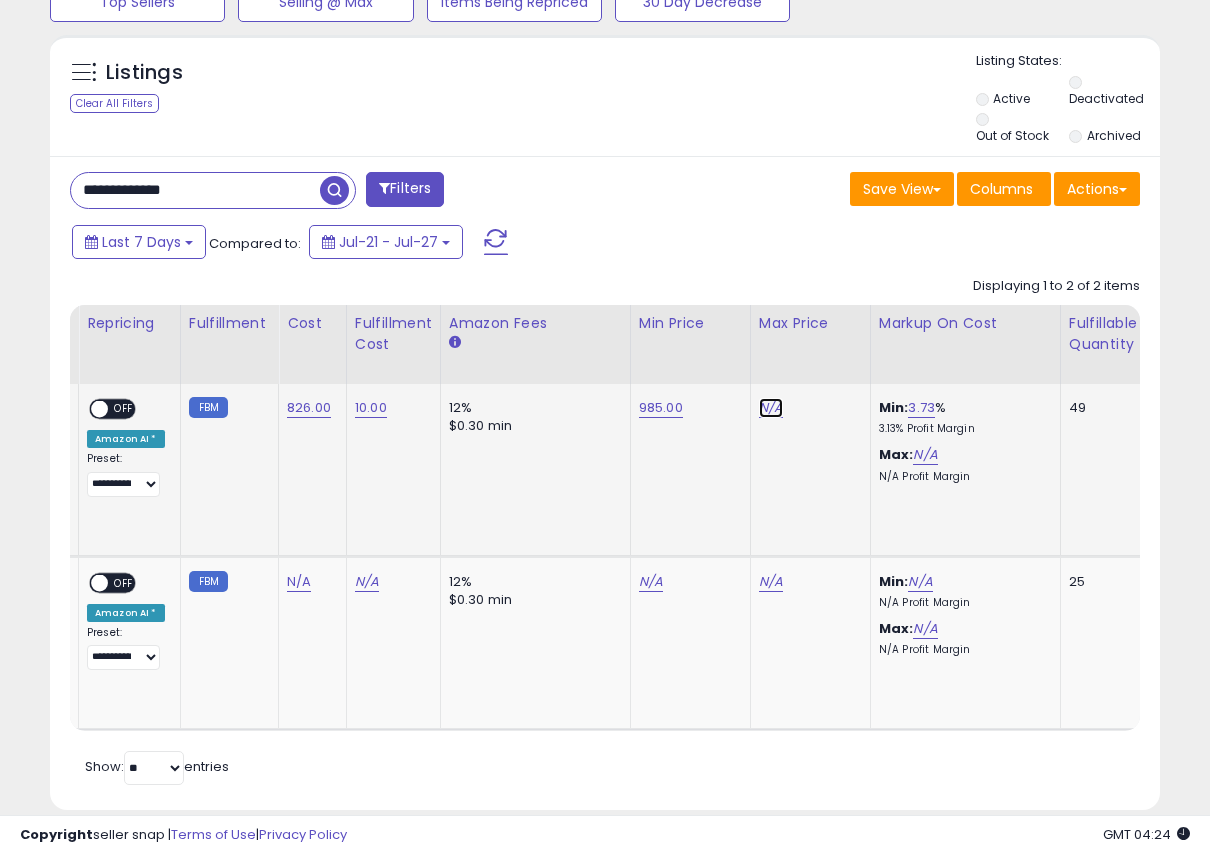 drag, startPoint x: 760, startPoint y: 397, endPoint x: 761, endPoint y: 384, distance: 13.038404 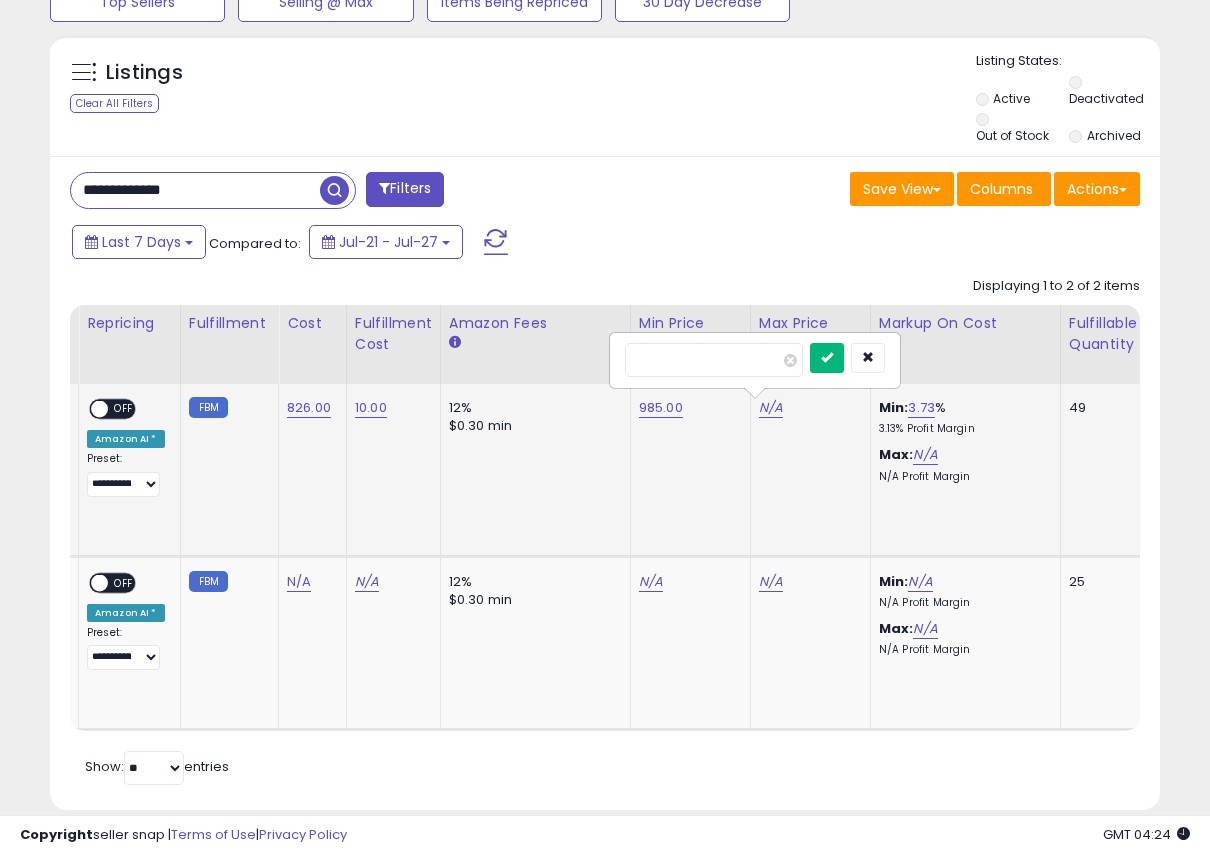 type on "****" 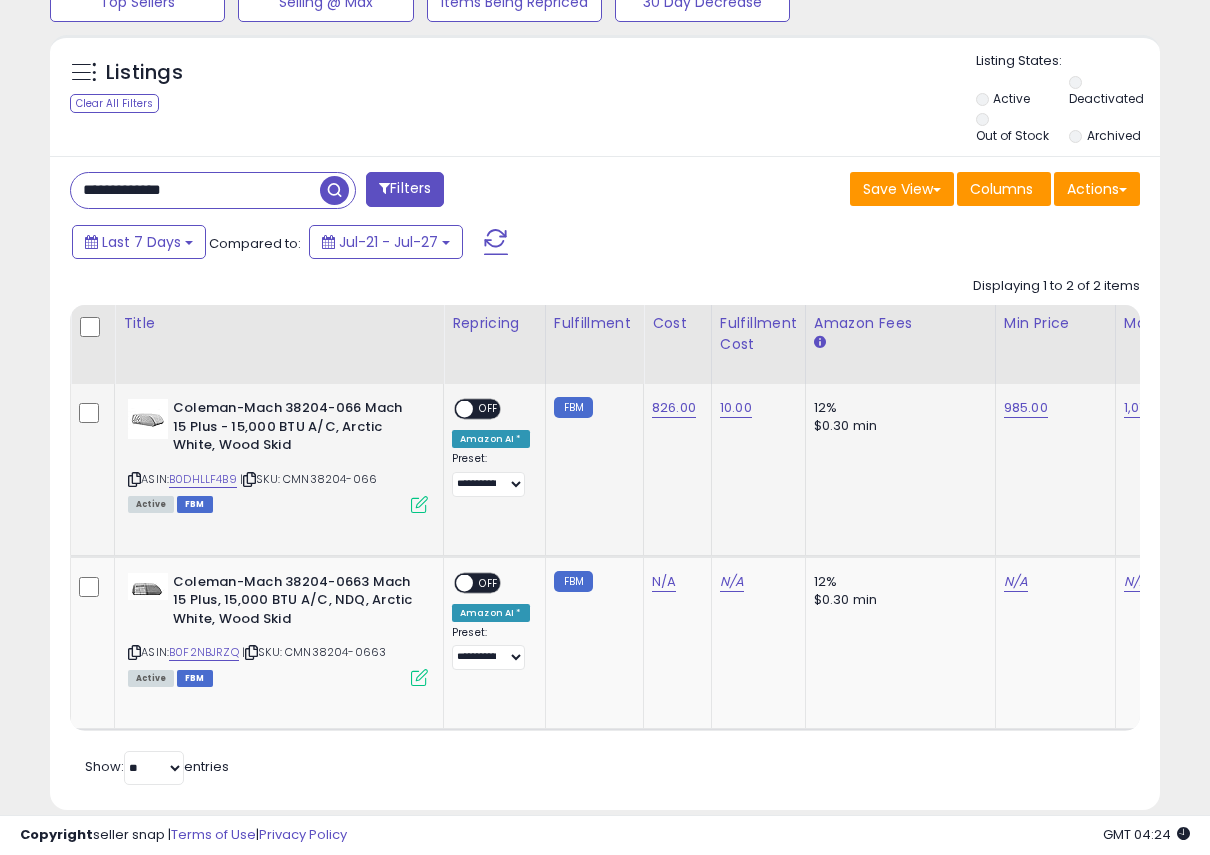 click on "OFF" at bounding box center [489, 409] 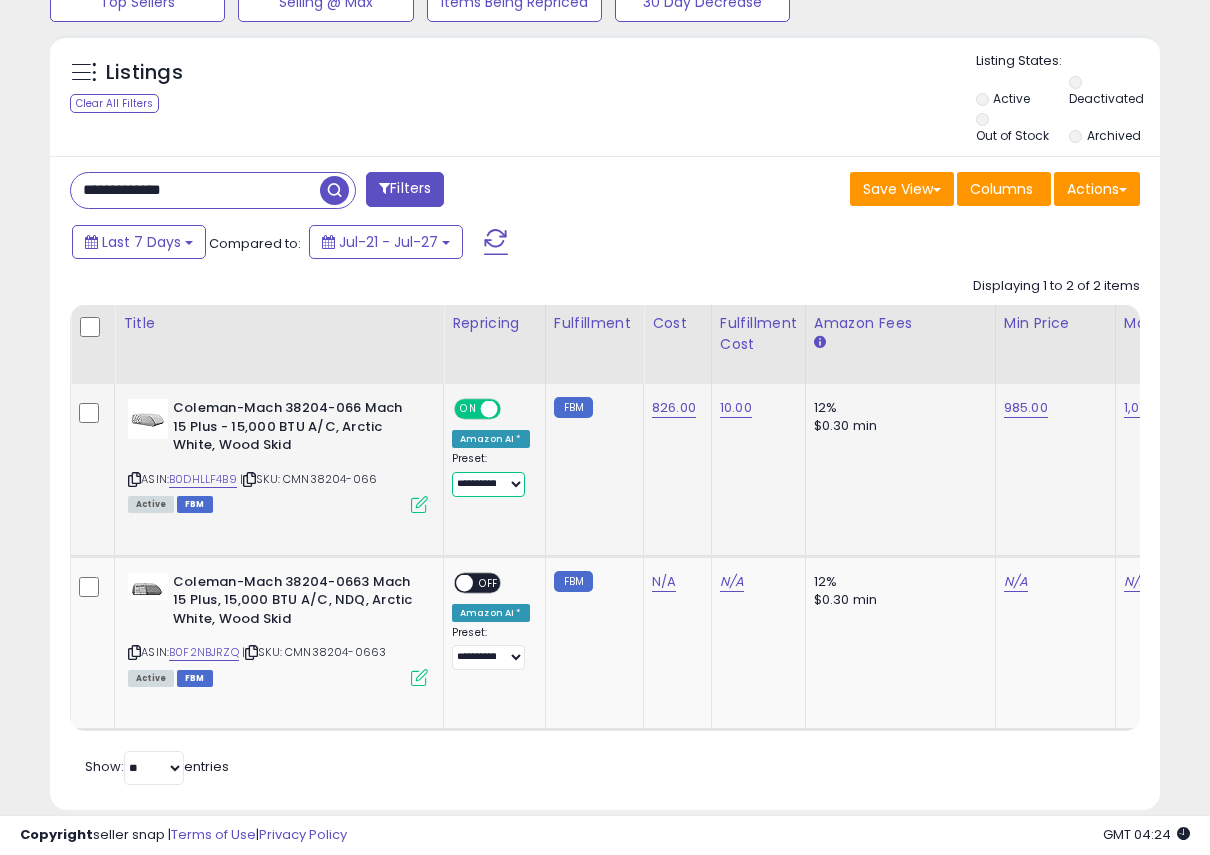 click on "**********" at bounding box center (488, 484) 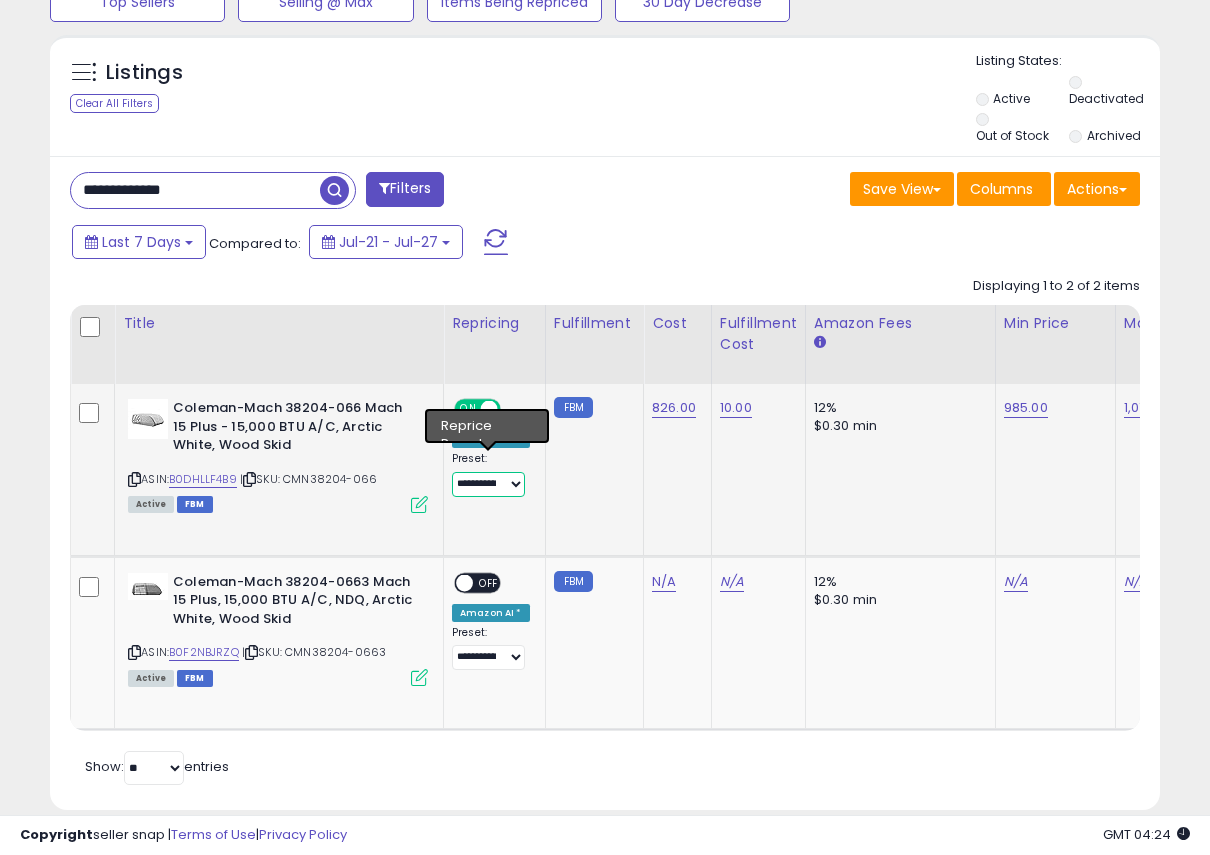 select on "**********" 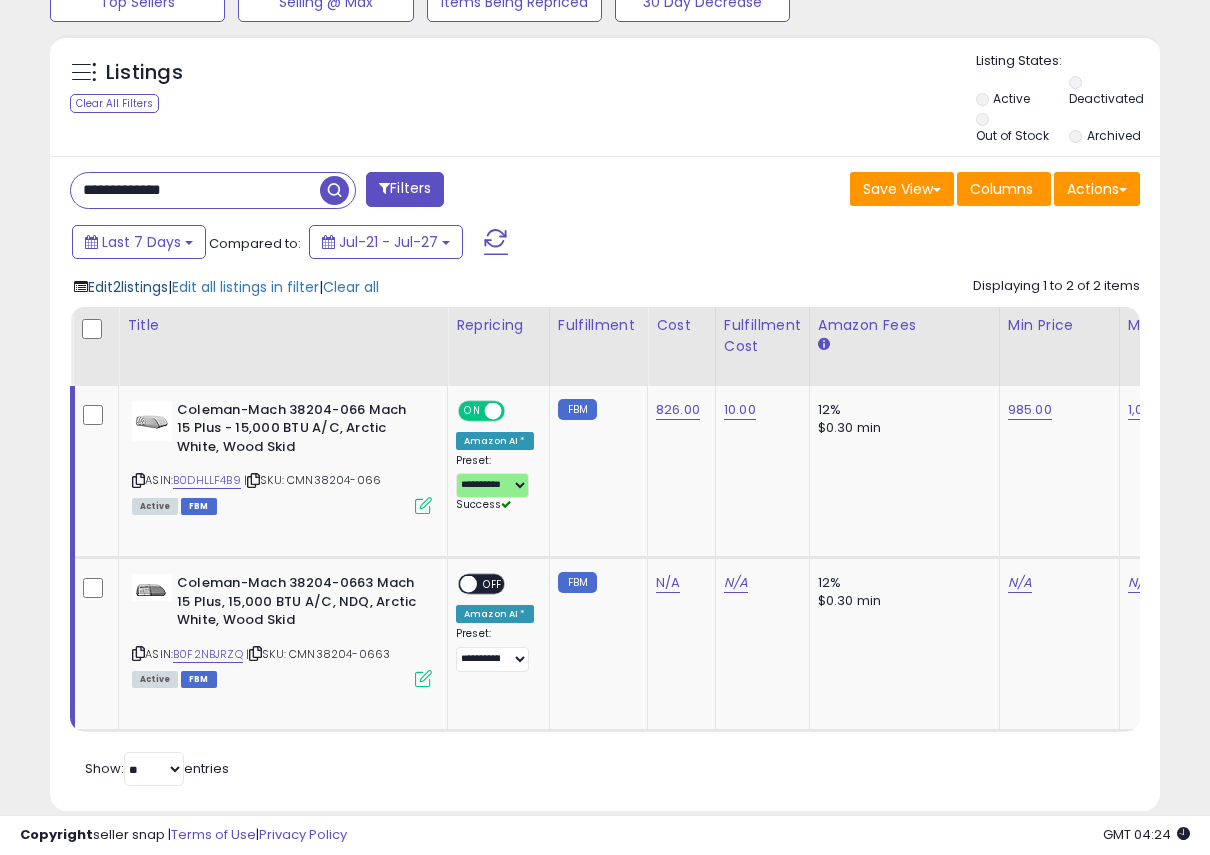 click on "Edit  2  listings" at bounding box center (128, 287) 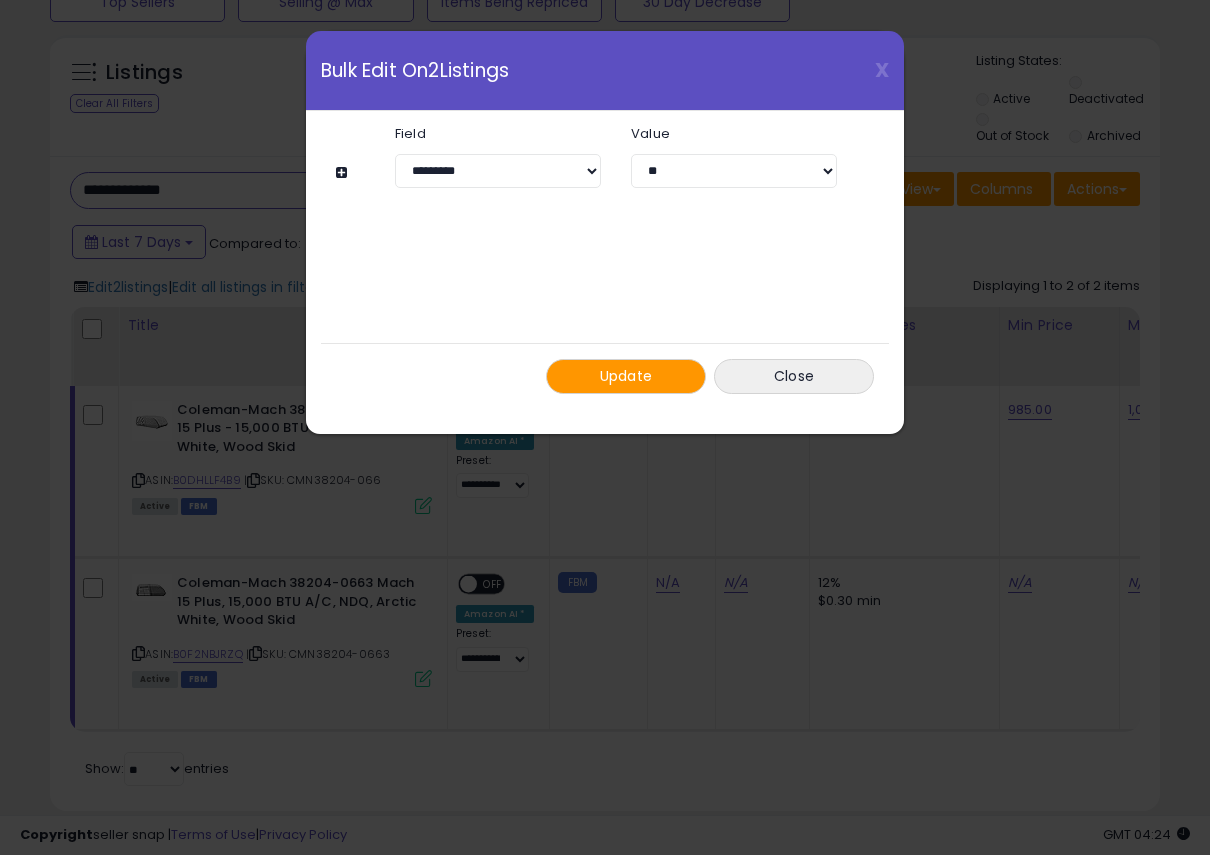 click at bounding box center [344, 172] 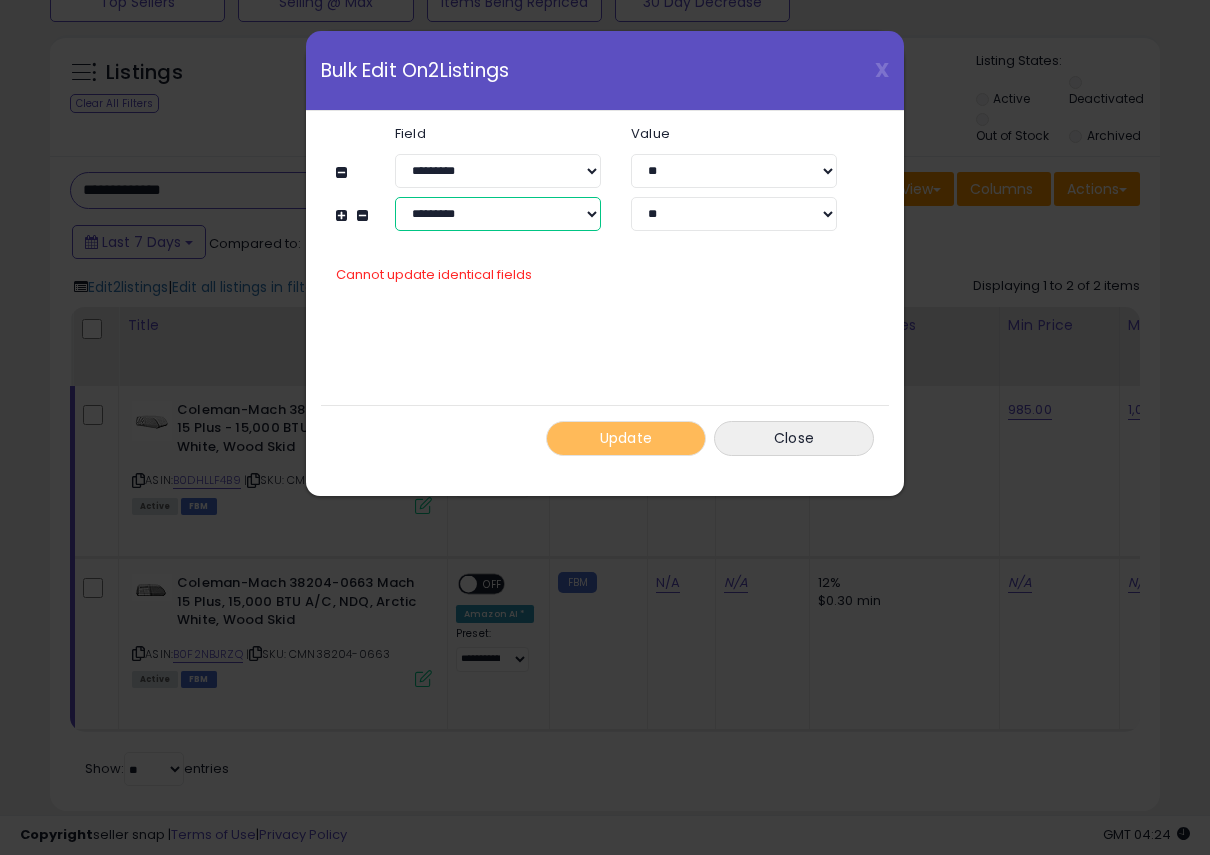 click on "**********" at bounding box center (498, 214) 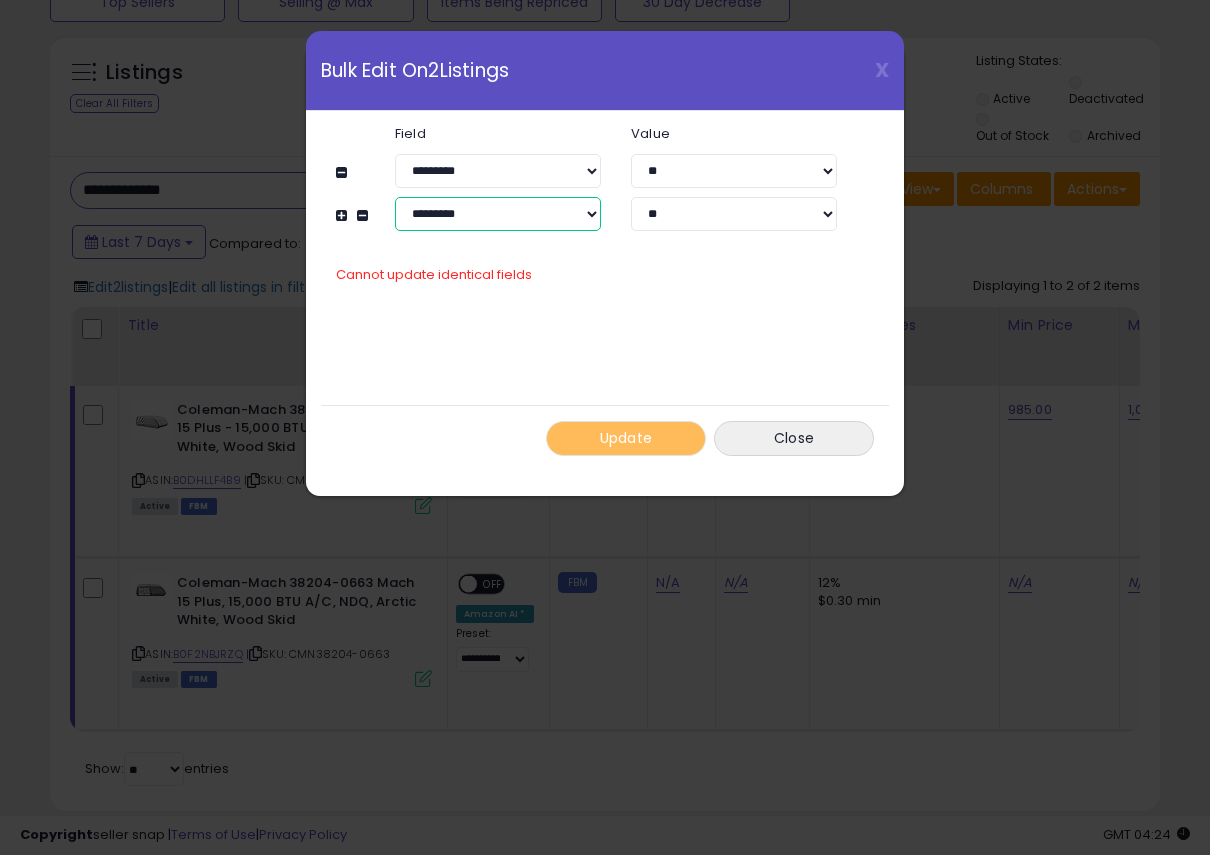 select on "**********" 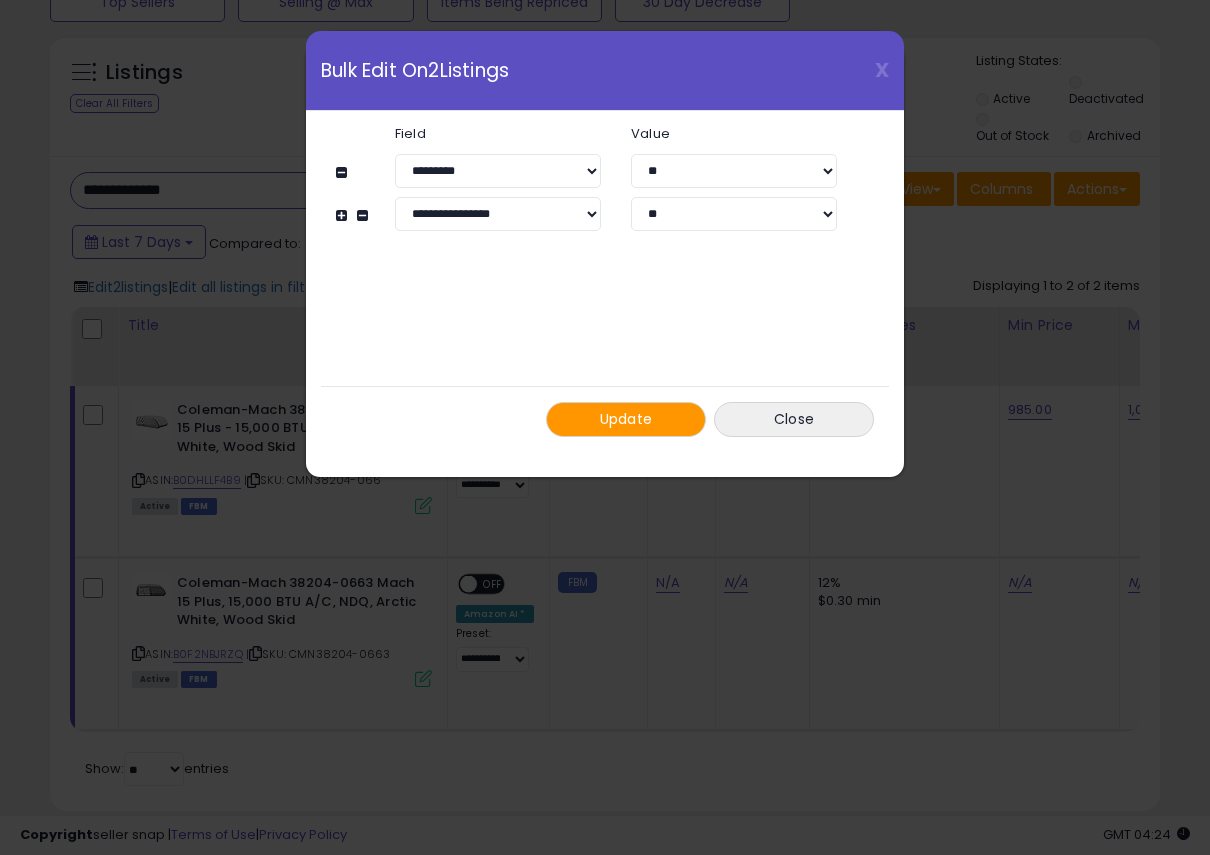 click at bounding box center [344, 215] 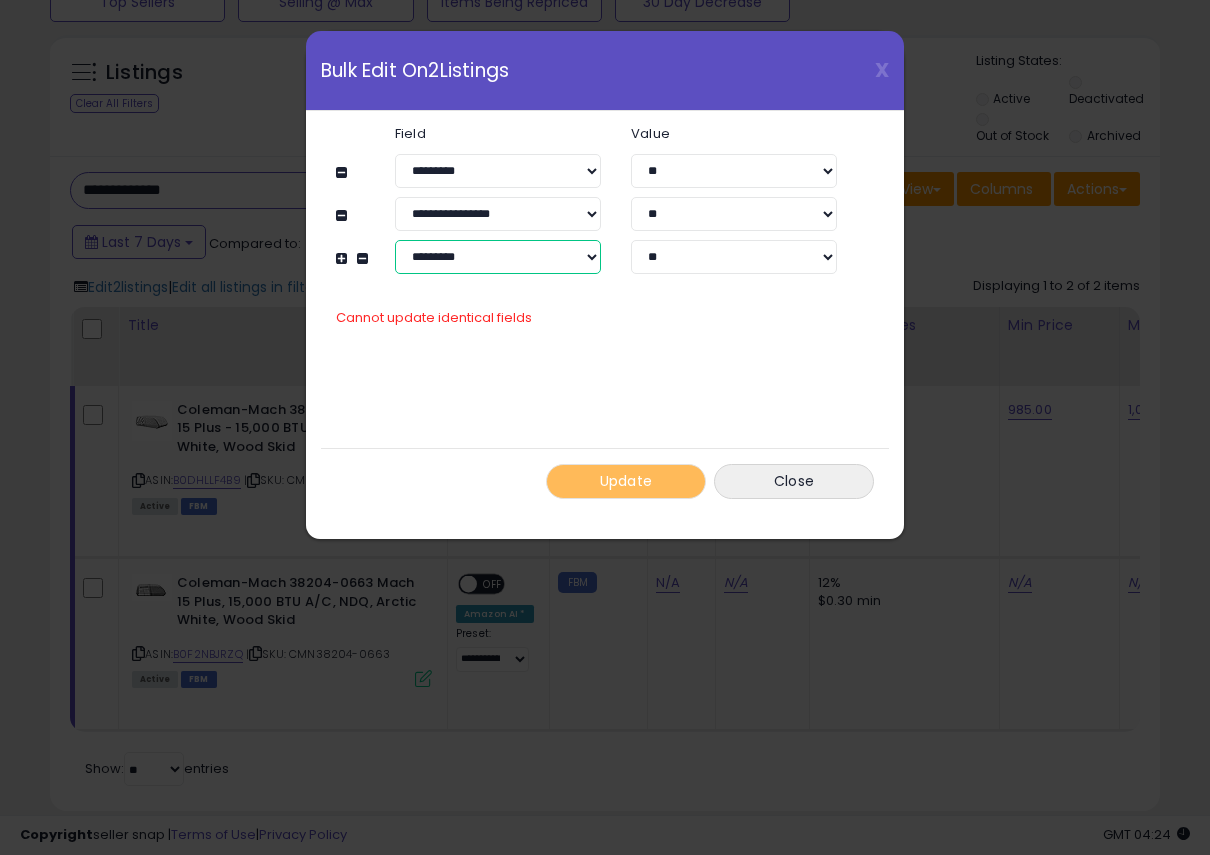 click on "**********" at bounding box center [498, 257] 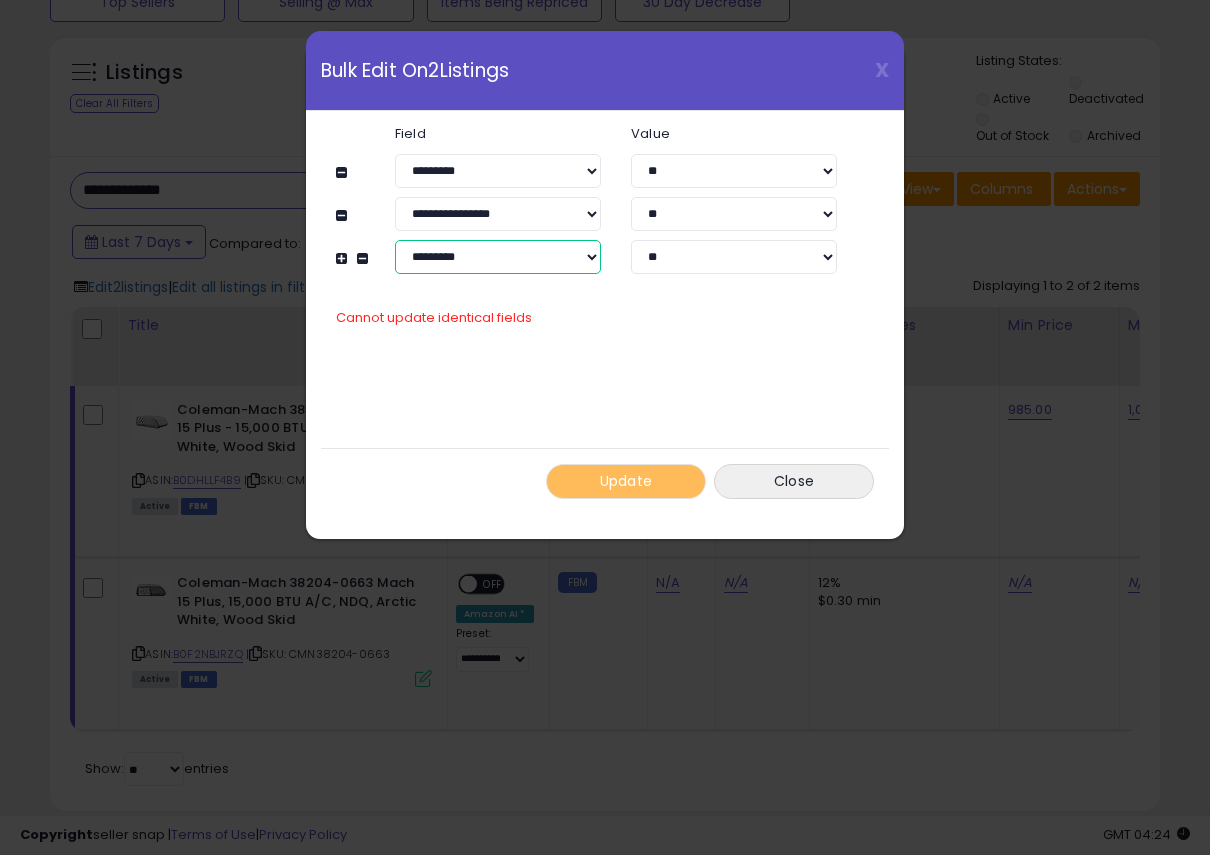 select on "**********" 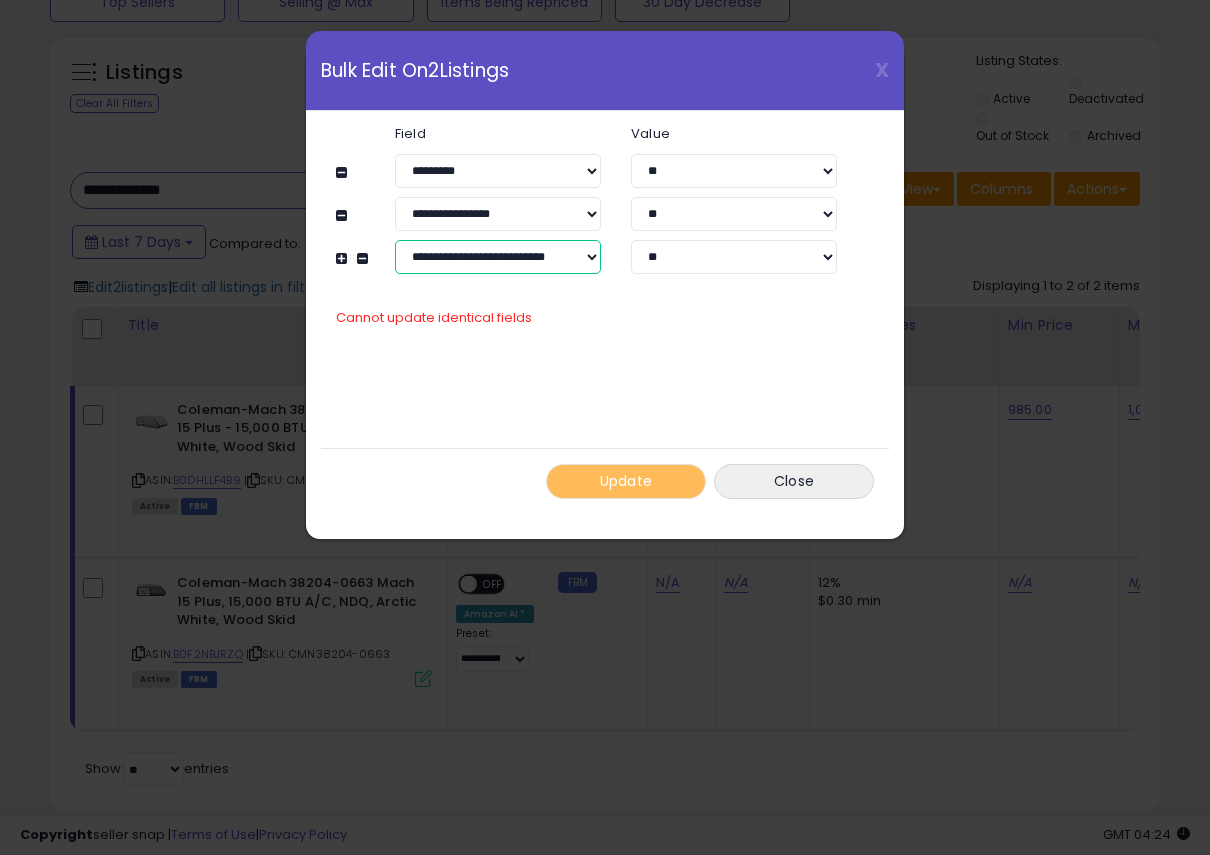 select on "***" 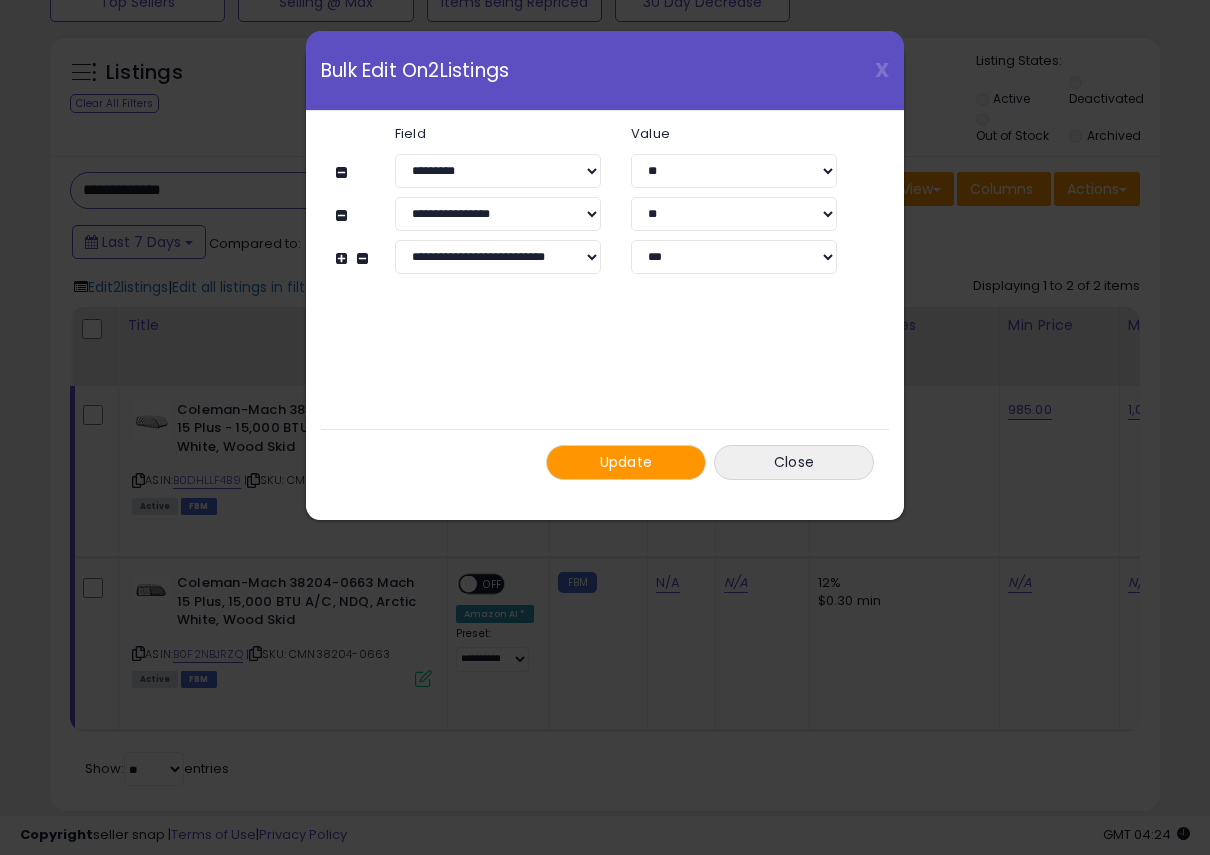 click on "Update" at bounding box center (626, 462) 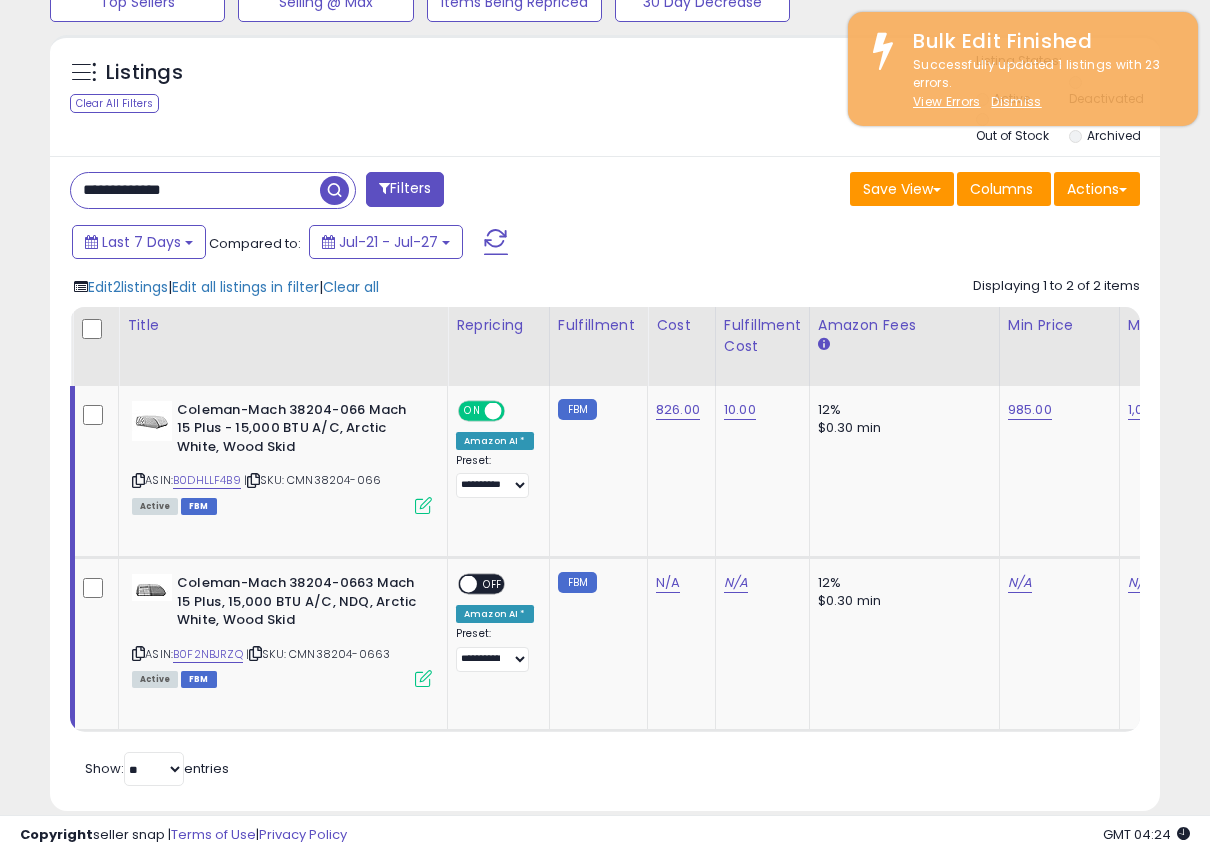 click on "Listings
Clear All Filters
Listing States:" at bounding box center (605, 100) 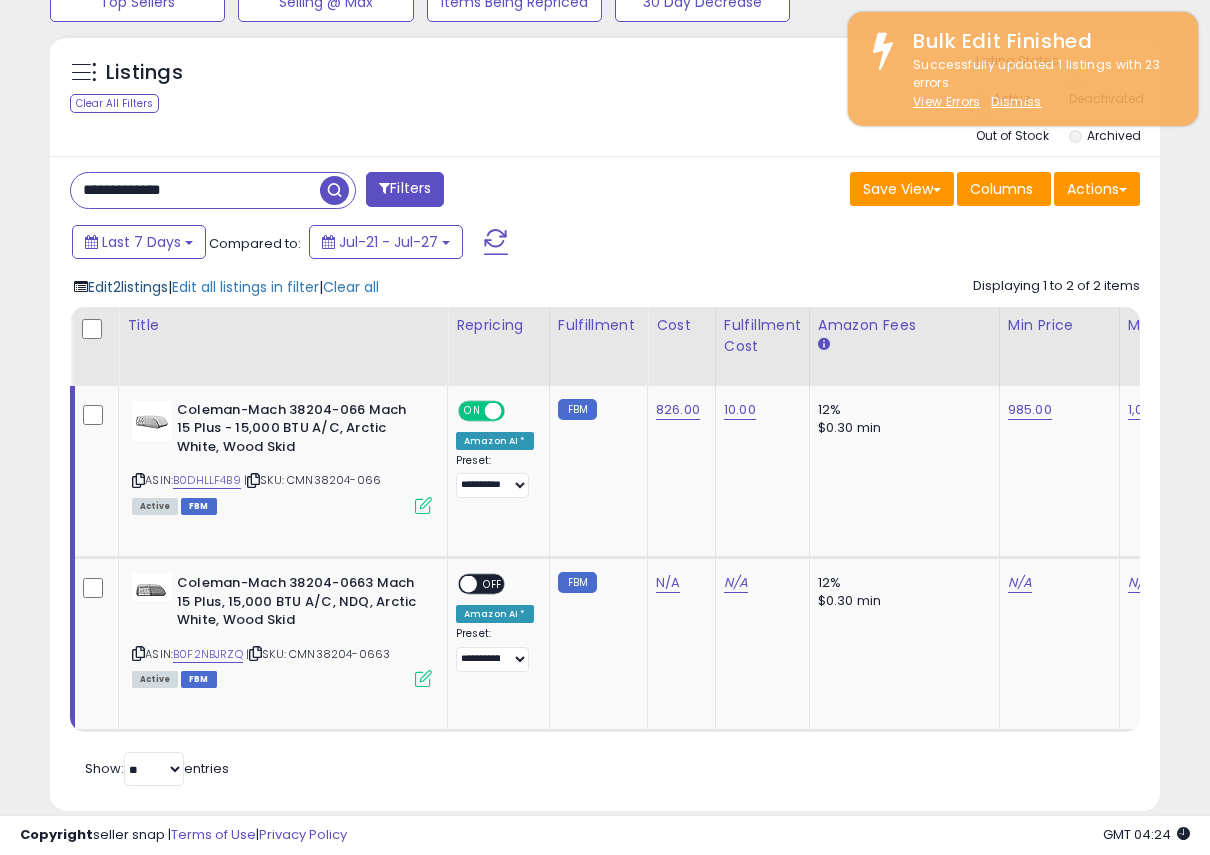 click on "Edit  2  listings" at bounding box center [128, 287] 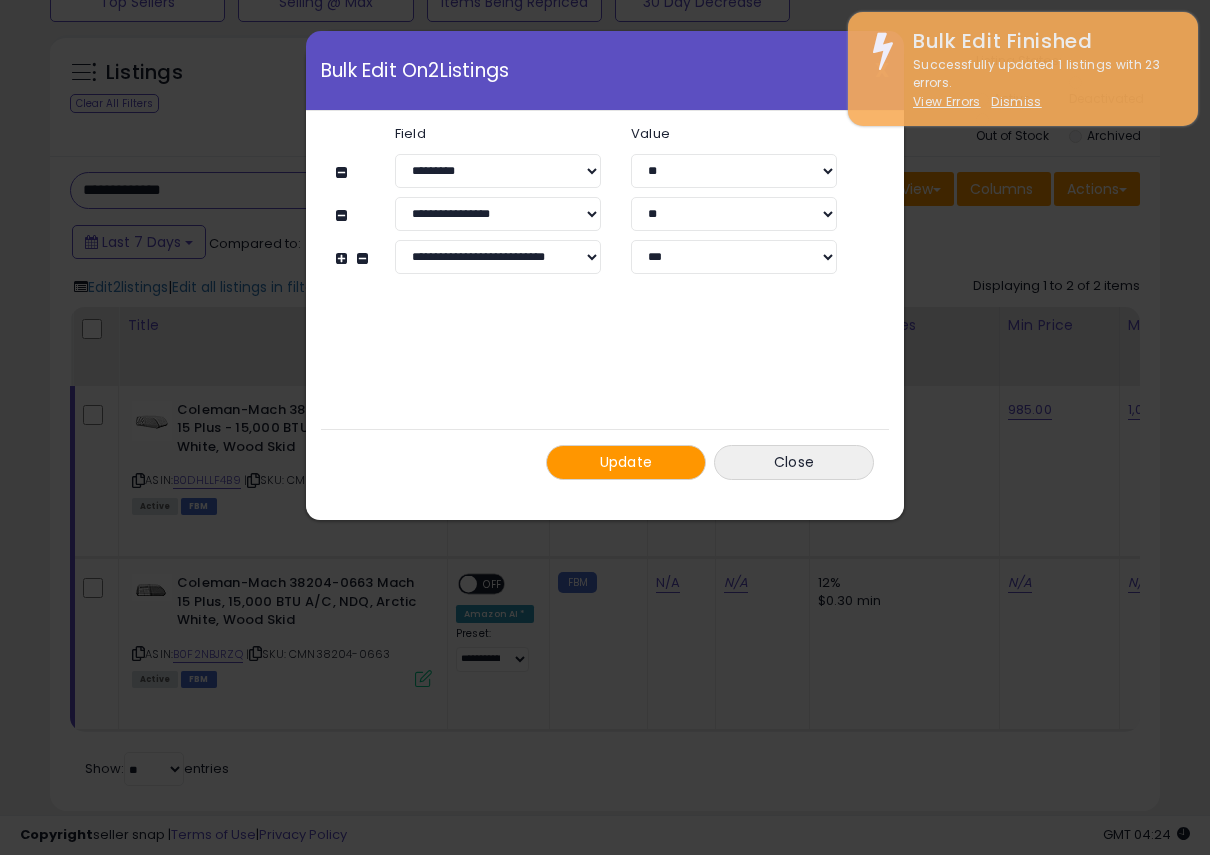 click at bounding box center [622, 253] 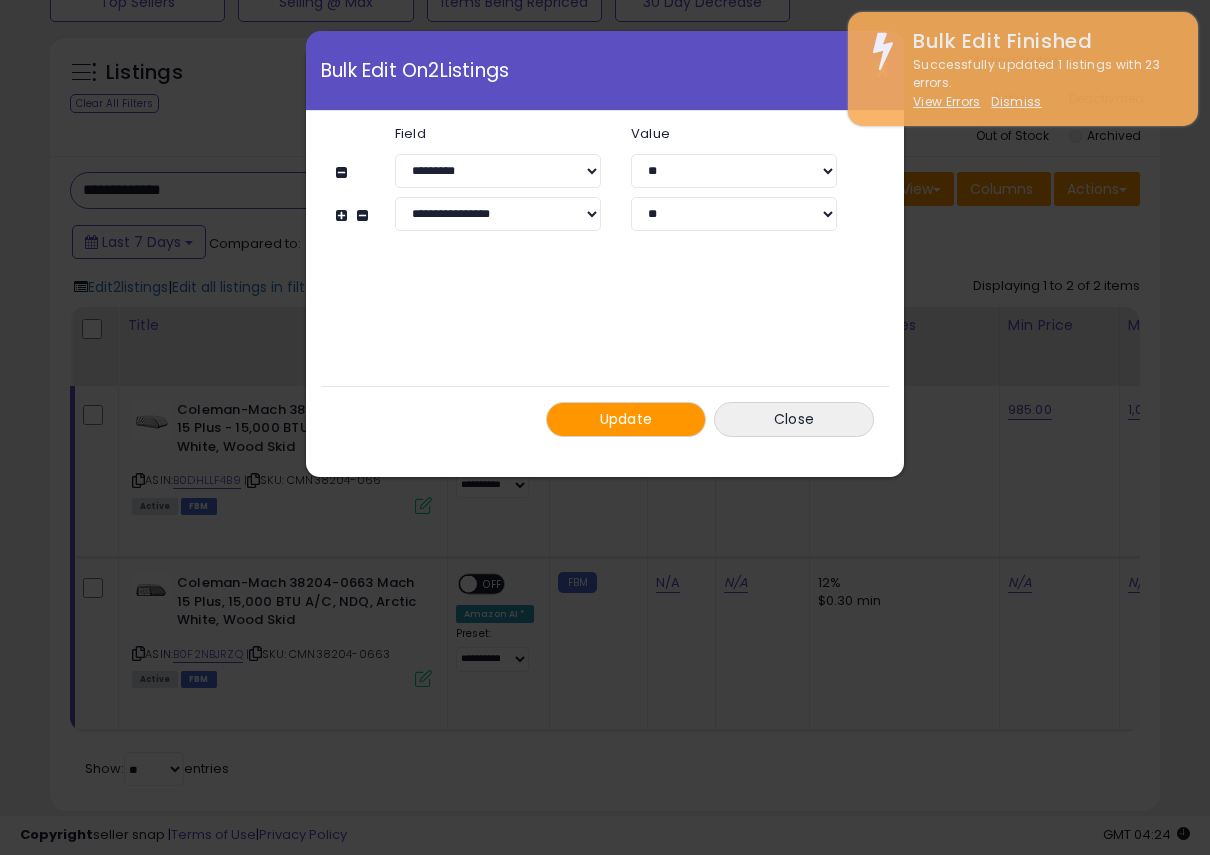 click at bounding box center (344, 215) 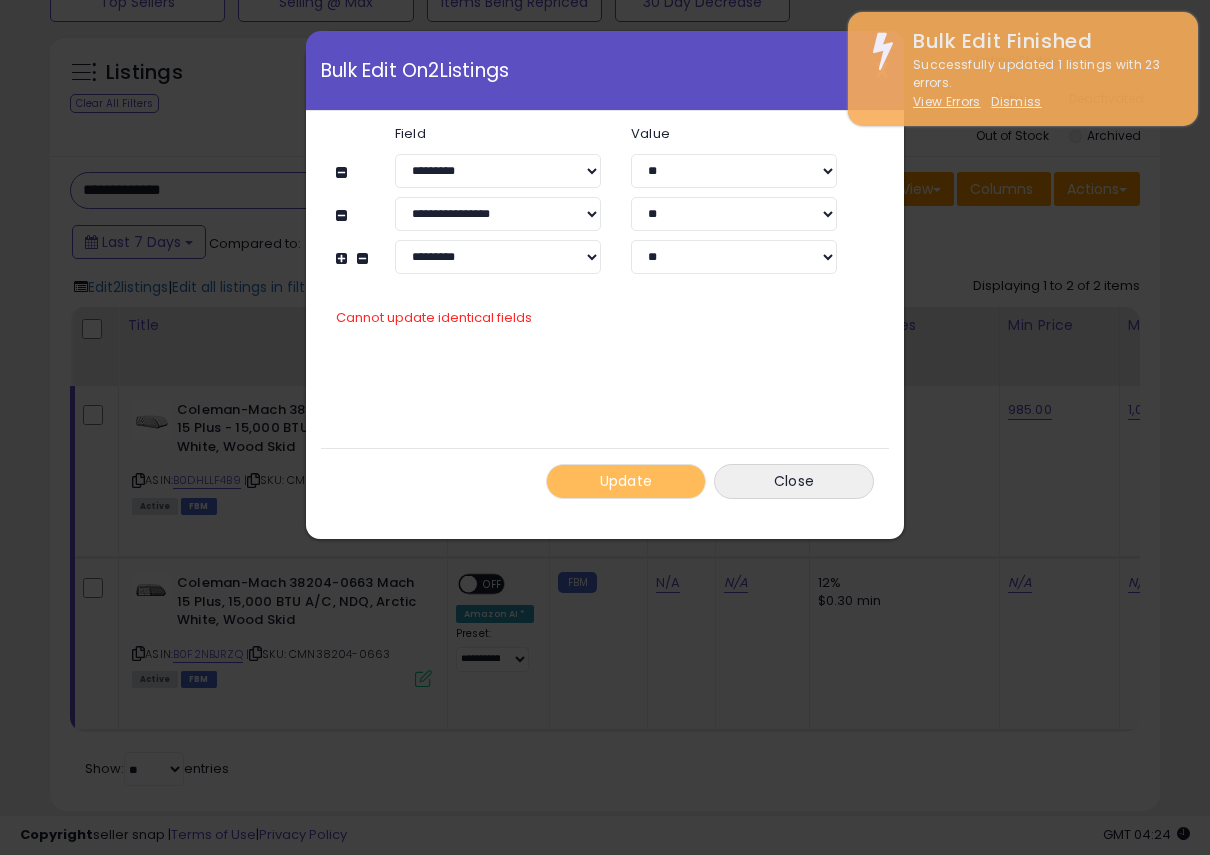 drag, startPoint x: 340, startPoint y: 259, endPoint x: 431, endPoint y: 268, distance: 91.44397 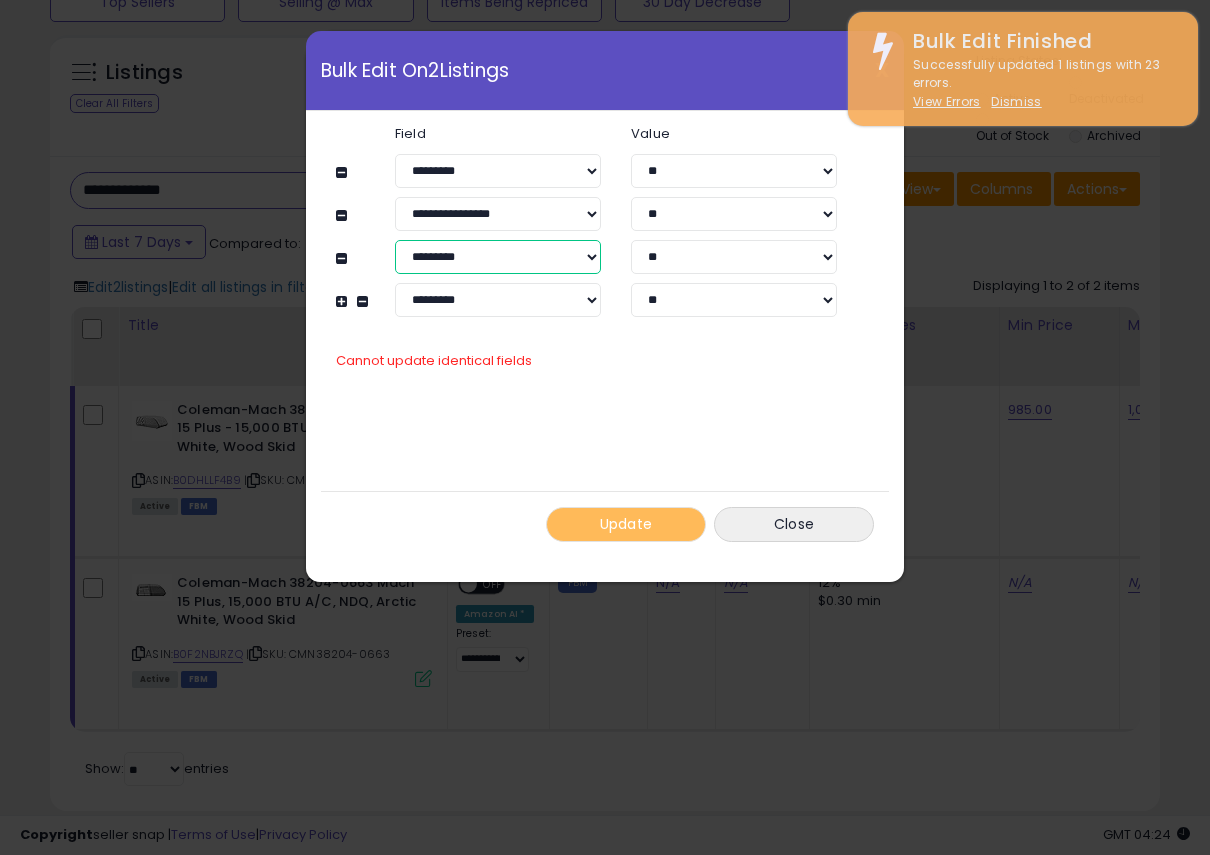 click on "**********" at bounding box center (498, 257) 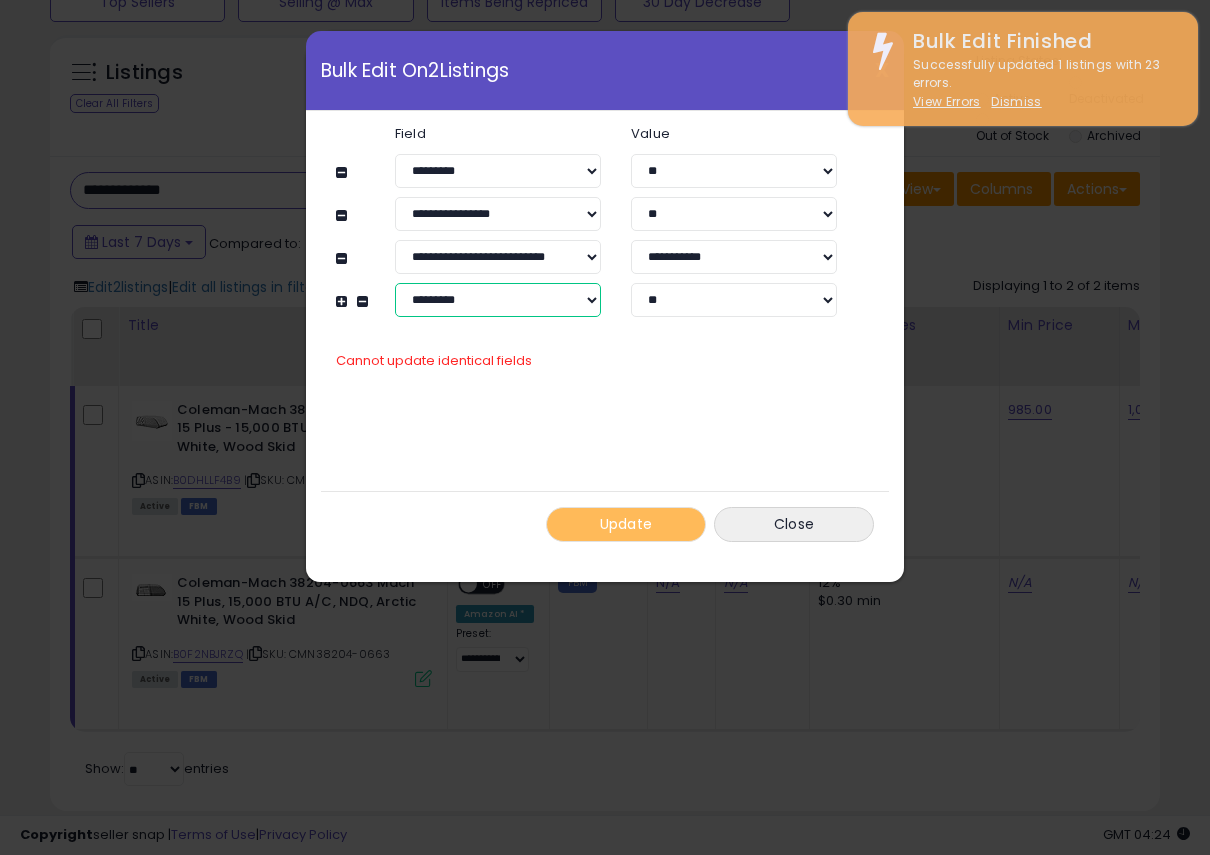 click on "**********" at bounding box center (498, 300) 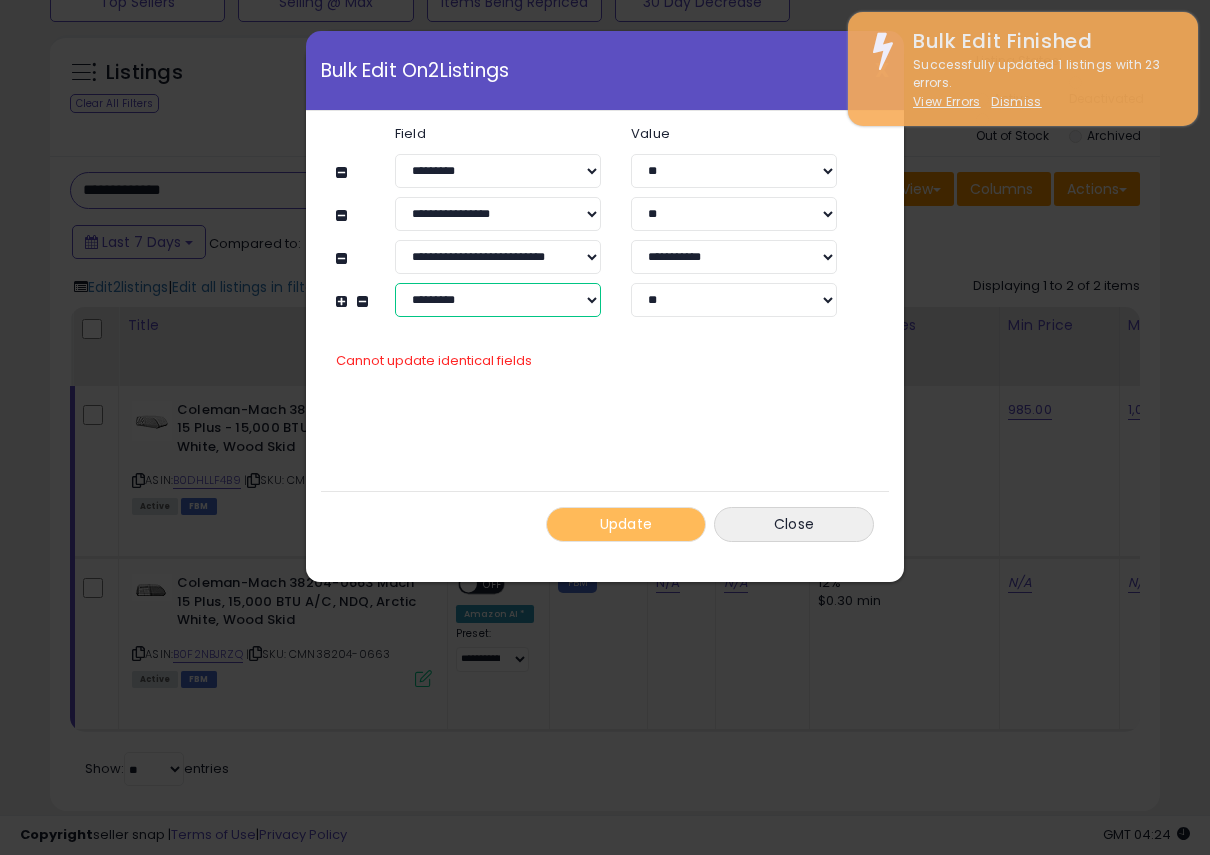 select on "**********" 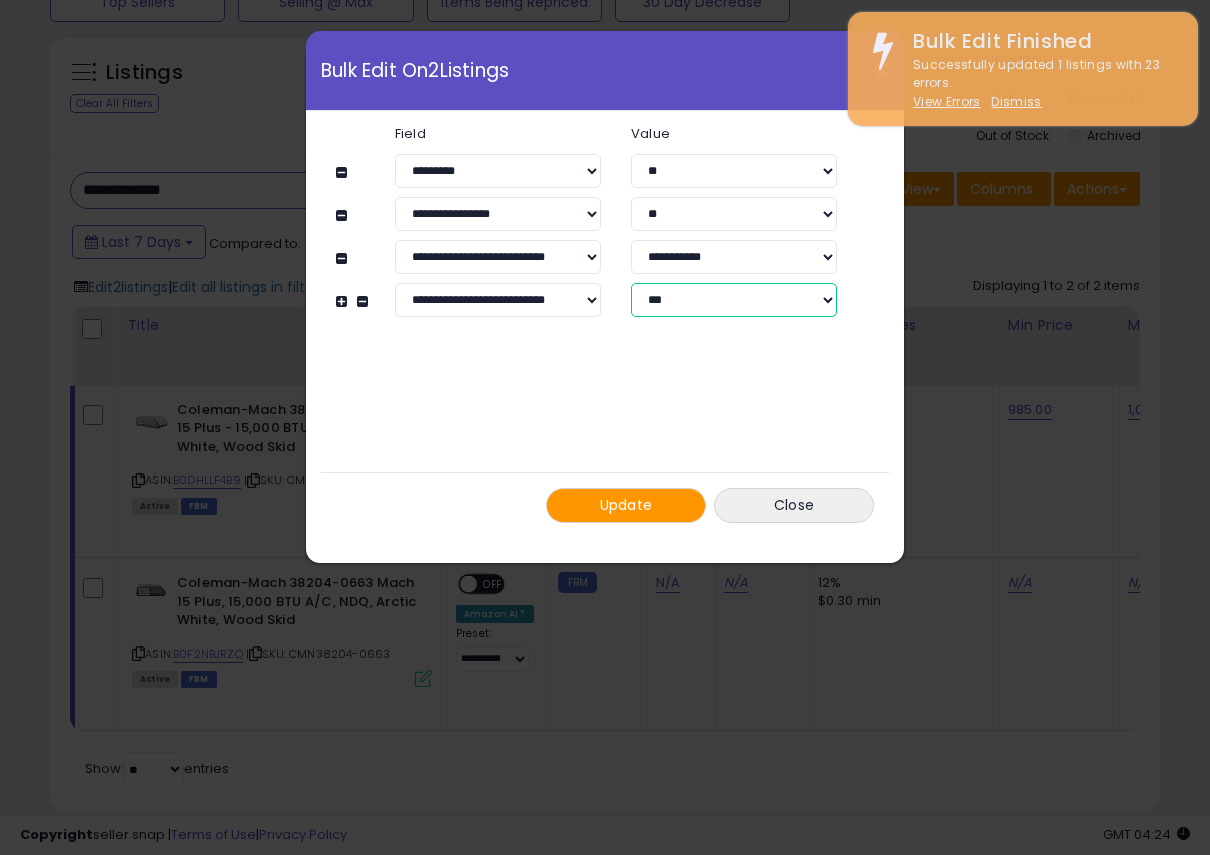 click on "**********" at bounding box center [734, 300] 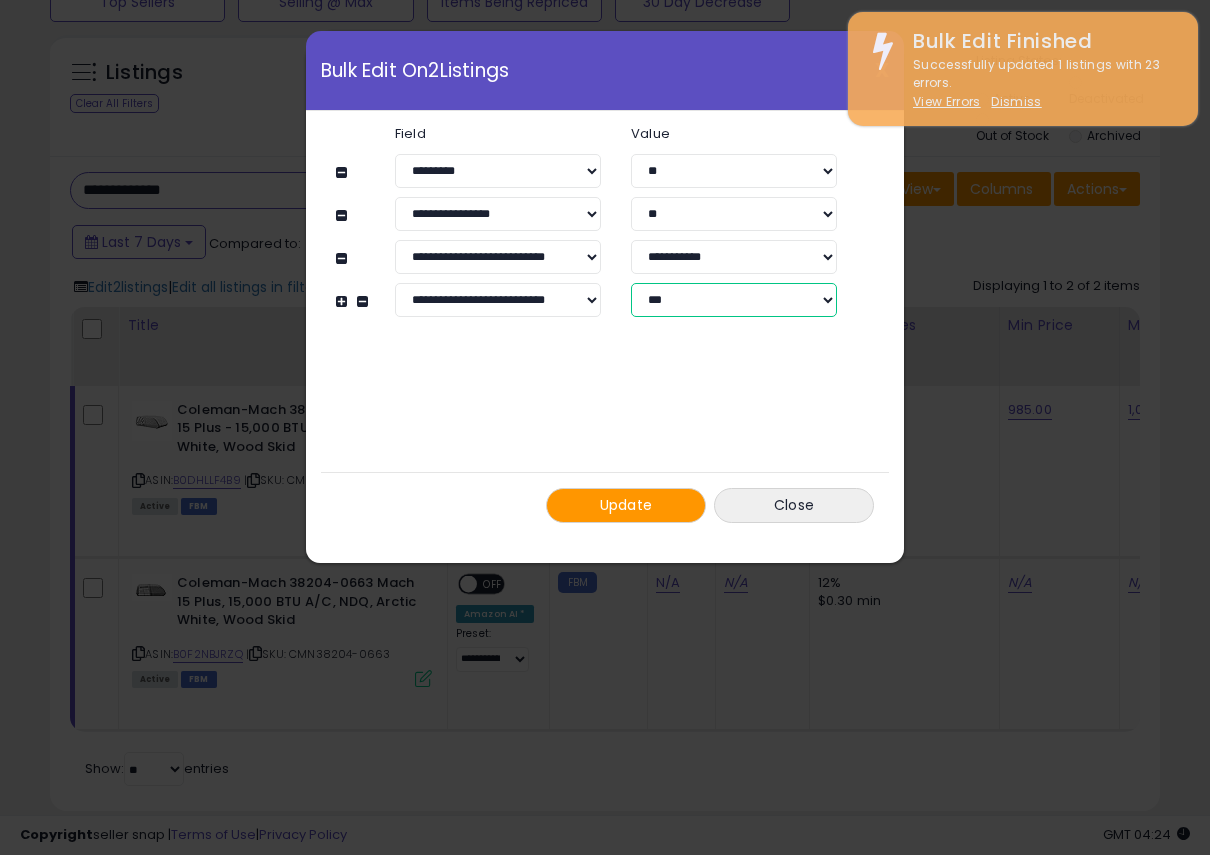 select on "*******" 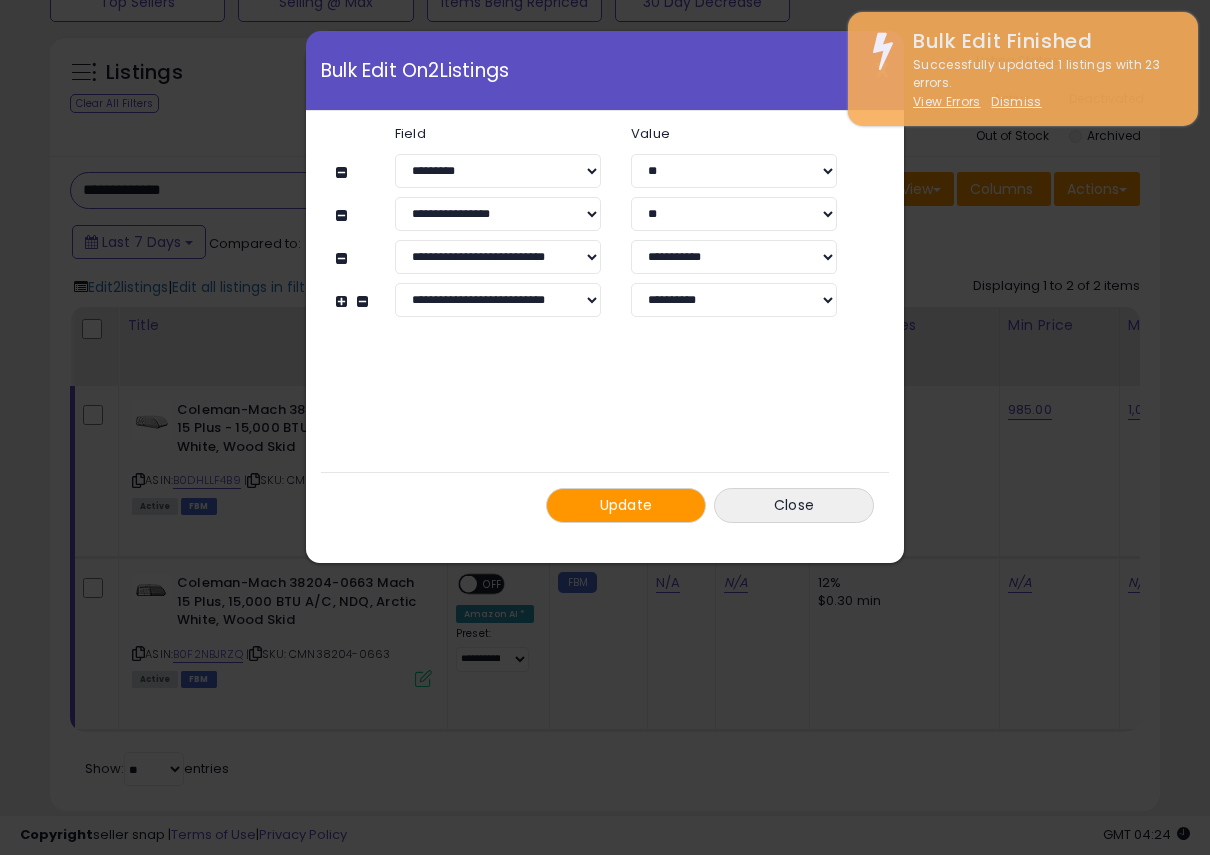 click on "Update" at bounding box center (626, 505) 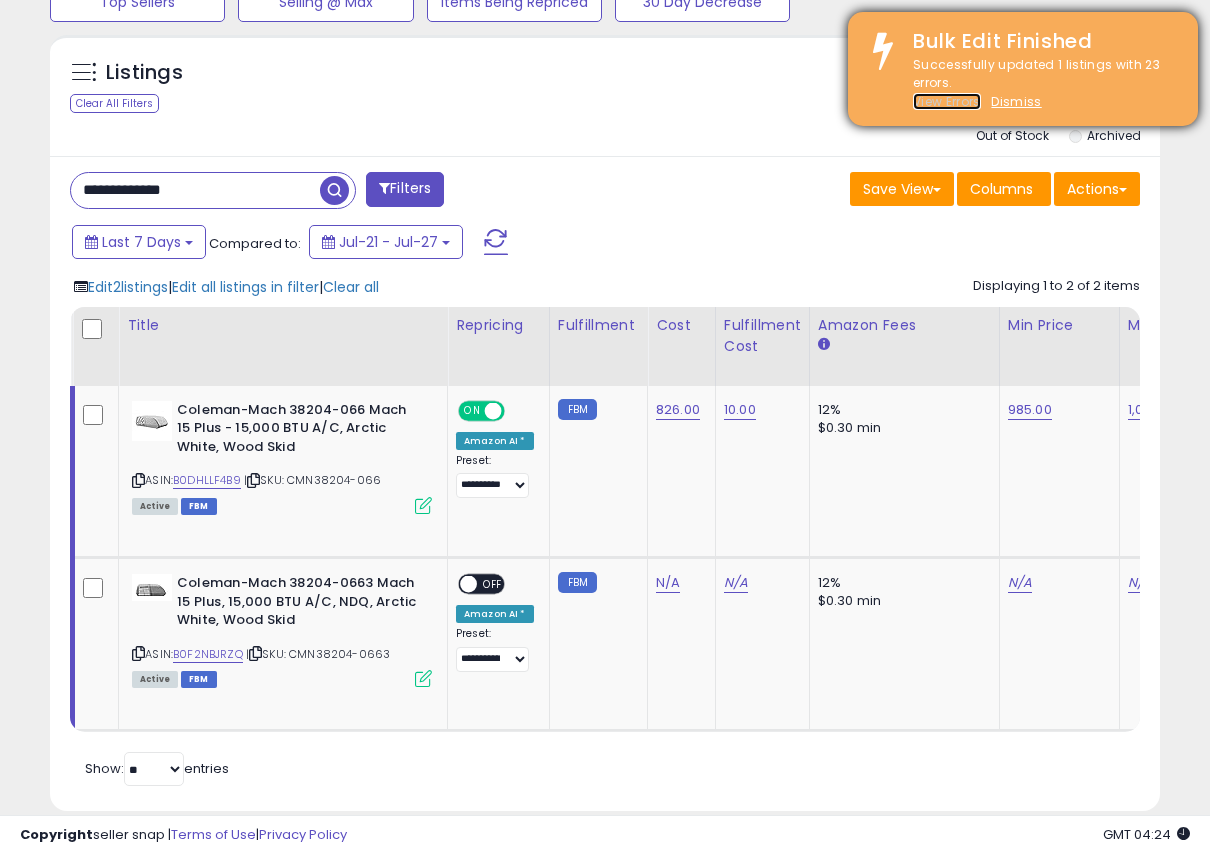 click on "View Errors" at bounding box center [947, 101] 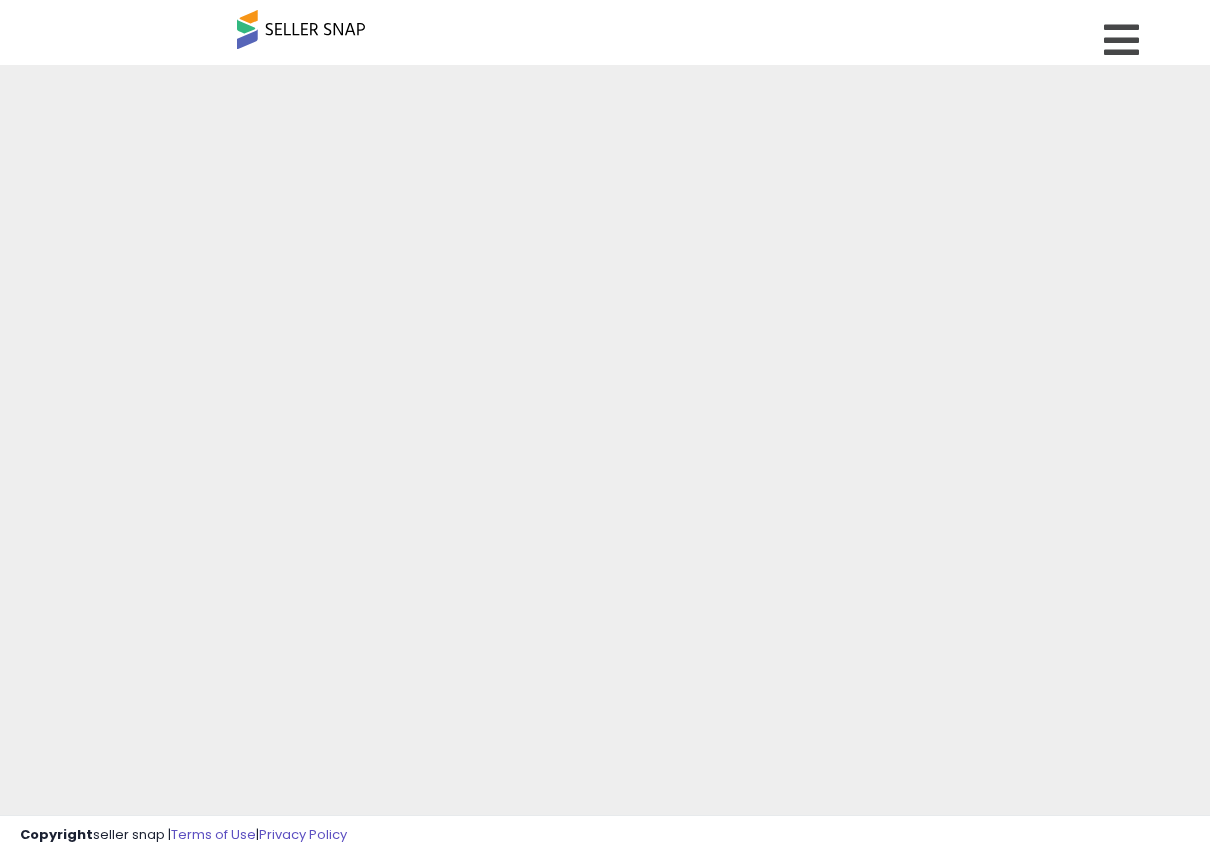 scroll, scrollTop: 0, scrollLeft: 0, axis: both 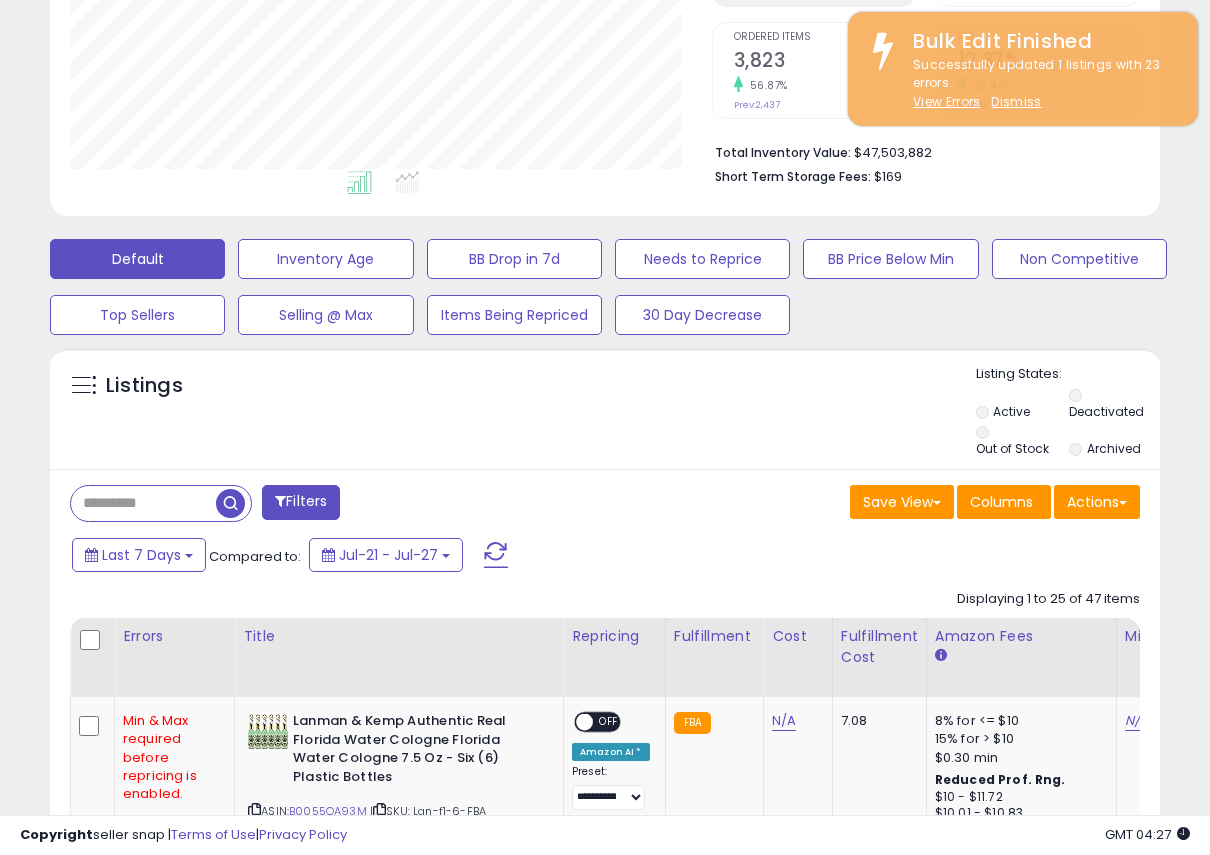 click at bounding box center (143, 503) 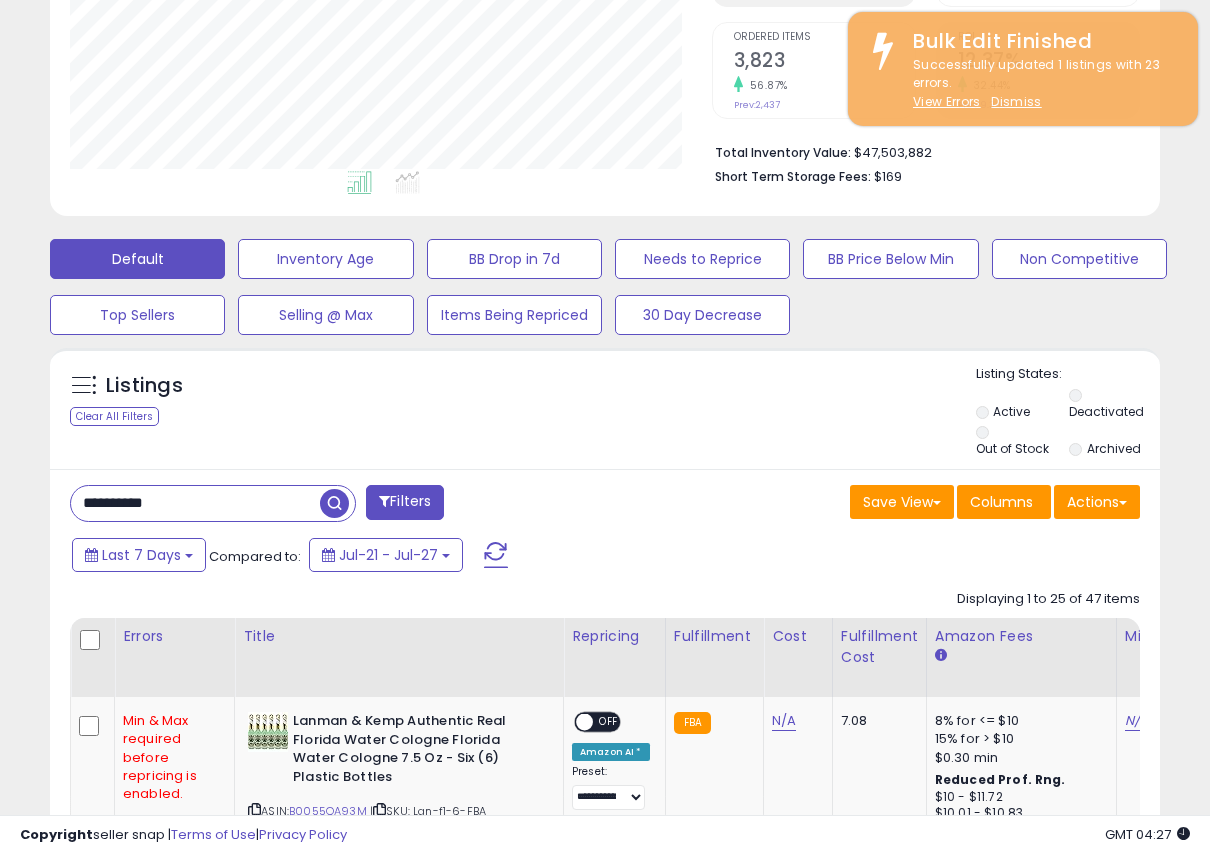 click at bounding box center (334, 503) 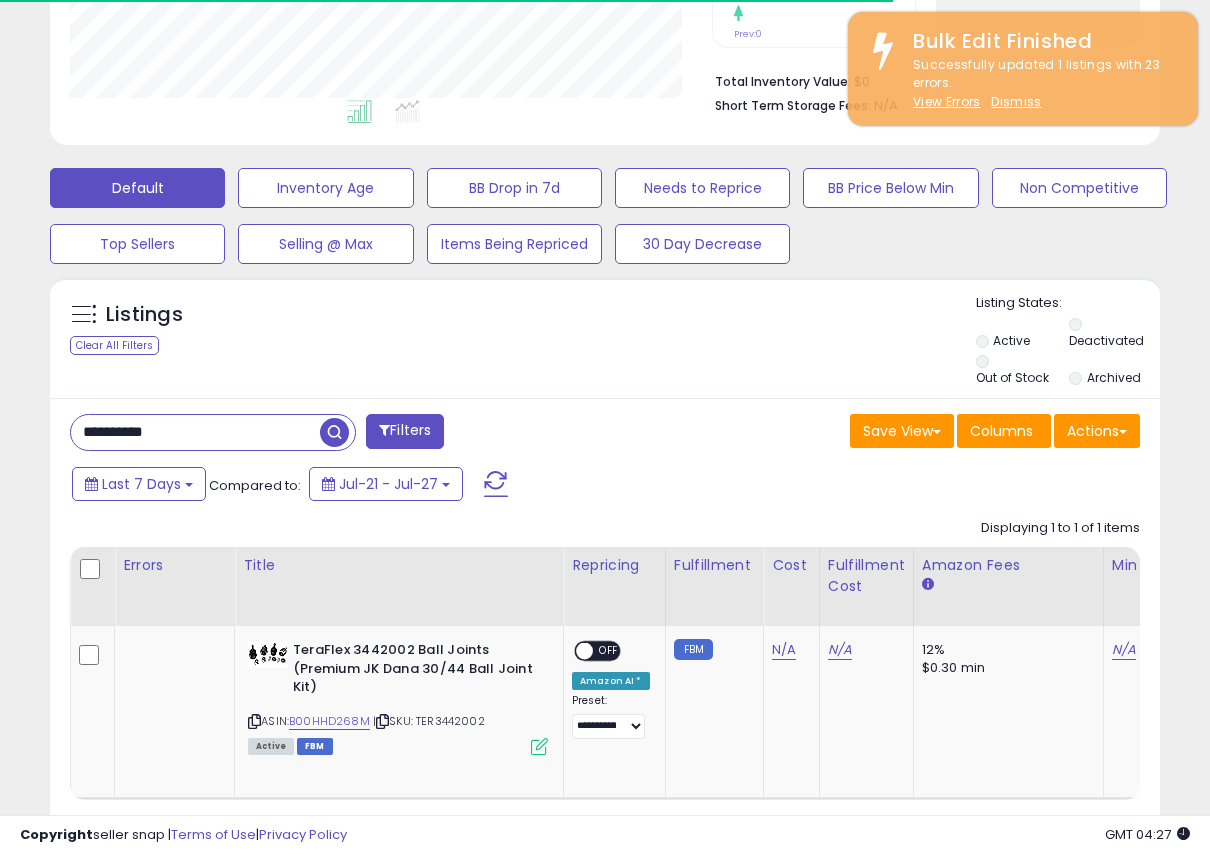 scroll, scrollTop: 518, scrollLeft: 0, axis: vertical 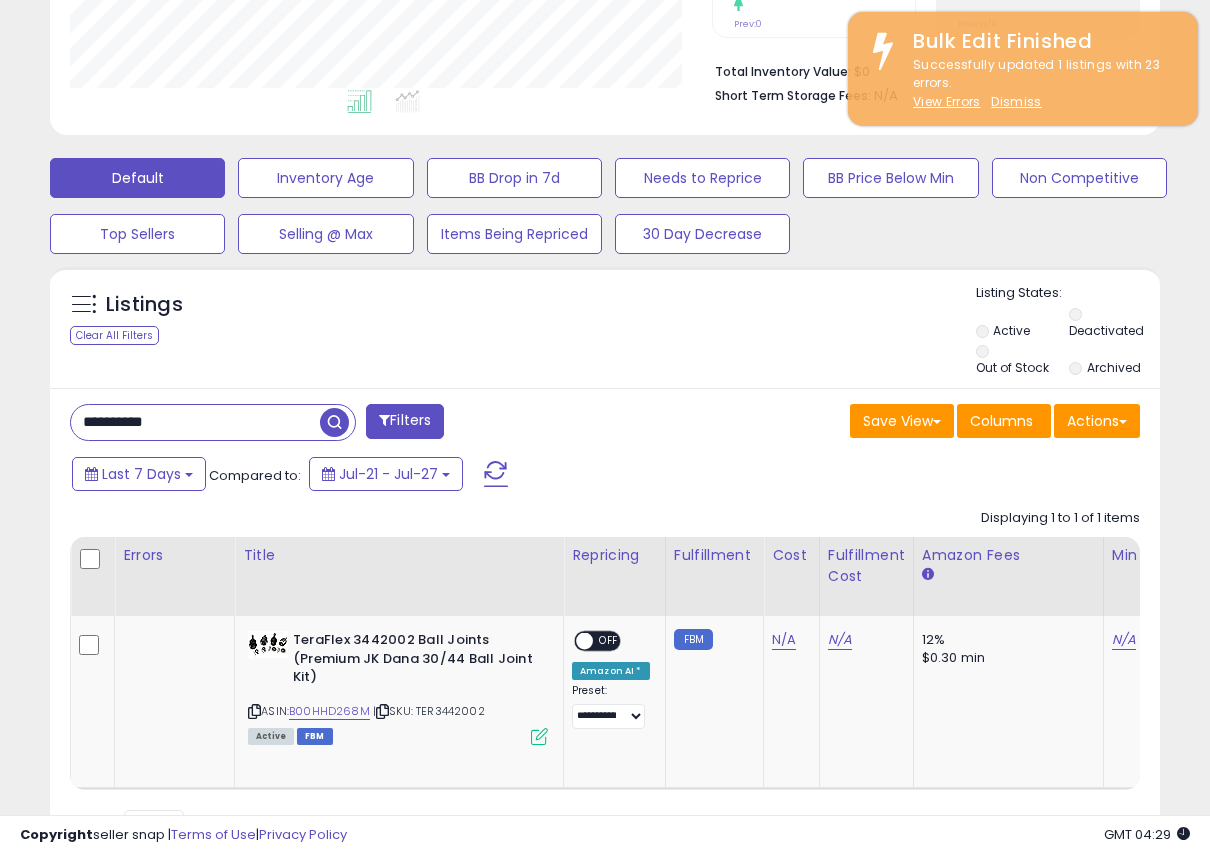 drag, startPoint x: 201, startPoint y: 418, endPoint x: 13, endPoint y: 410, distance: 188.17014 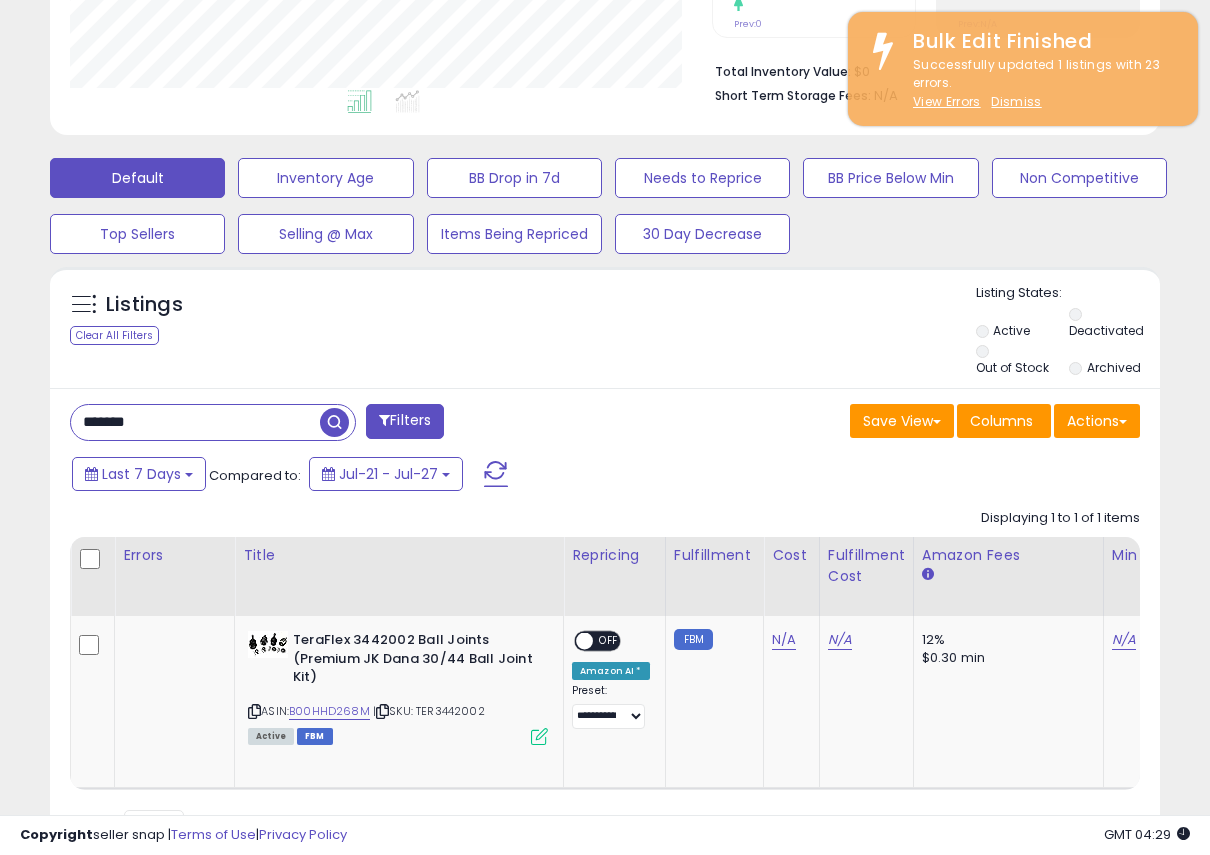 click at bounding box center (334, 422) 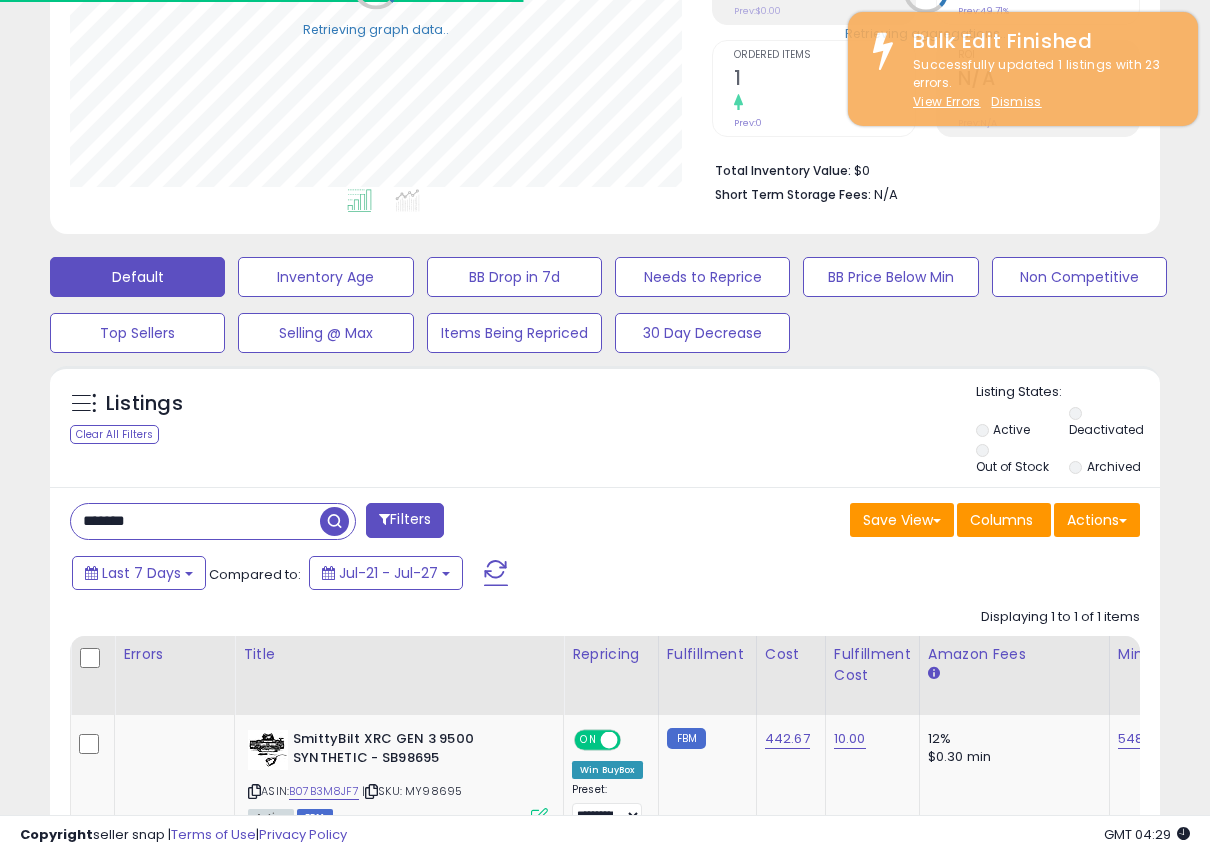 scroll, scrollTop: 503, scrollLeft: 0, axis: vertical 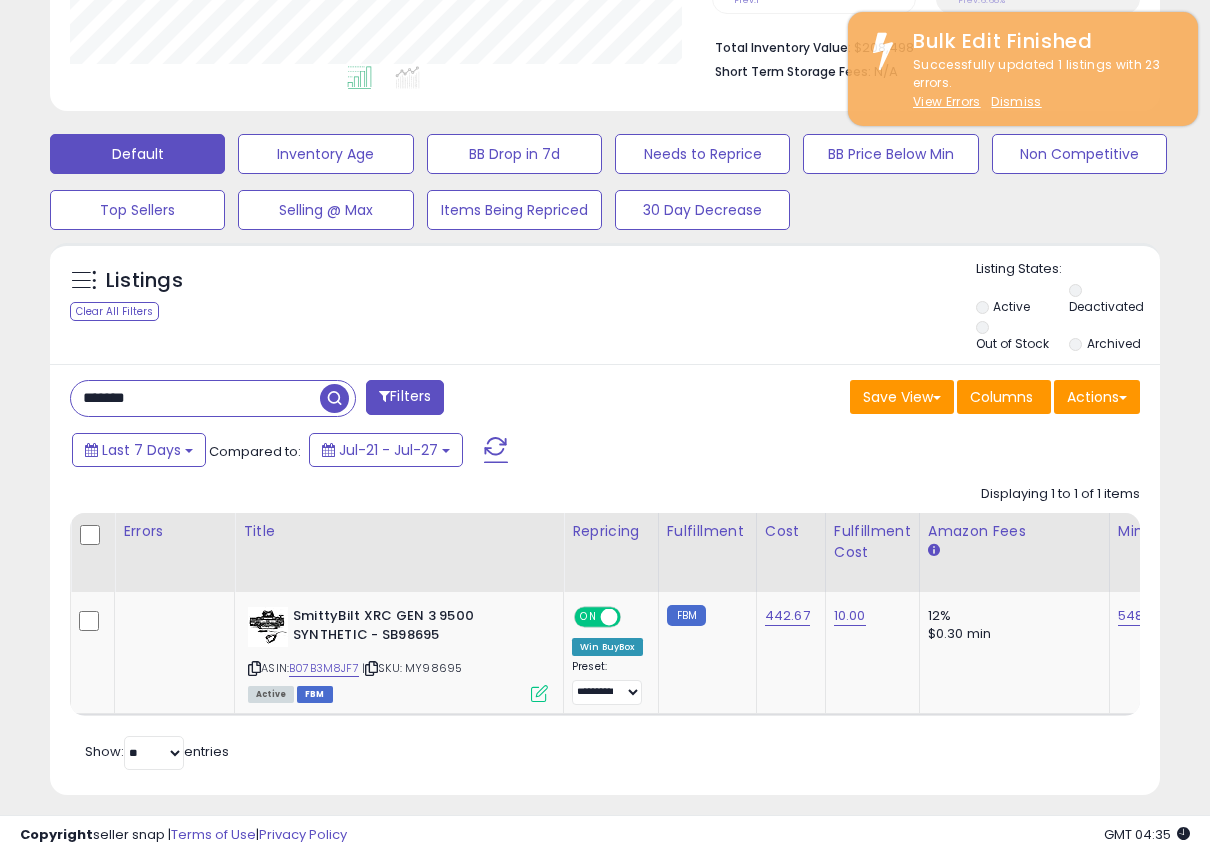 drag, startPoint x: 246, startPoint y: 393, endPoint x: 72, endPoint y: 372, distance: 175.26266 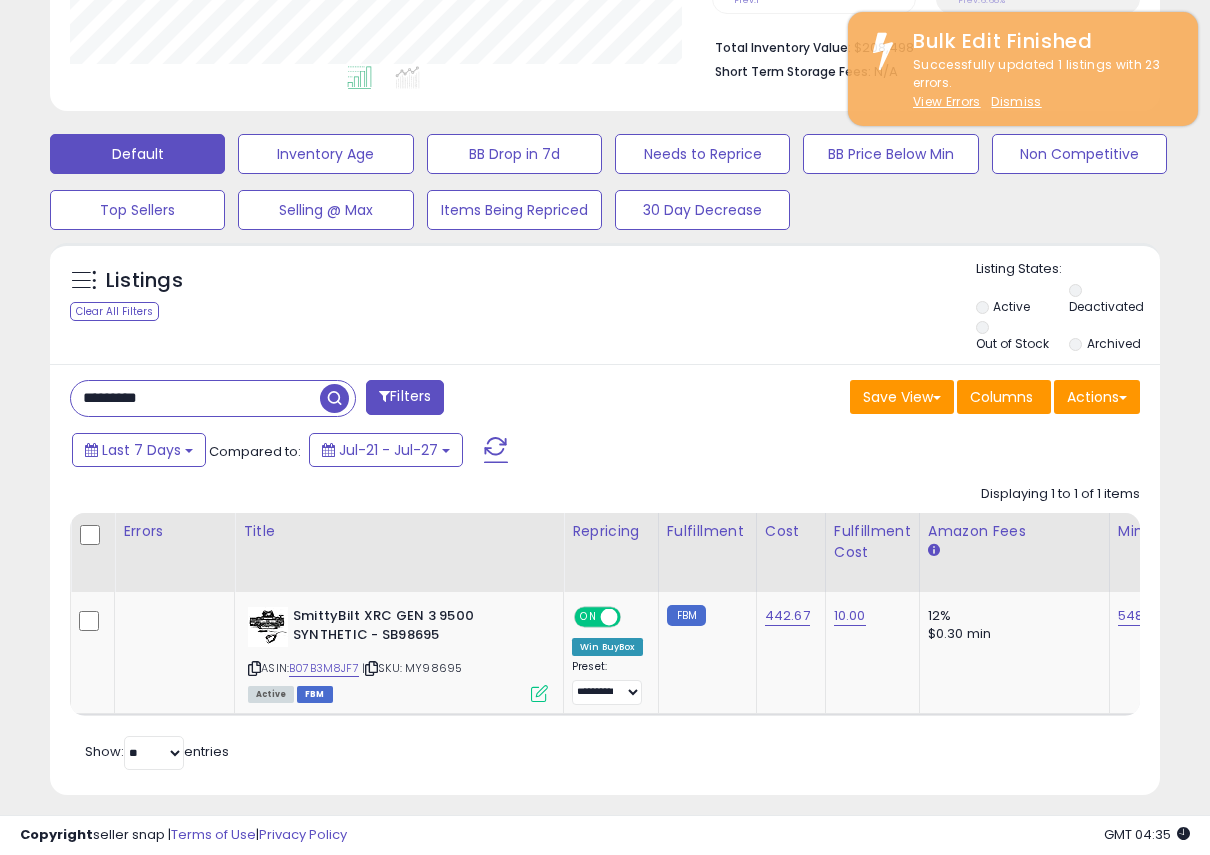click at bounding box center [334, 398] 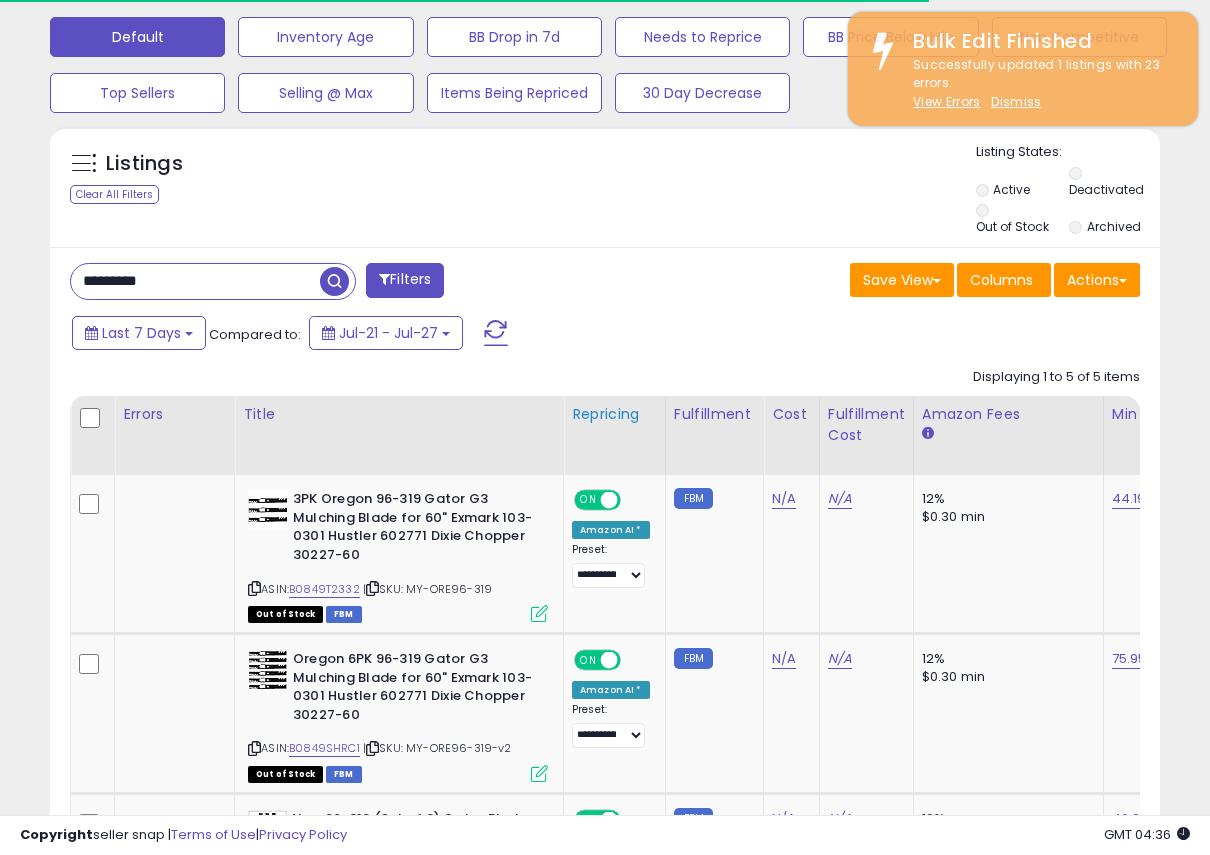 scroll, scrollTop: 700, scrollLeft: 0, axis: vertical 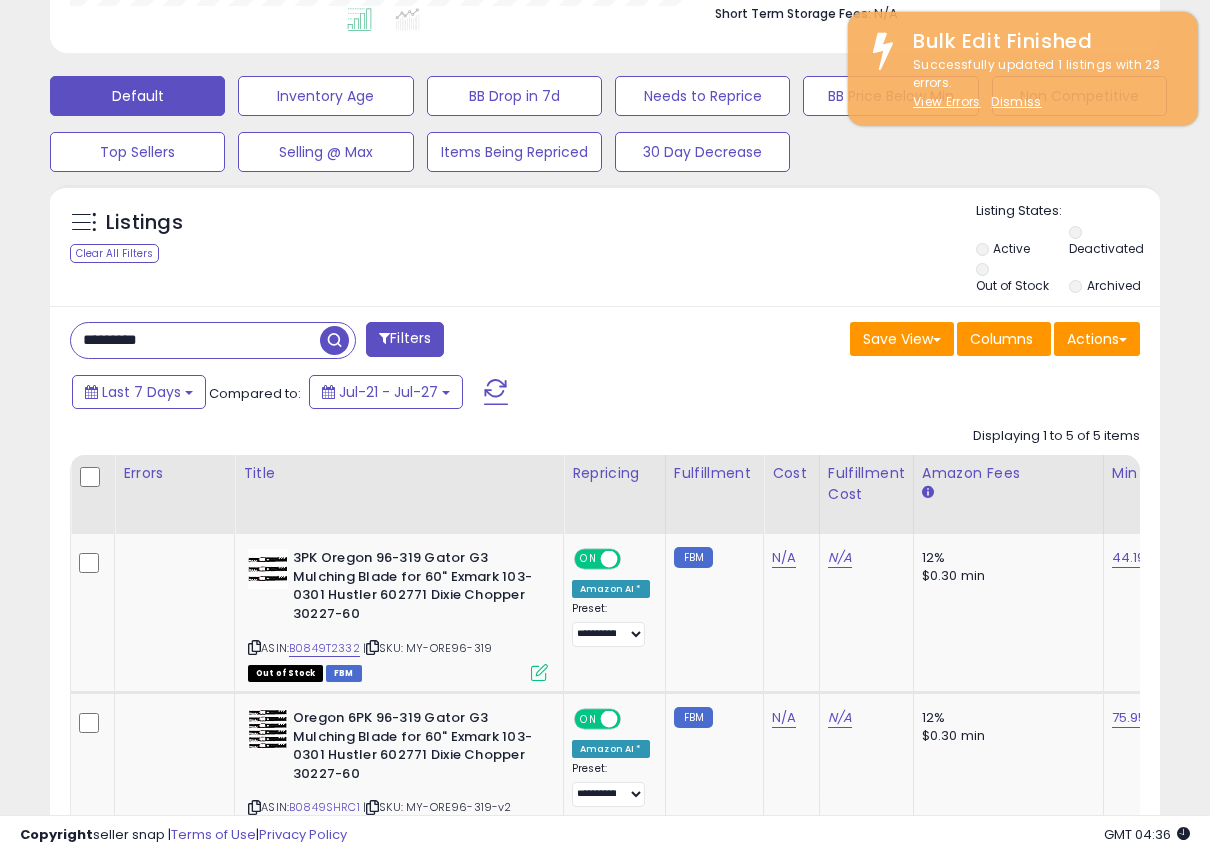 drag, startPoint x: 195, startPoint y: 321, endPoint x: -26, endPoint y: 301, distance: 221.90314 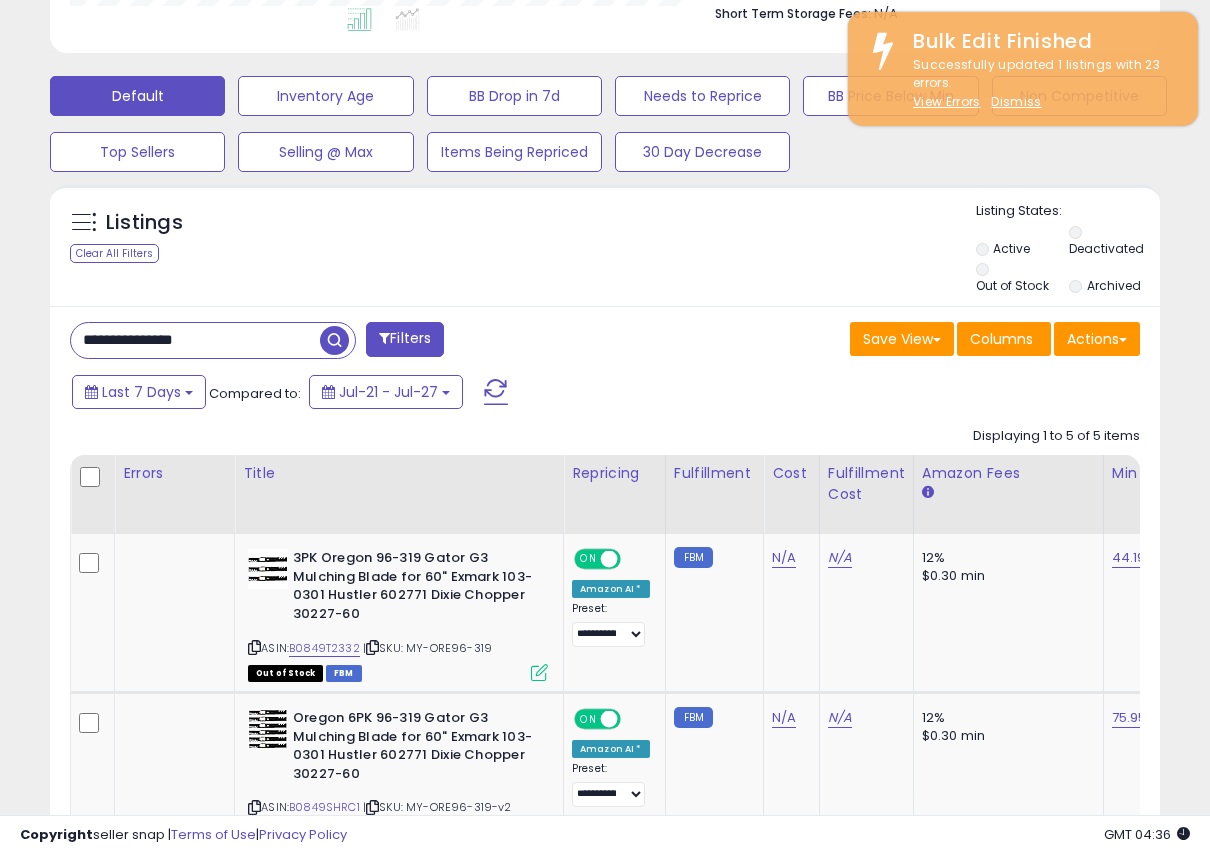 click at bounding box center (334, 340) 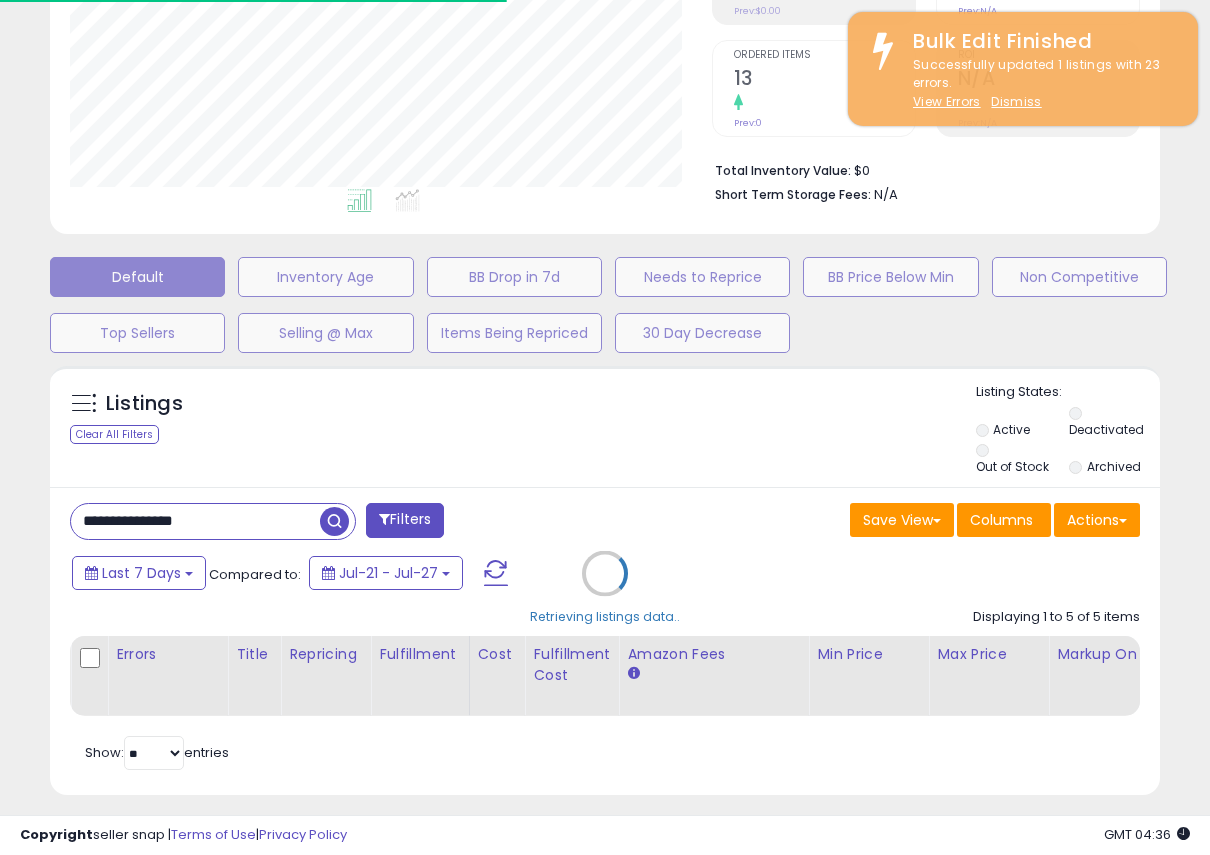 scroll, scrollTop: 545, scrollLeft: 0, axis: vertical 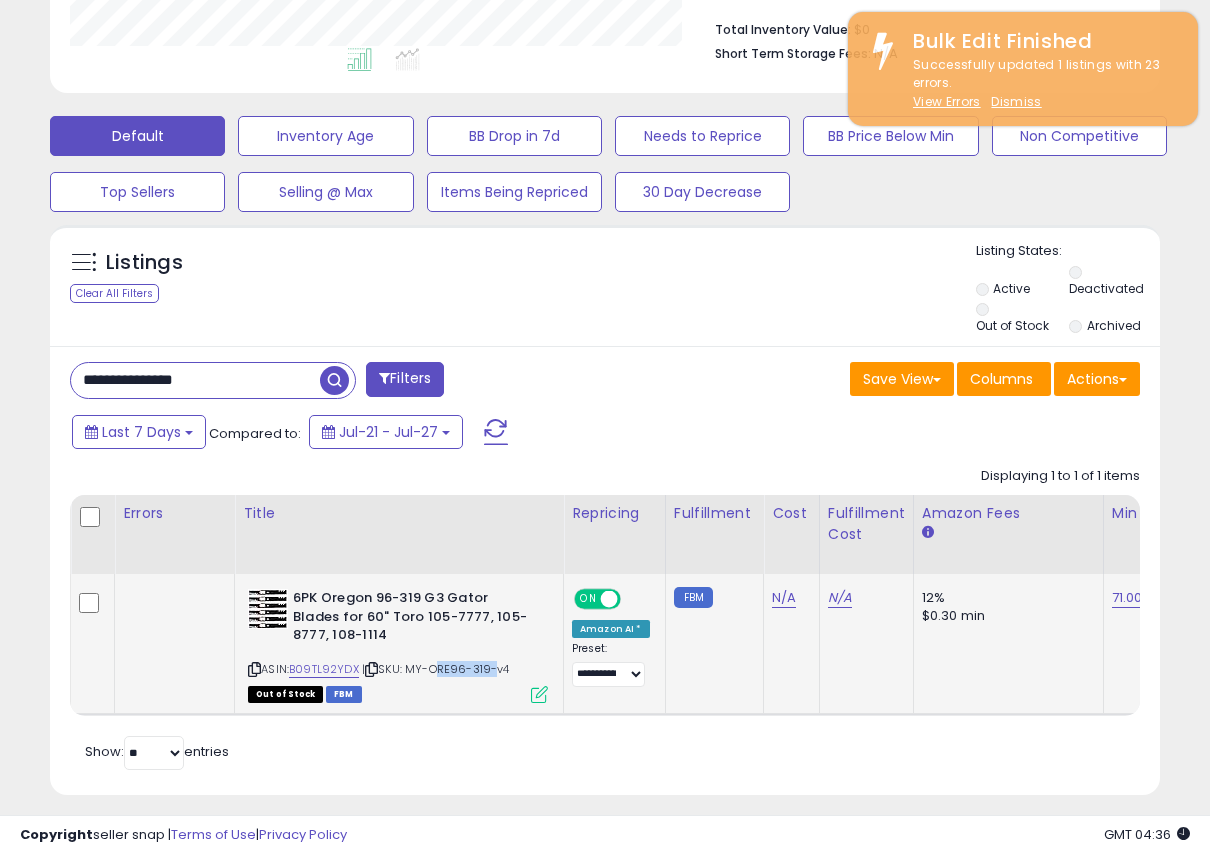 drag, startPoint x: 488, startPoint y: 656, endPoint x: 437, endPoint y: 655, distance: 51.009804 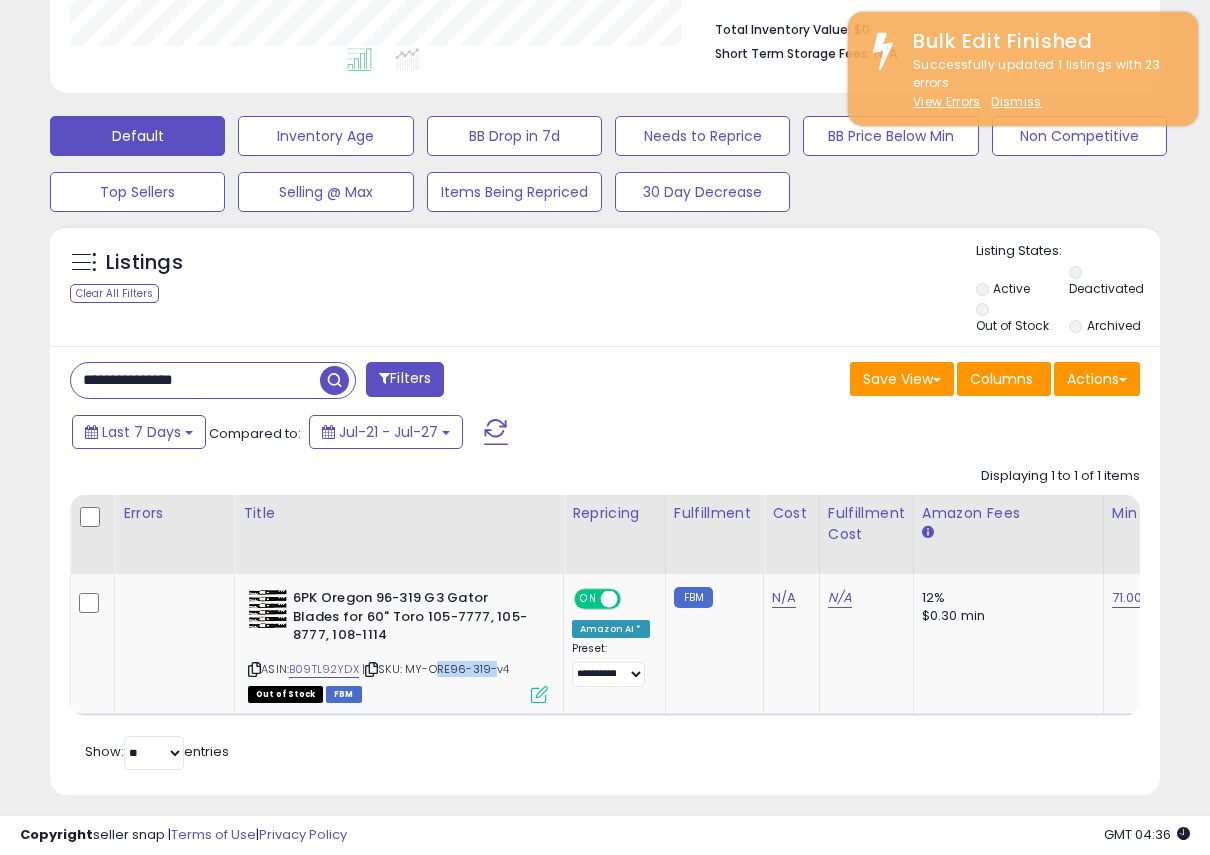 copy on "ORE96-319" 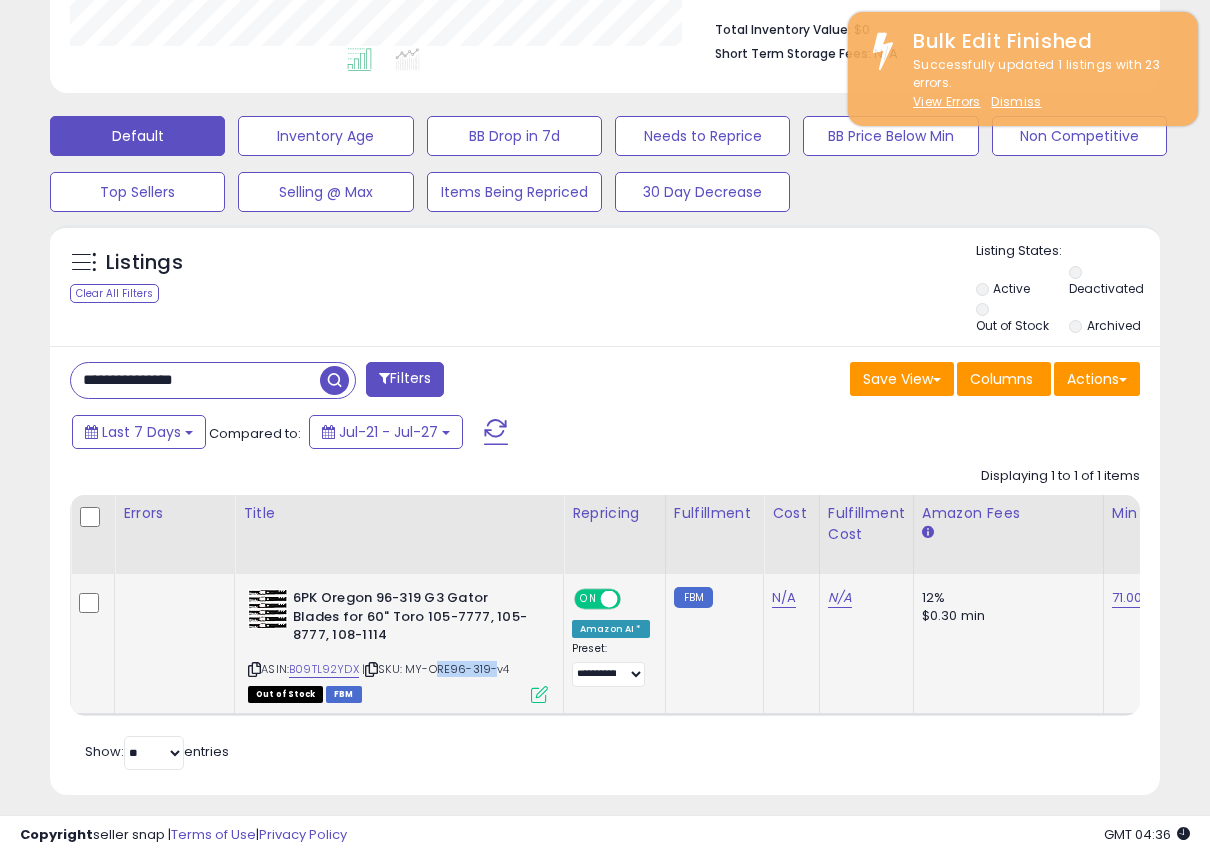 scroll, scrollTop: 0, scrollLeft: 88, axis: horizontal 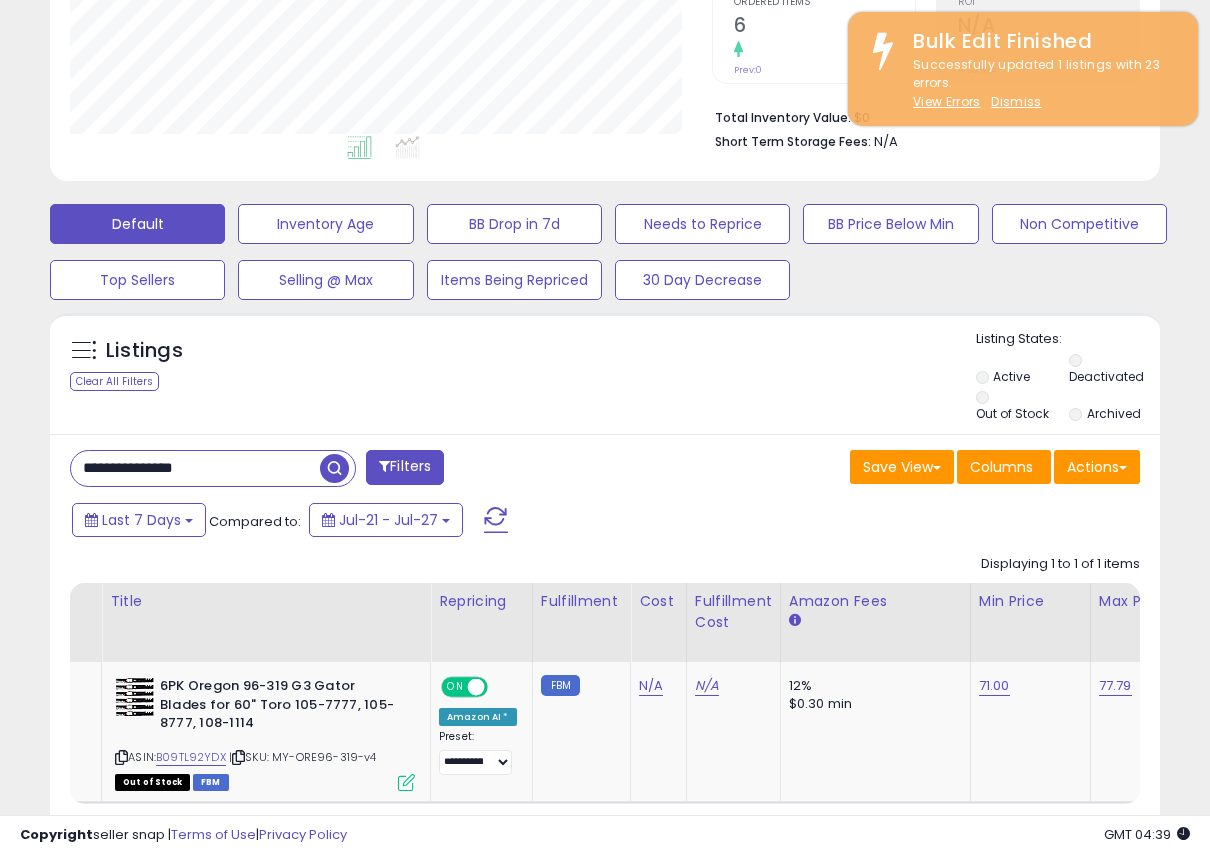 drag, startPoint x: 251, startPoint y: 451, endPoint x: 35, endPoint y: 450, distance: 216.00232 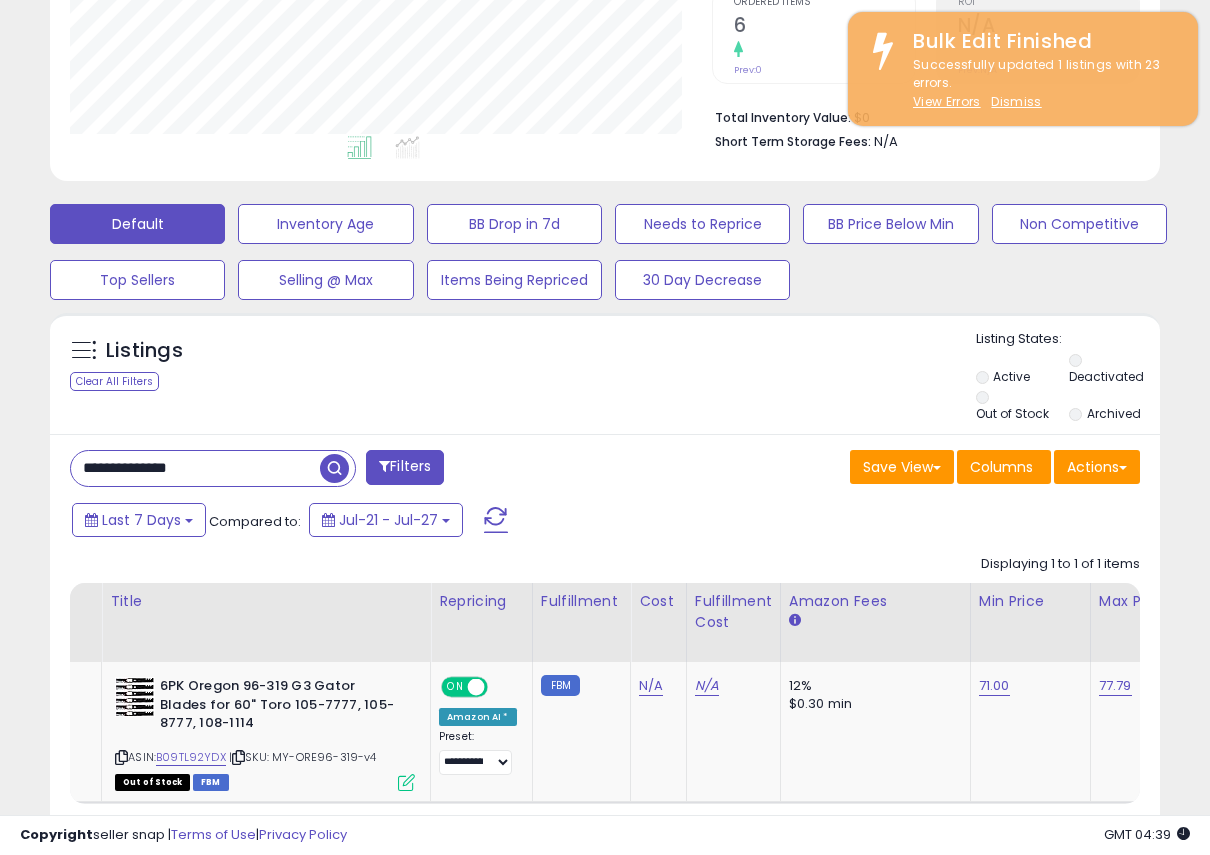 type on "**********" 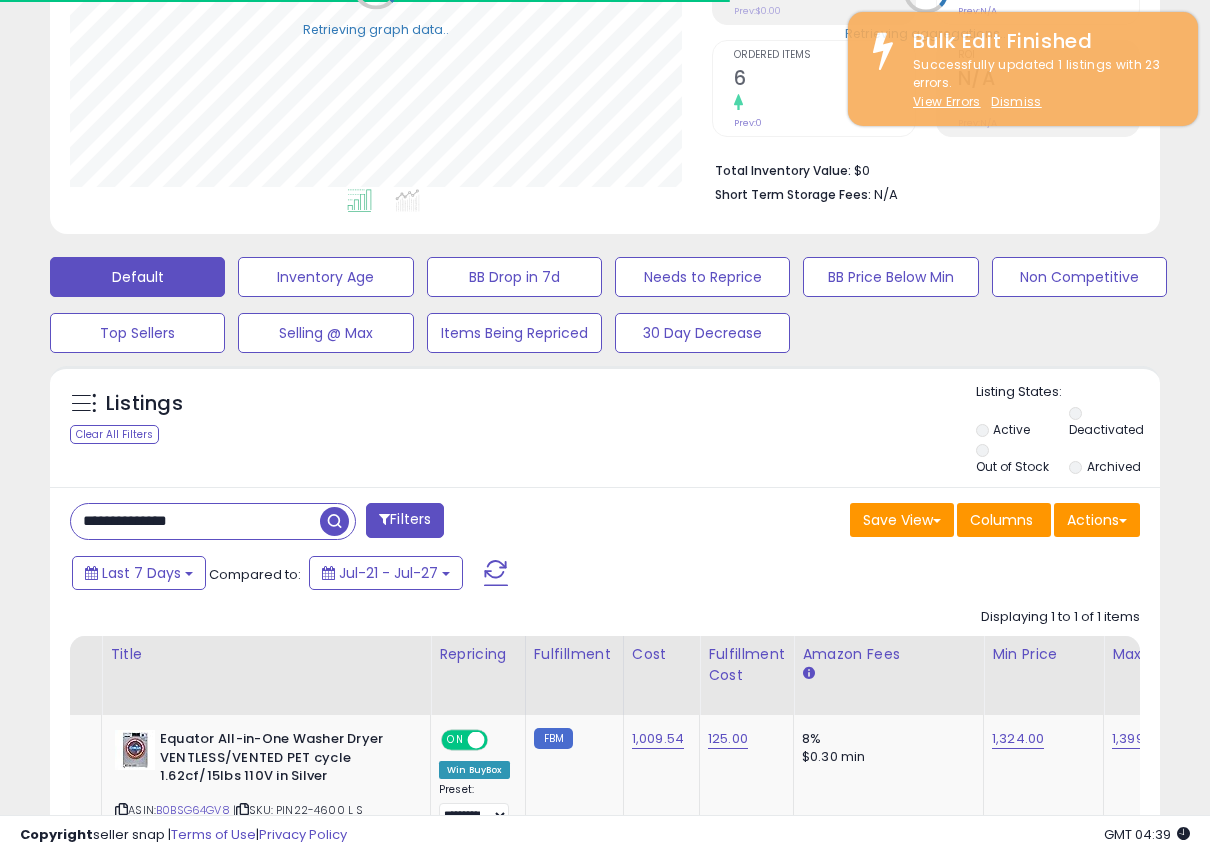 scroll, scrollTop: 457, scrollLeft: 0, axis: vertical 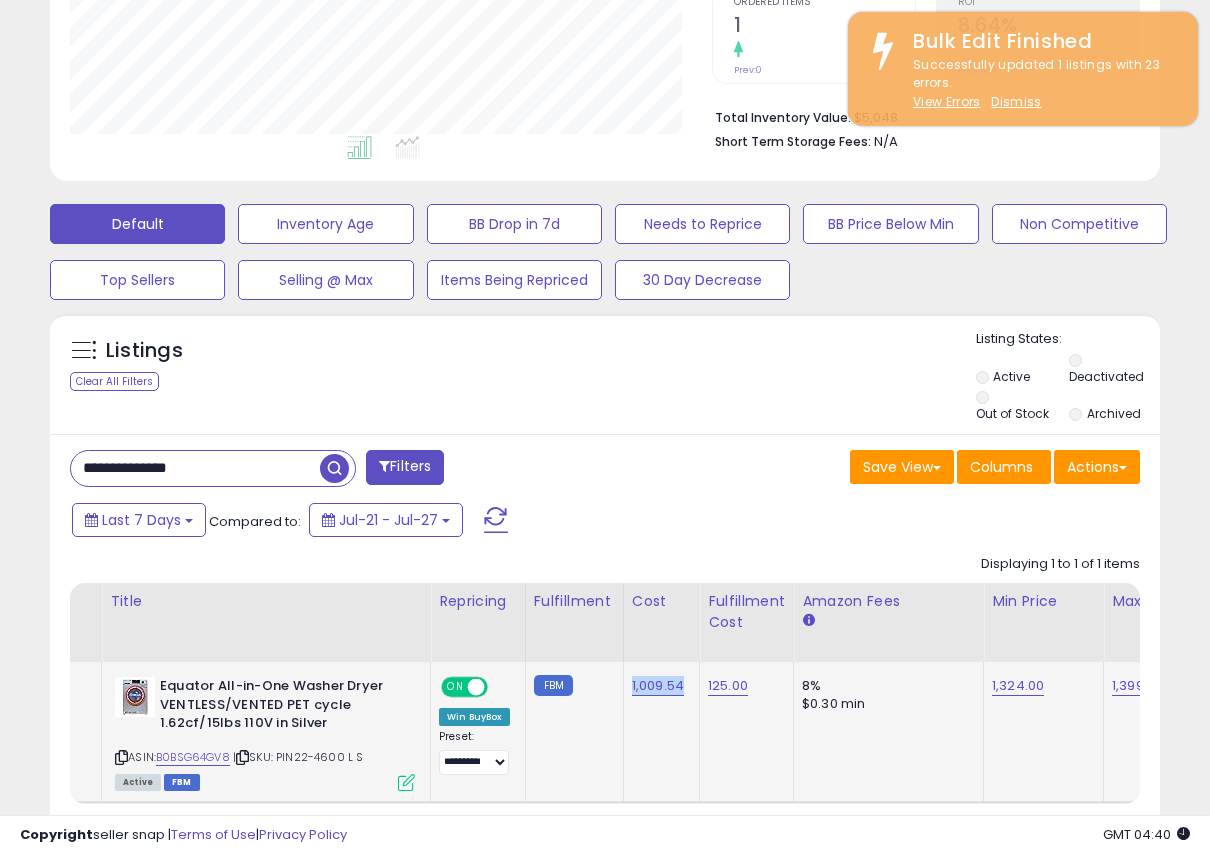 drag, startPoint x: 686, startPoint y: 668, endPoint x: 626, endPoint y: 671, distance: 60.074955 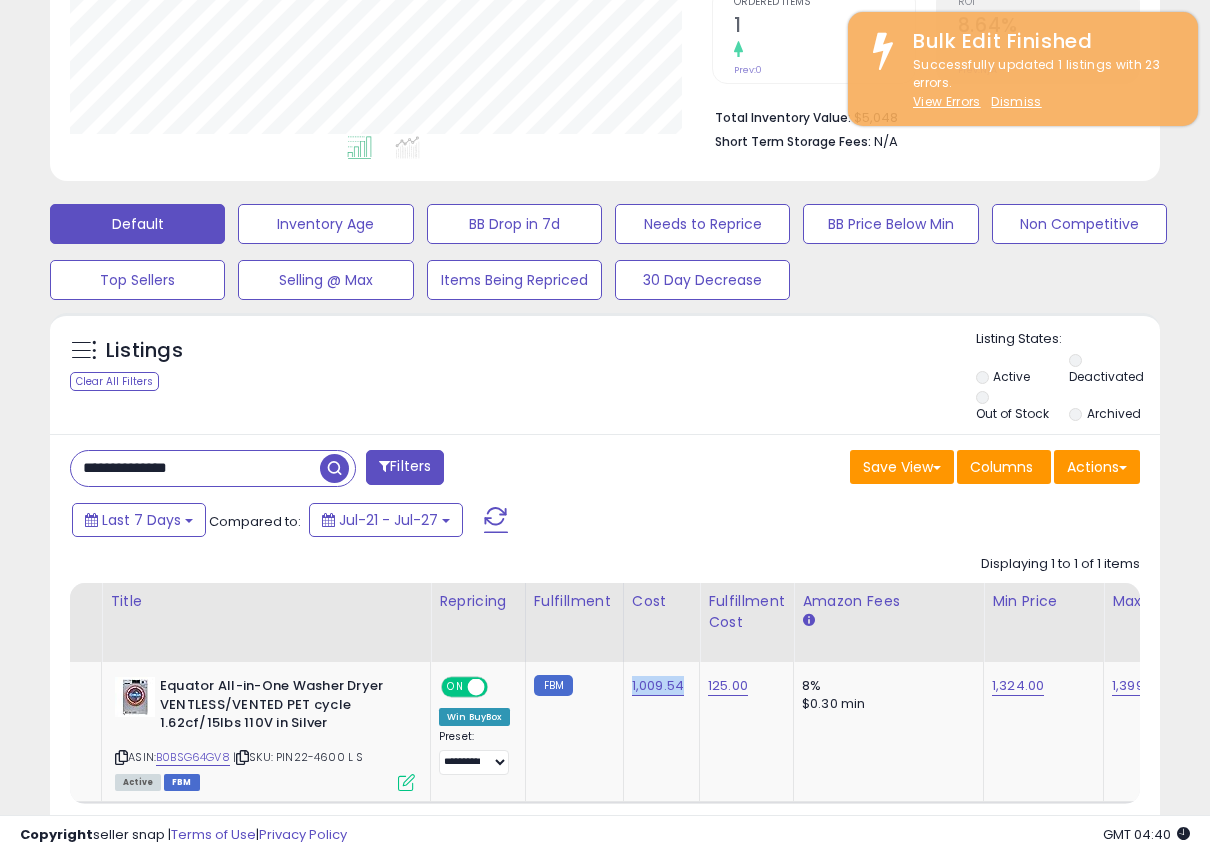 copy on "1,009.54" 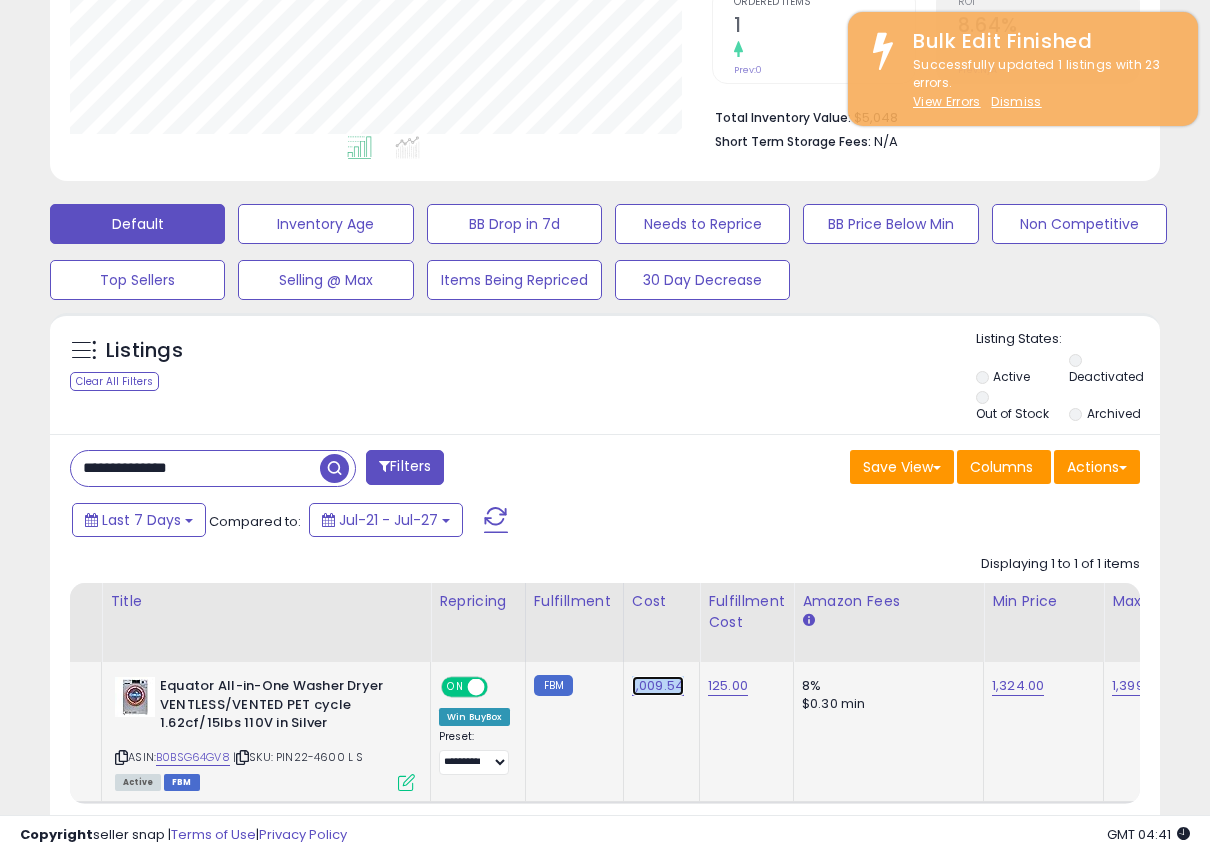 click on "1,009.54" at bounding box center [658, 686] 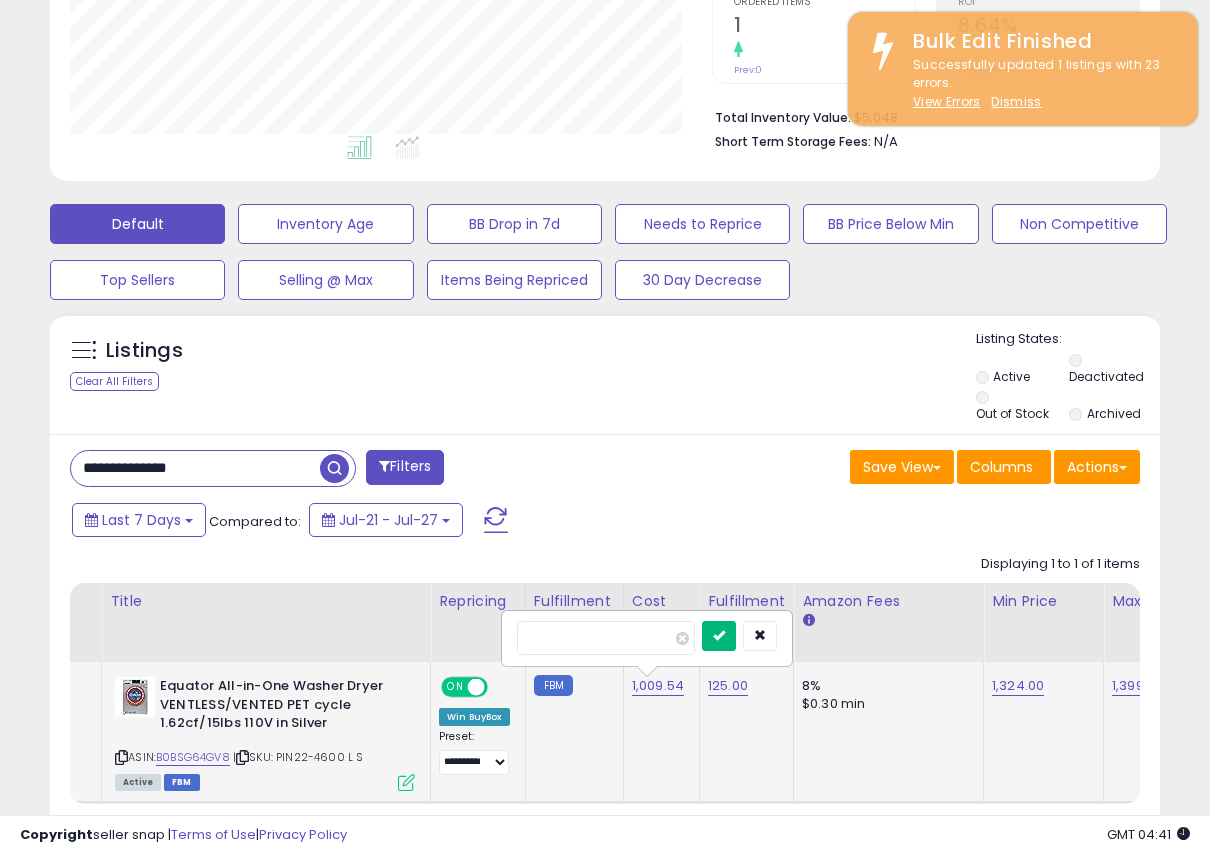 type on "****" 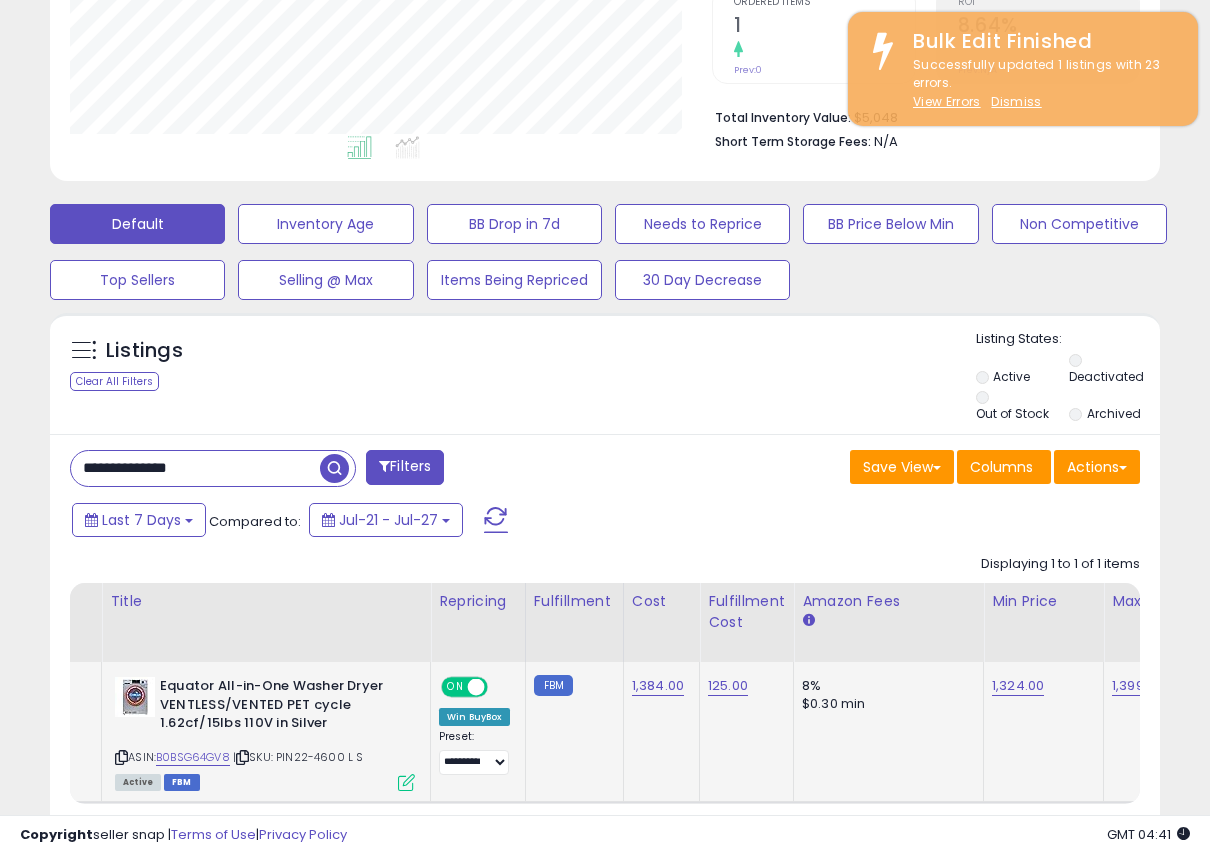 scroll, scrollTop: 0, scrollLeft: 442, axis: horizontal 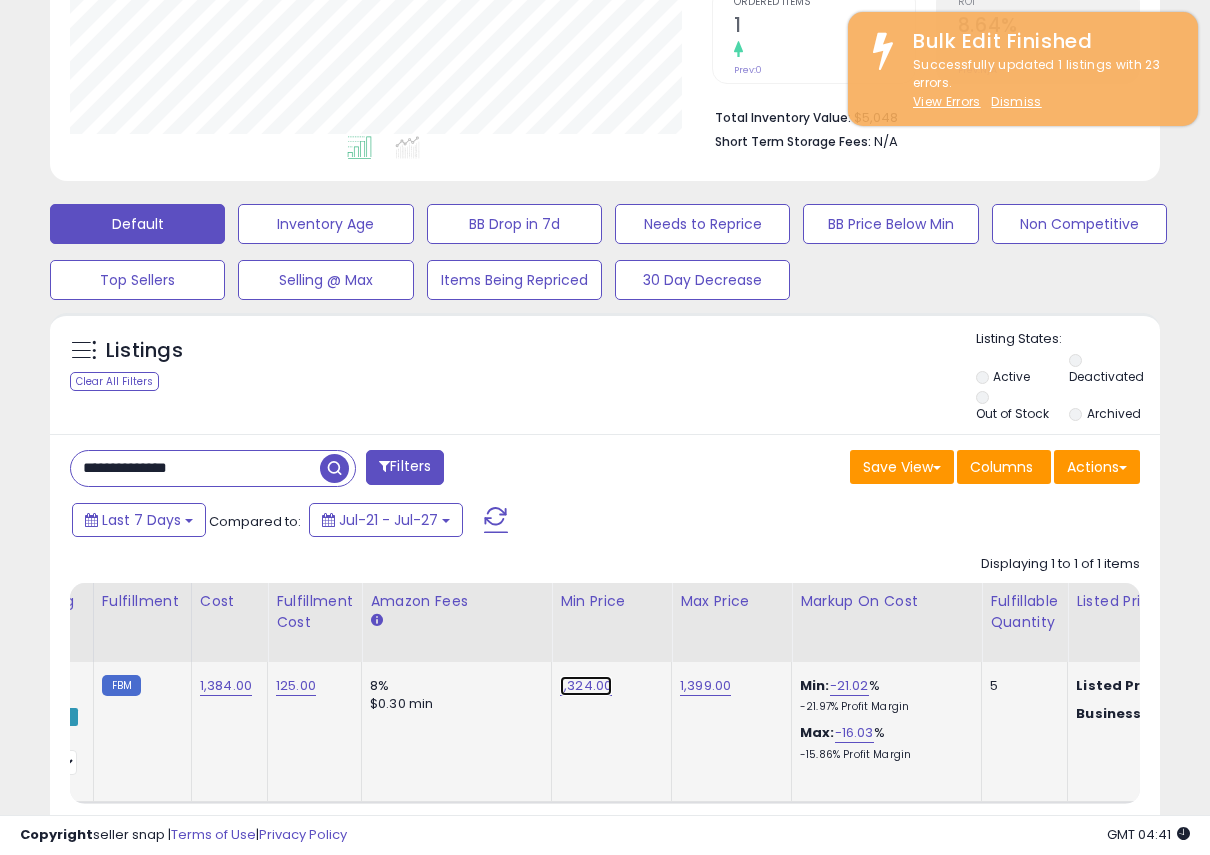 drag, startPoint x: 581, startPoint y: 671, endPoint x: 569, endPoint y: 663, distance: 14.422205 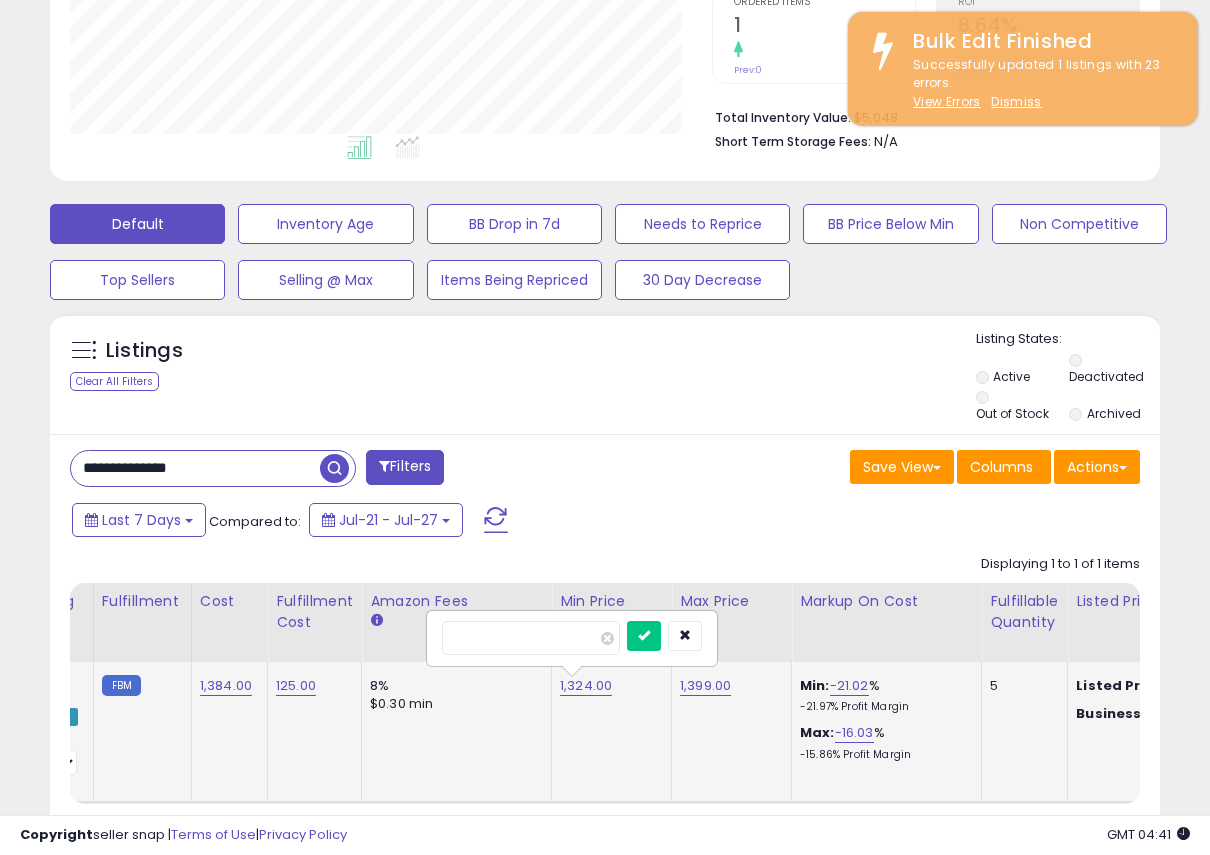 scroll, scrollTop: 0, scrollLeft: 560, axis: horizontal 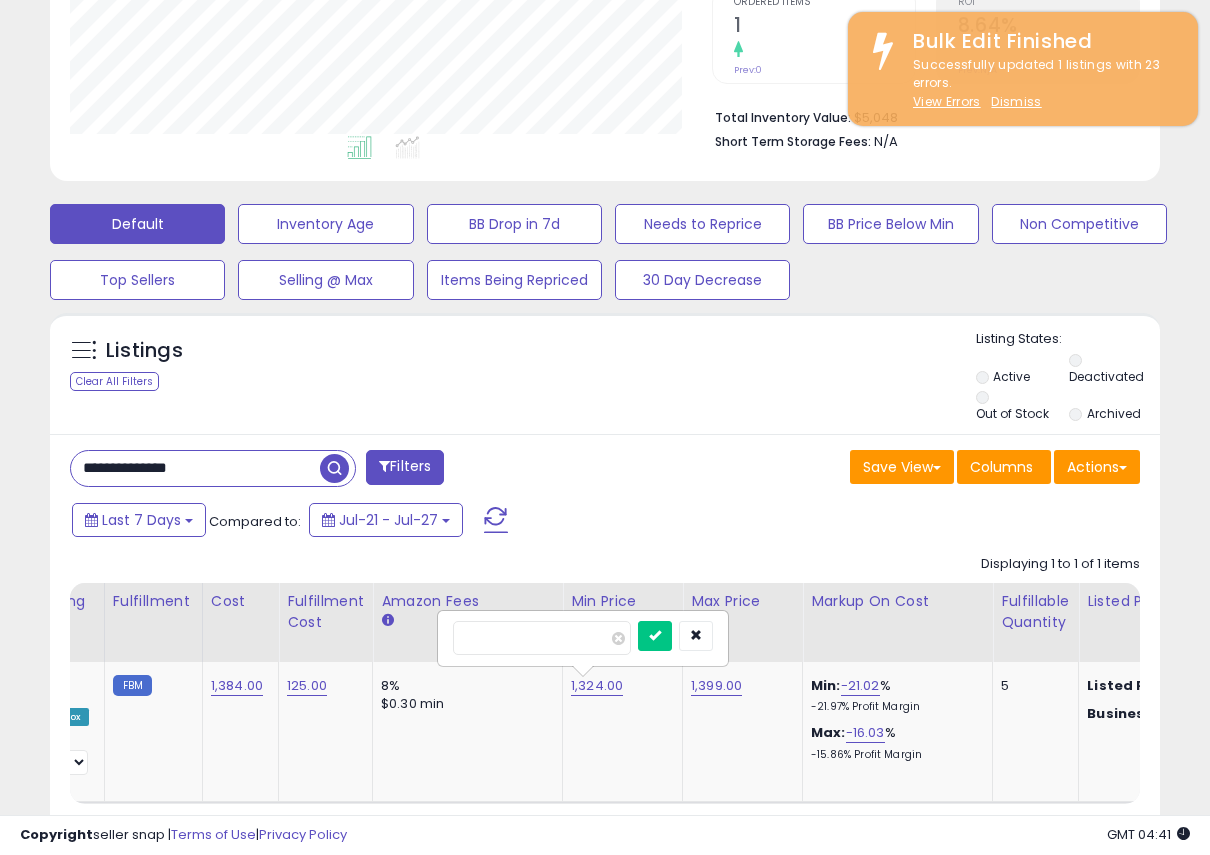 drag, startPoint x: 570, startPoint y: 619, endPoint x: 430, endPoint y: 620, distance: 140.00357 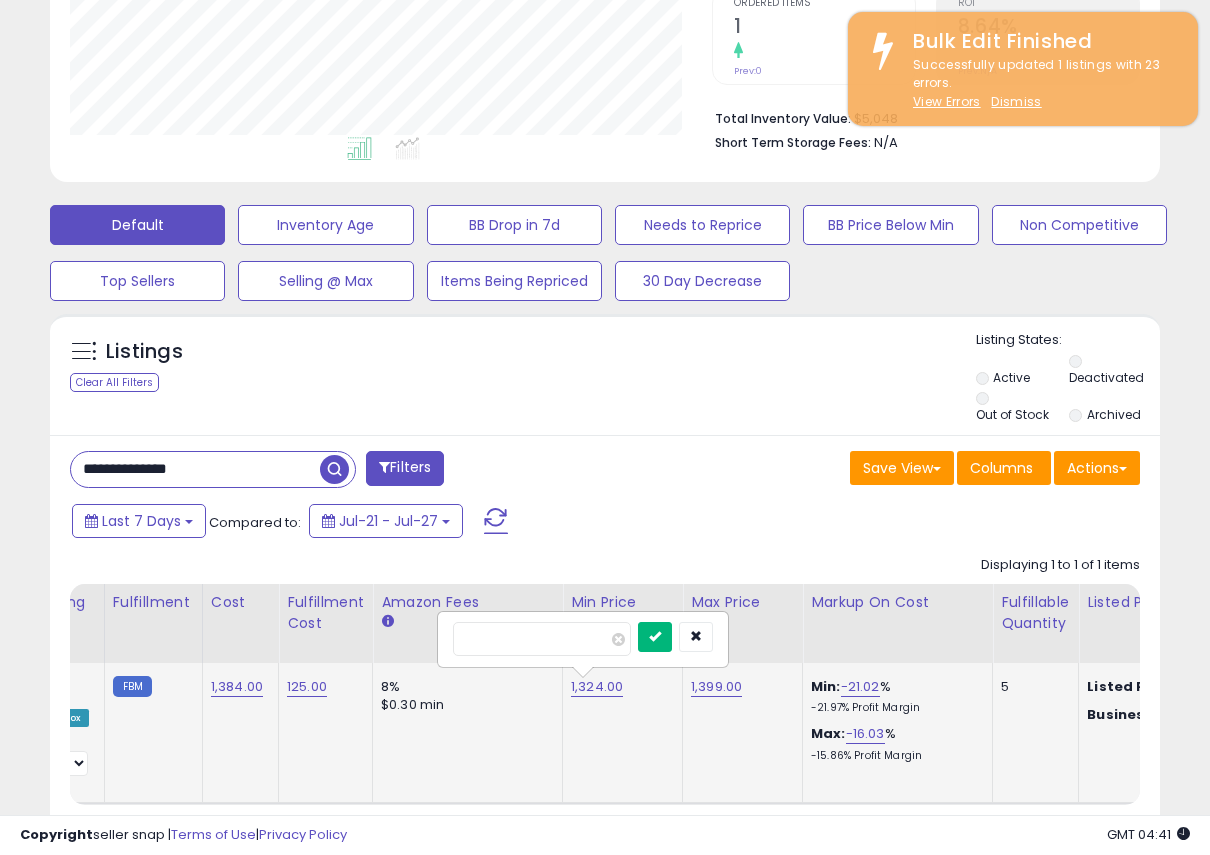 type on "****" 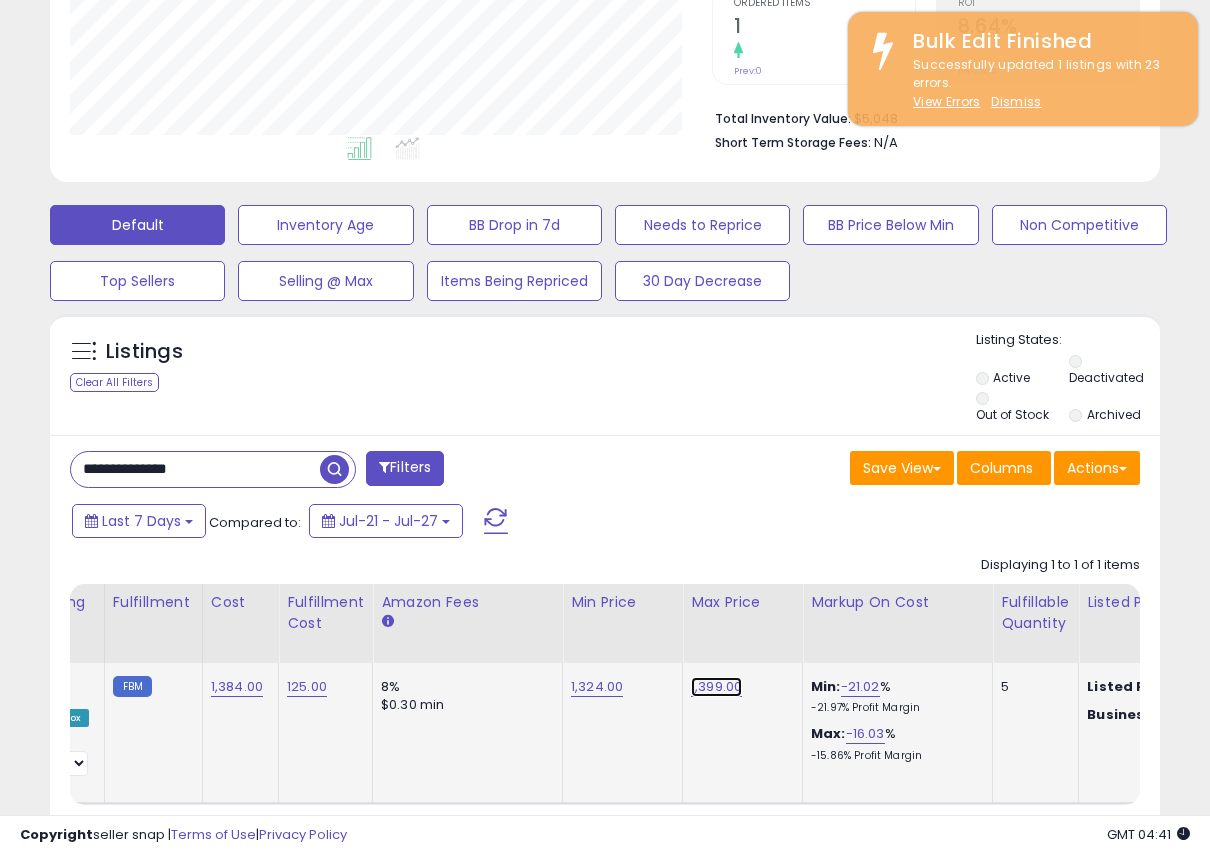 click on "1,399.00" at bounding box center [716, 687] 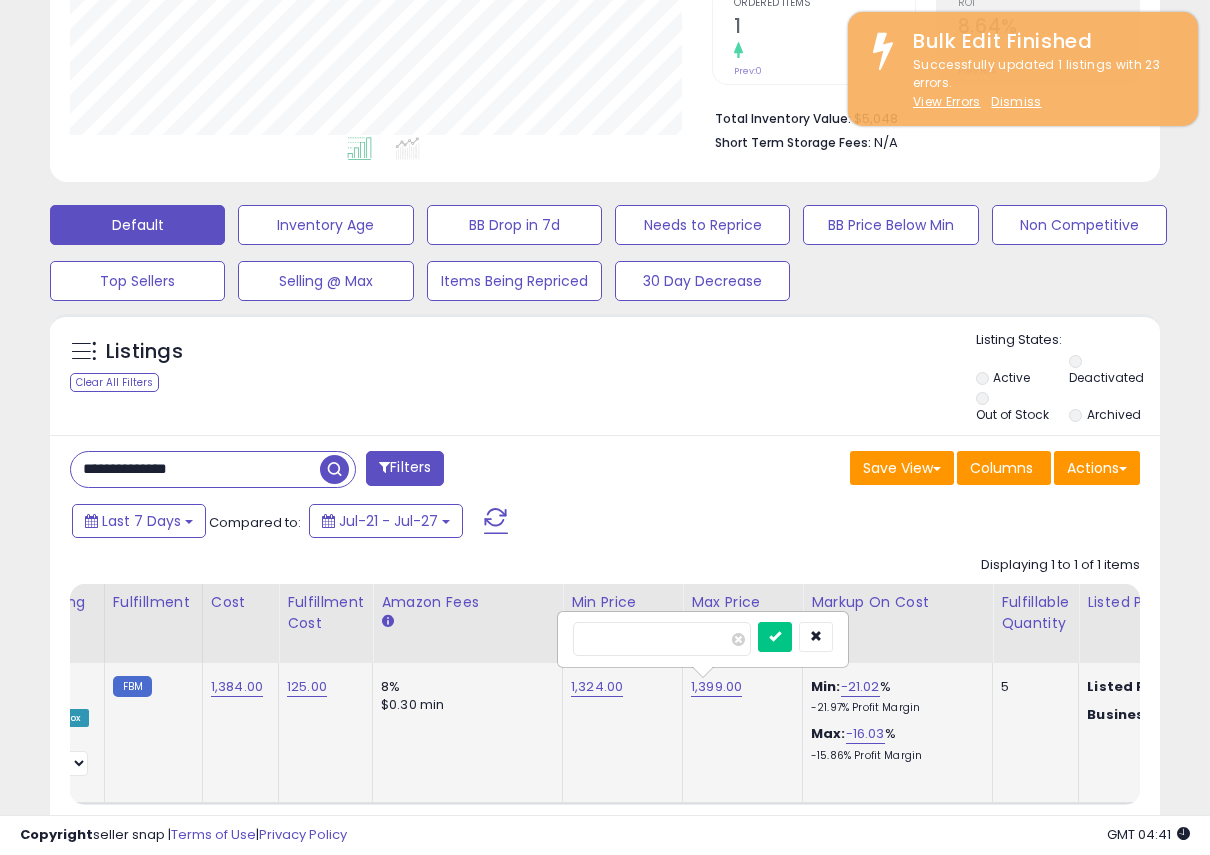 scroll, scrollTop: 0, scrollLeft: 547, axis: horizontal 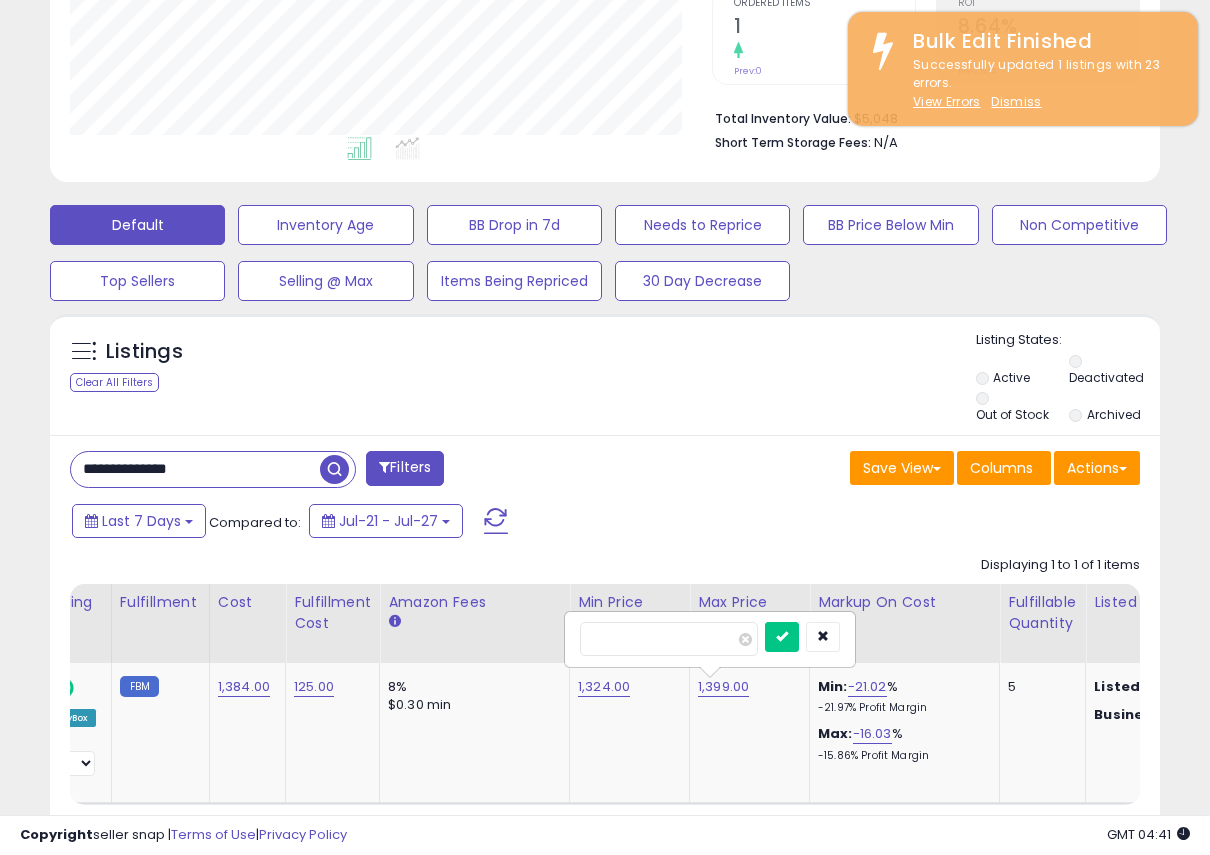 drag, startPoint x: 689, startPoint y: 627, endPoint x: 536, endPoint y: 623, distance: 153.05228 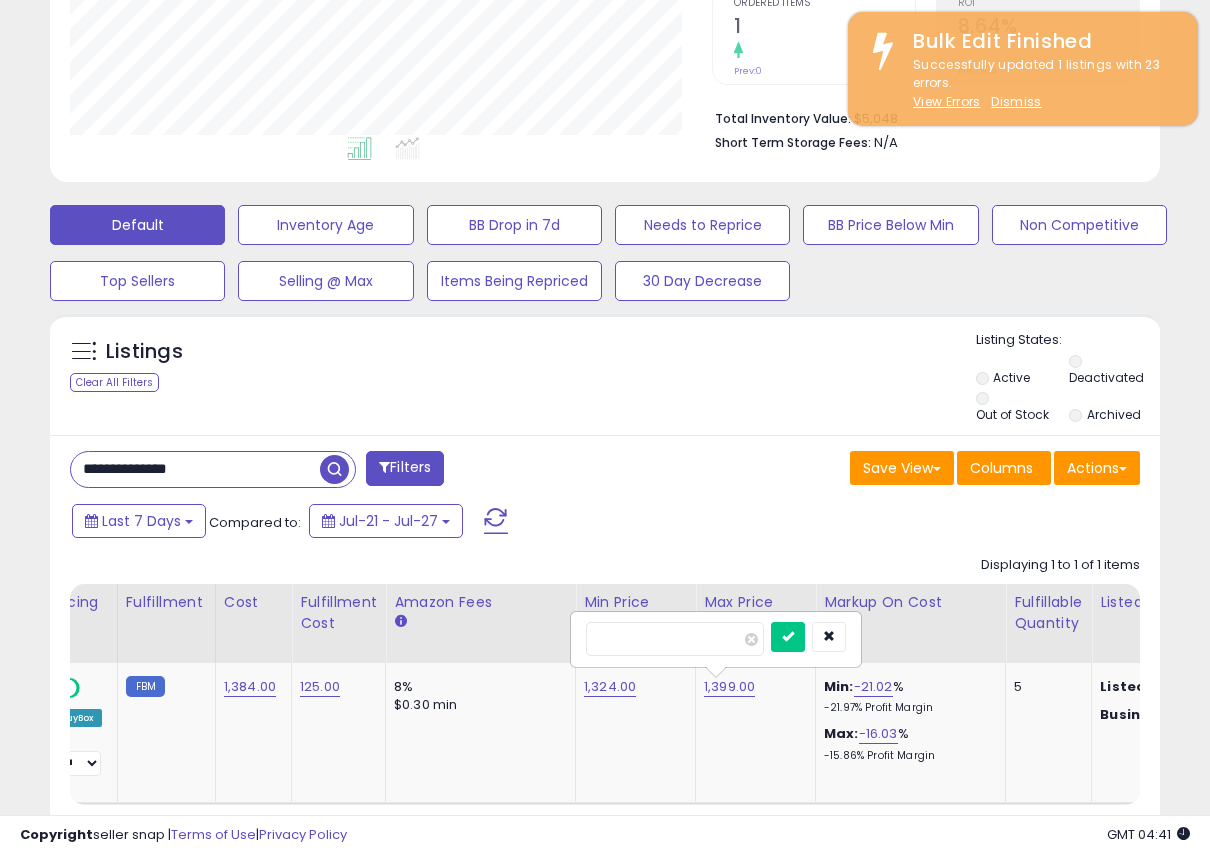 scroll, scrollTop: 0, scrollLeft: 540, axis: horizontal 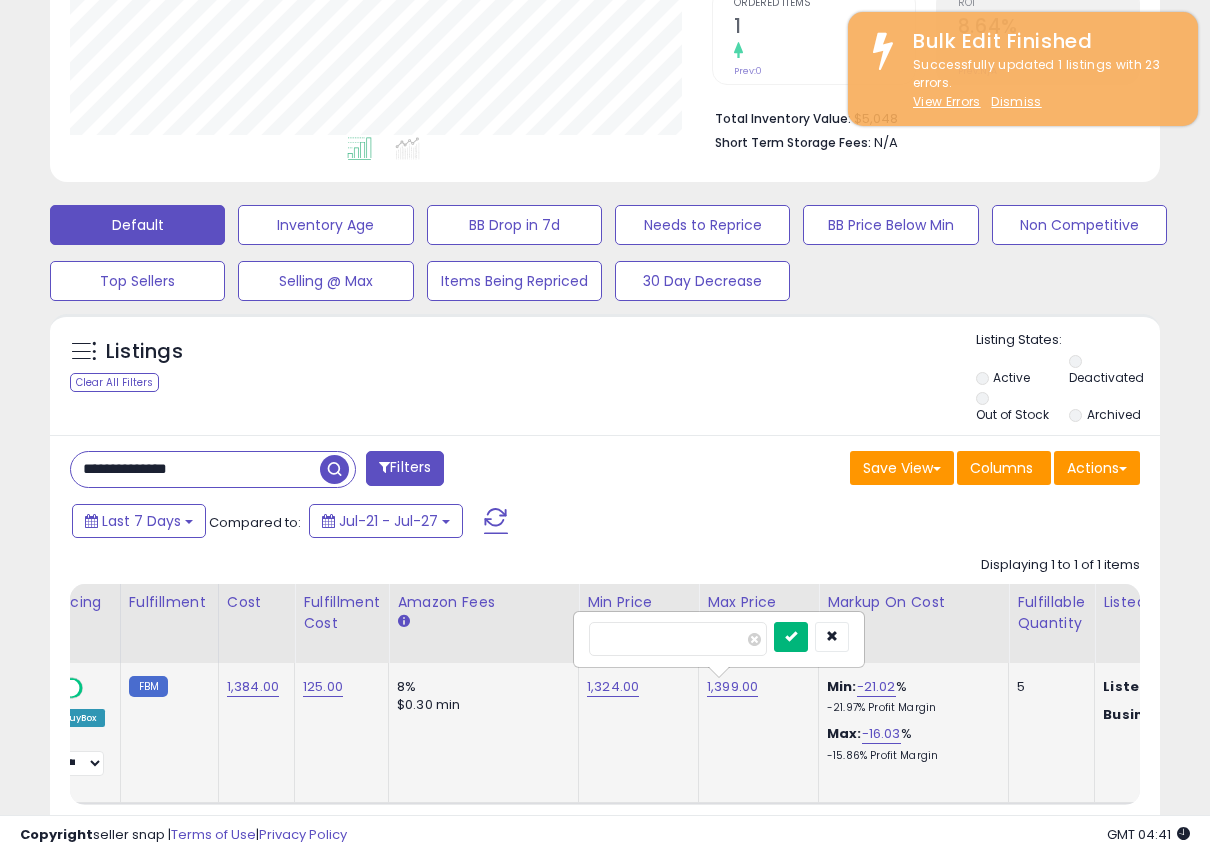type on "****" 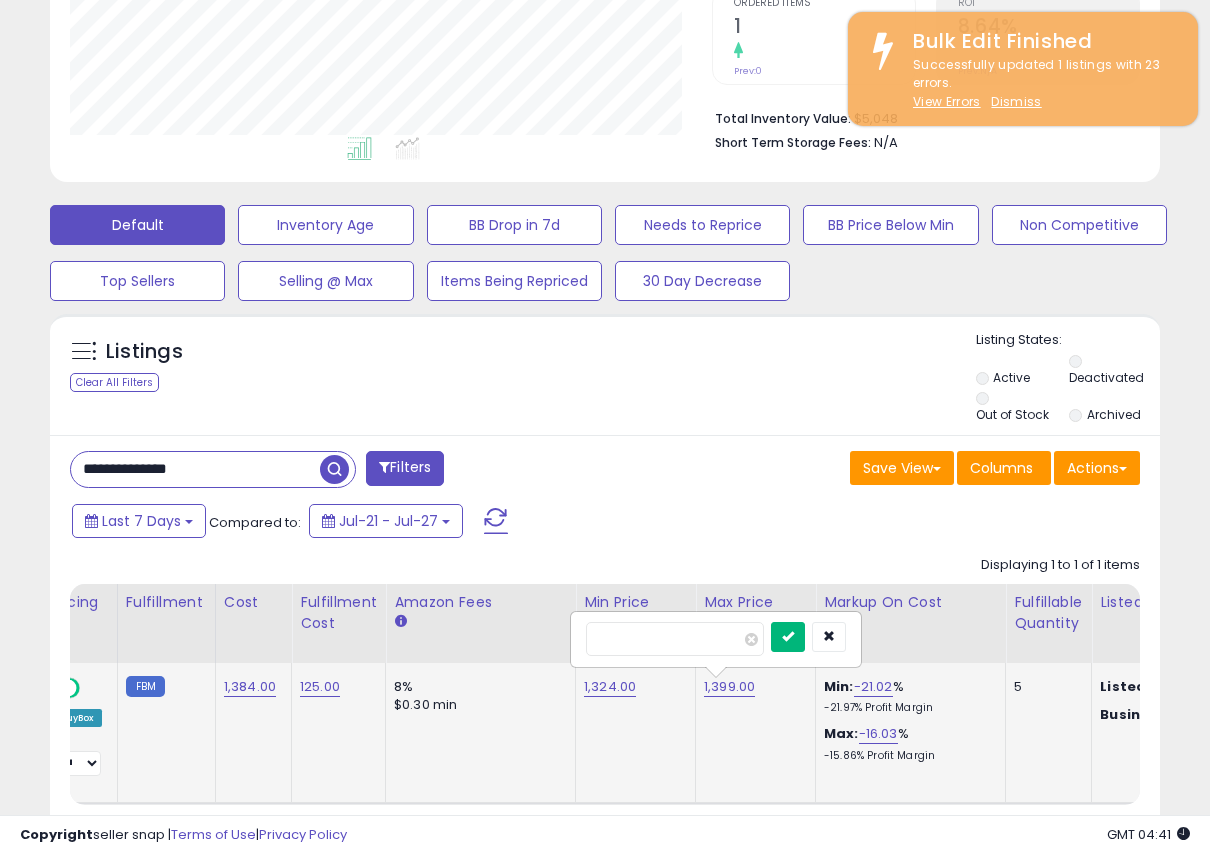 click at bounding box center (788, 637) 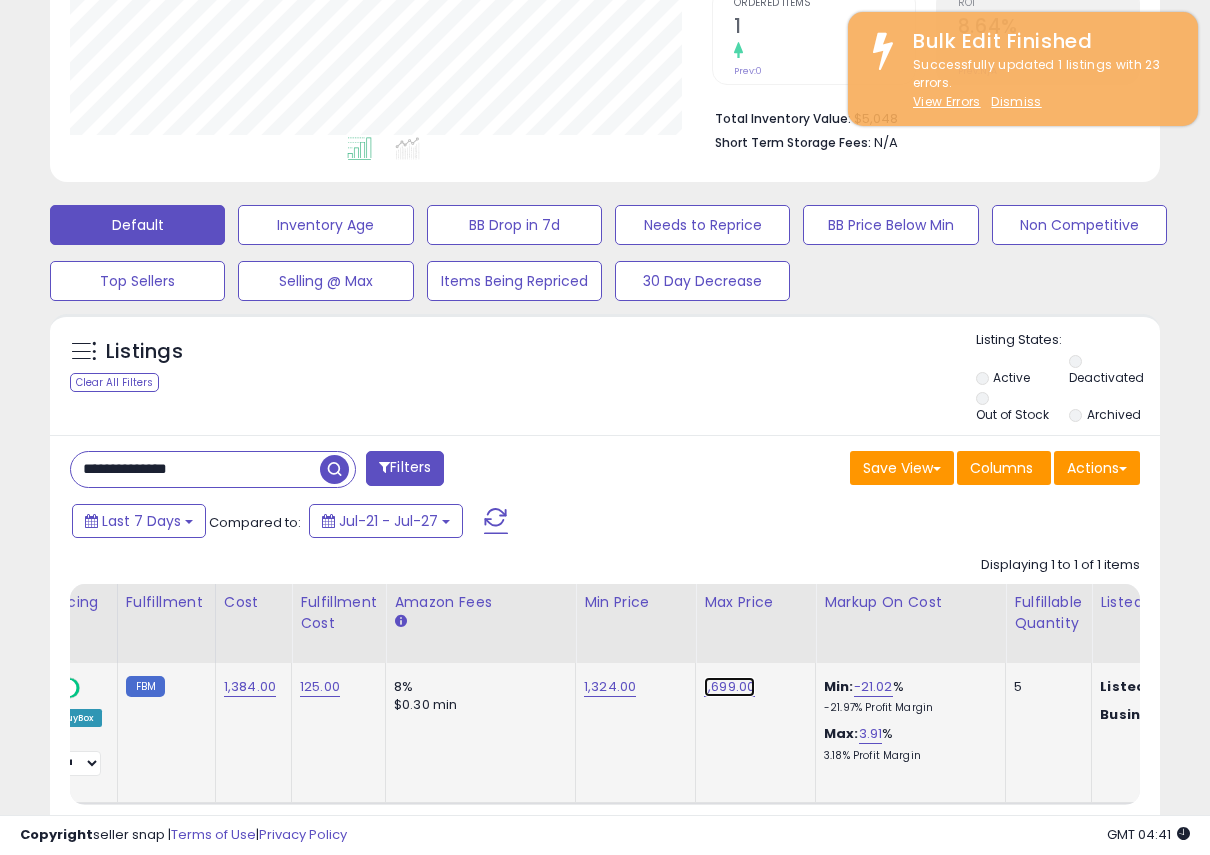 click on "1,699.00" at bounding box center (729, 687) 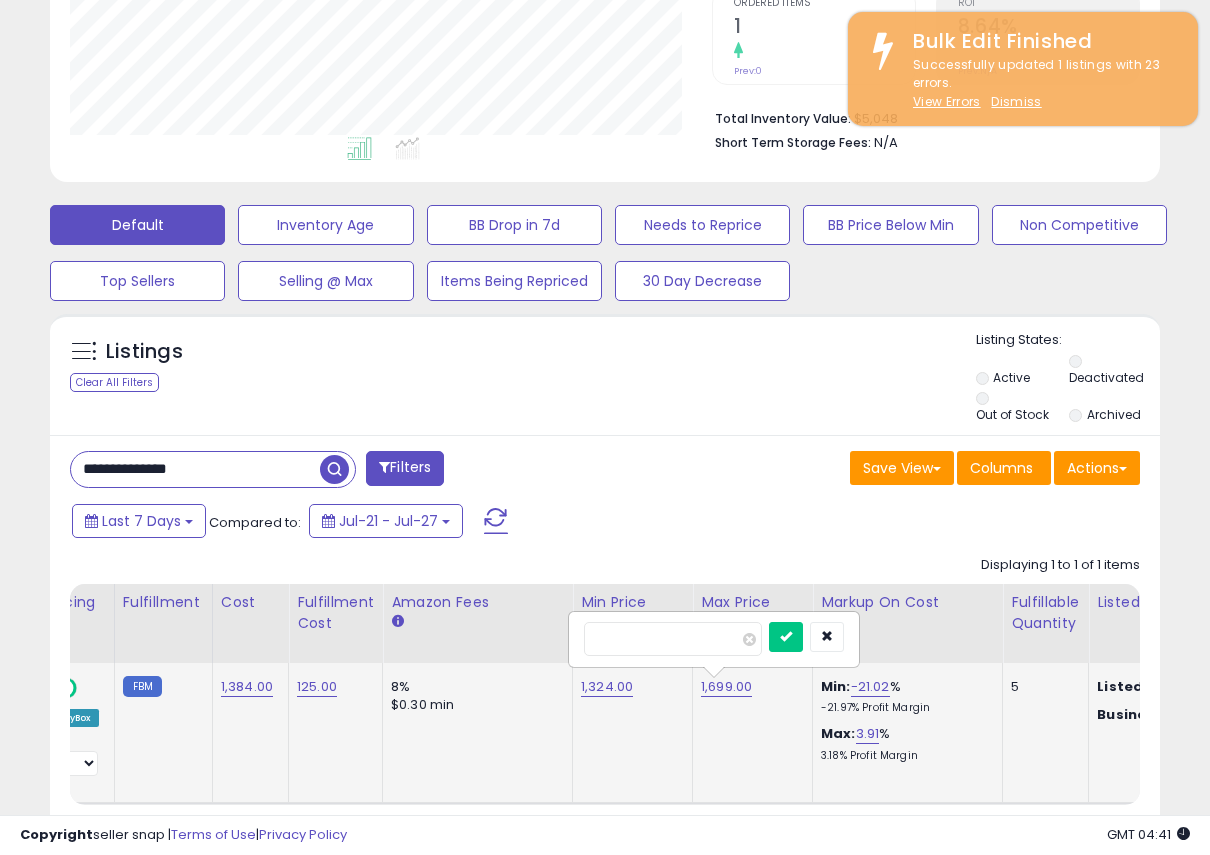 click at bounding box center [673, 639] 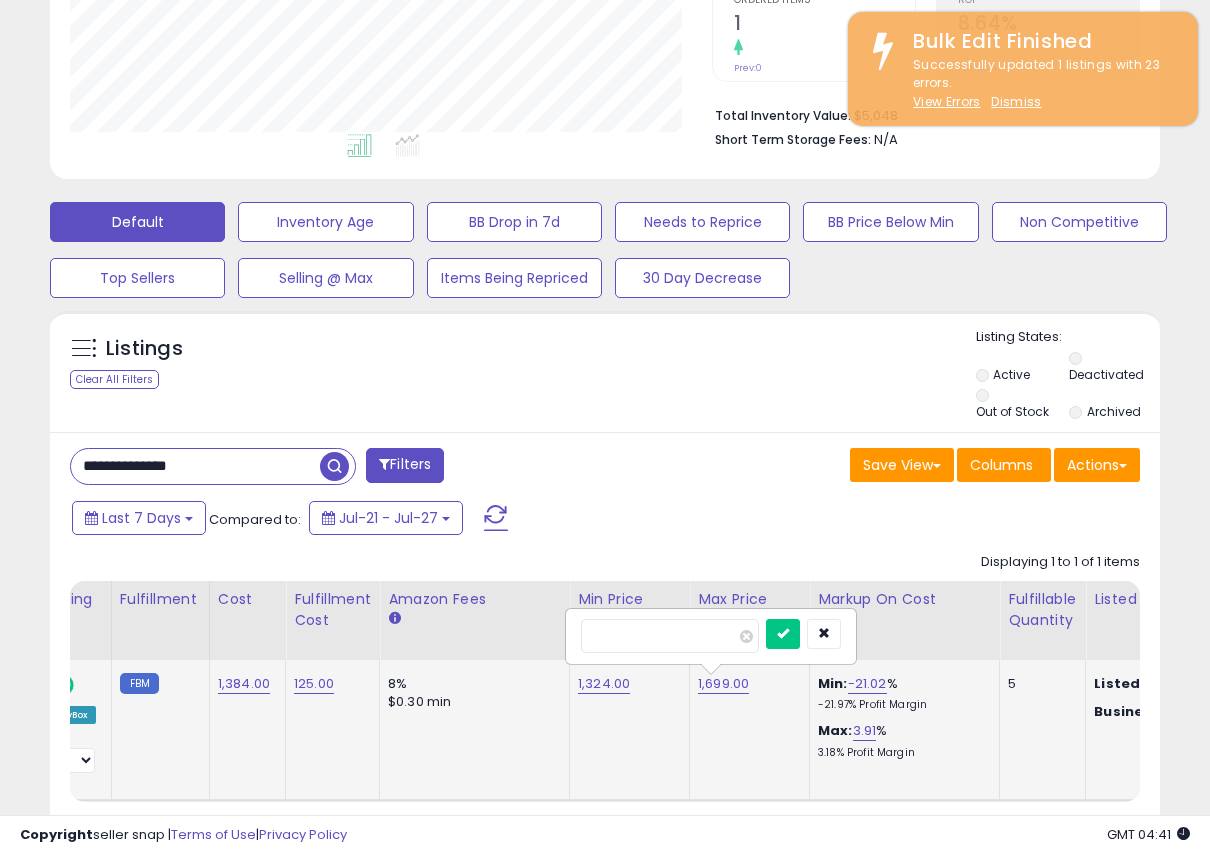 click on "*******" at bounding box center [670, 636] 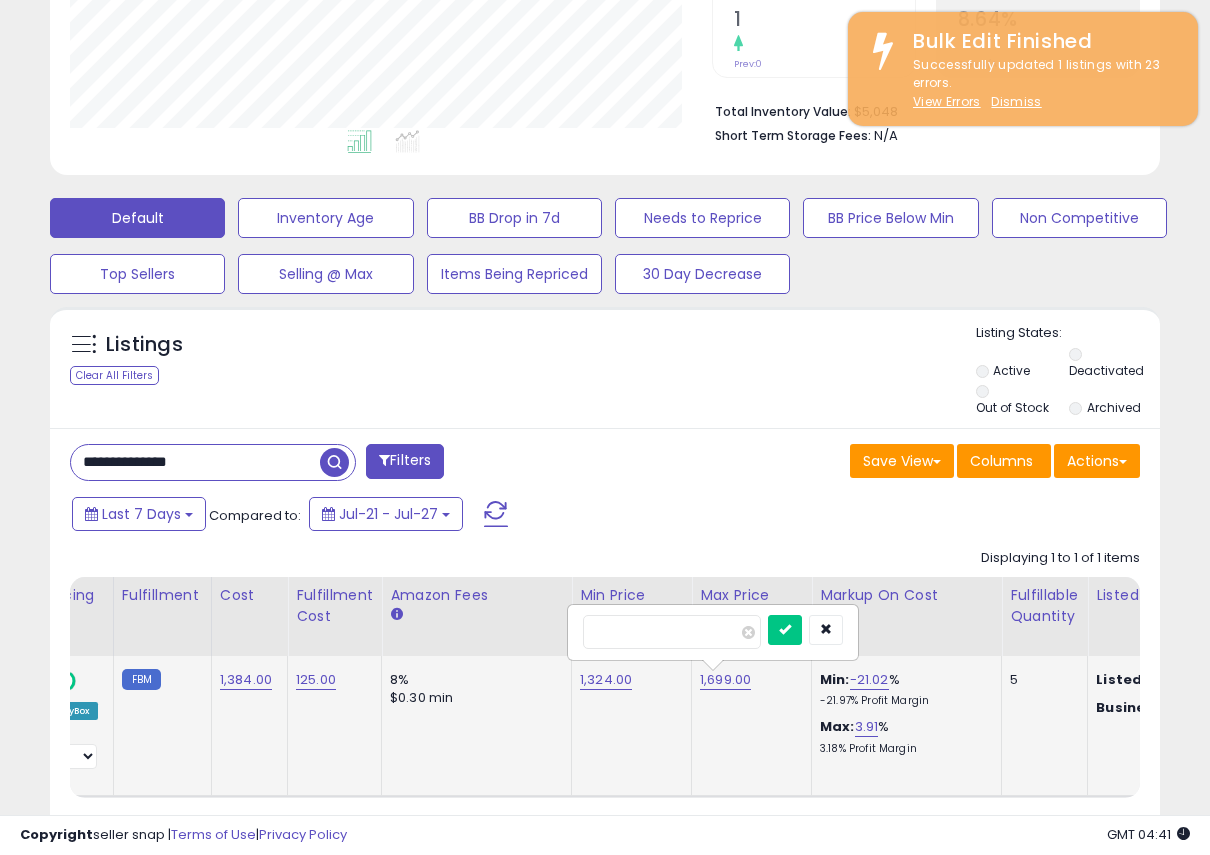 drag, startPoint x: 635, startPoint y: 615, endPoint x: 571, endPoint y: 616, distance: 64.00781 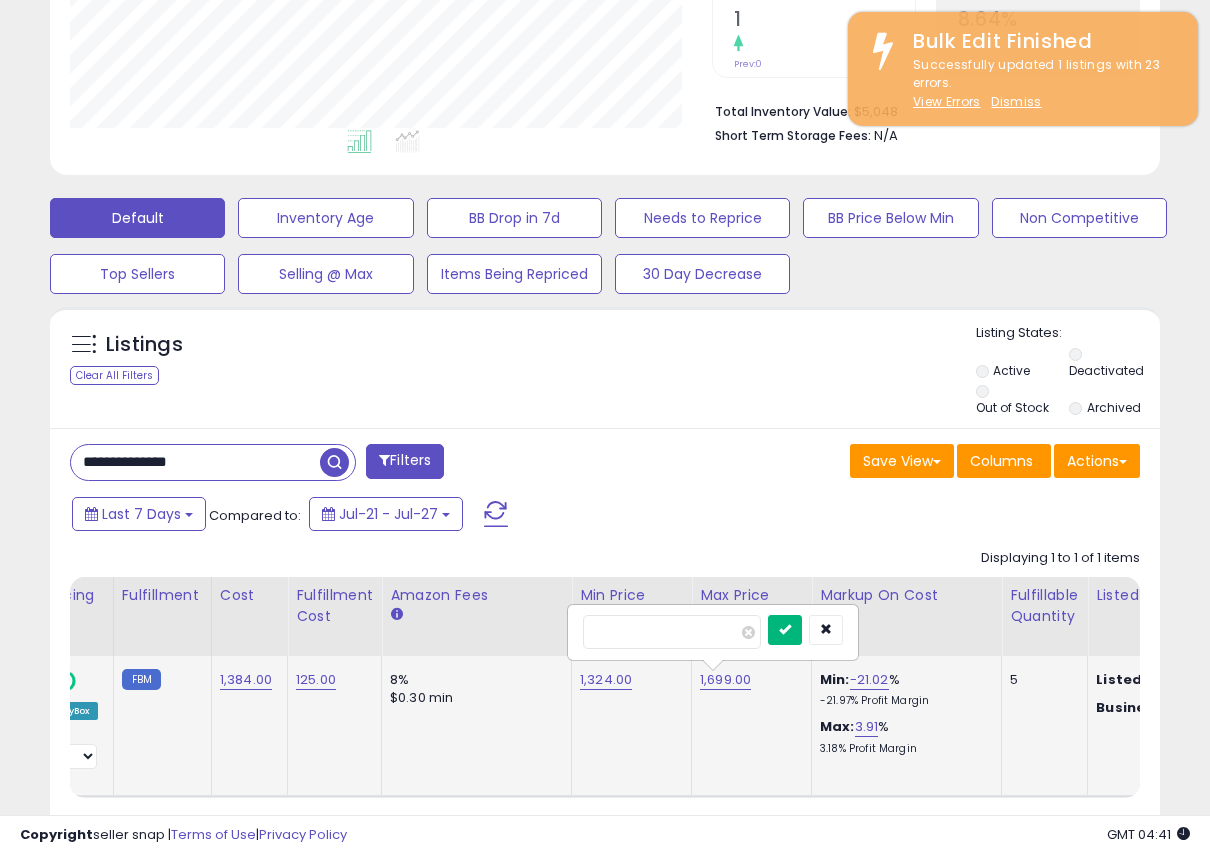 type on "****" 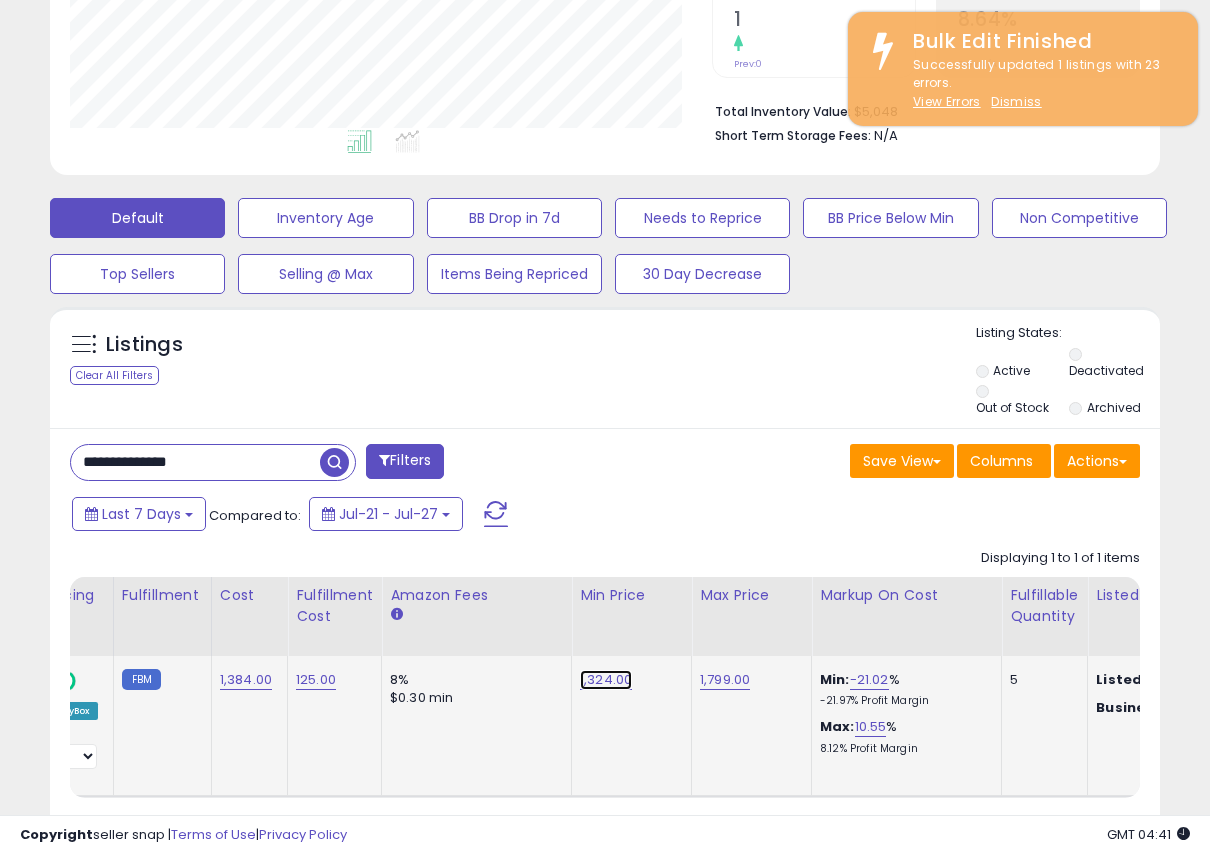 click on "1,324.00" at bounding box center [606, 680] 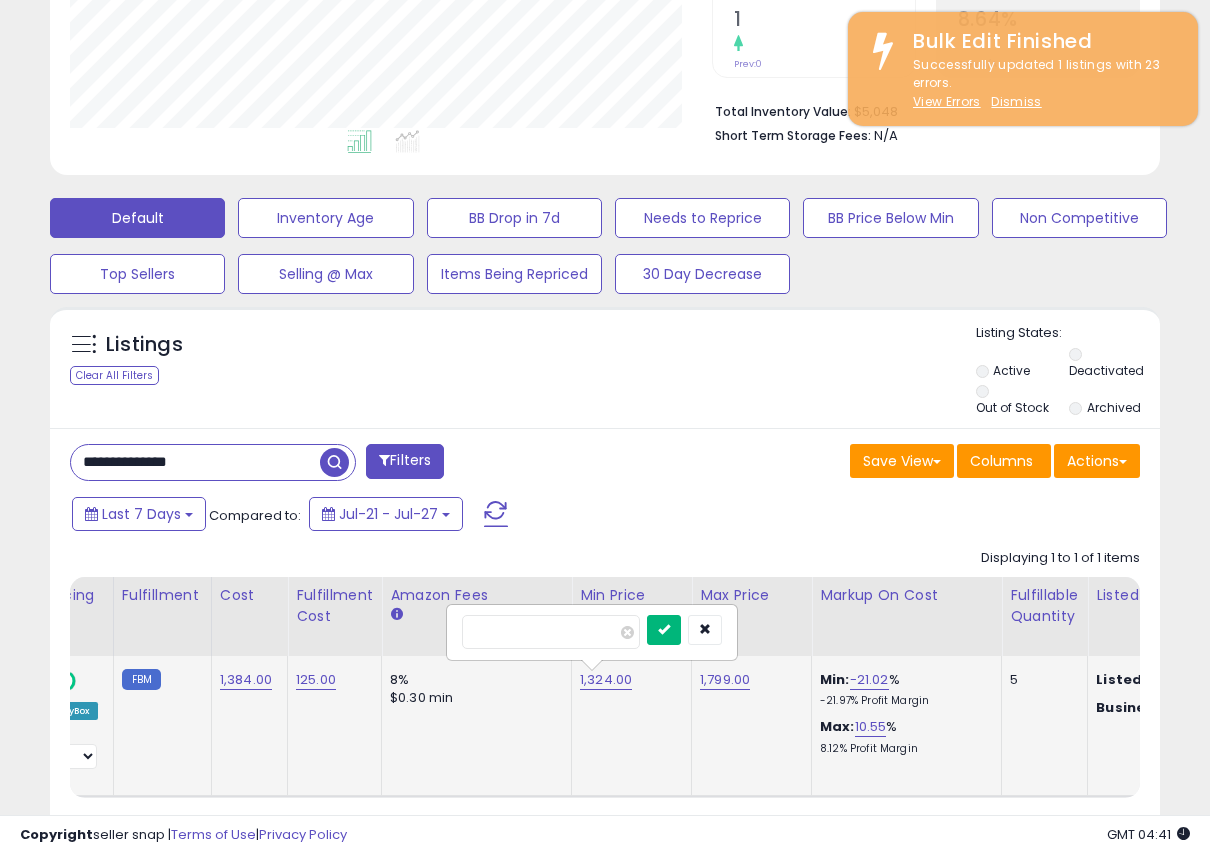 type on "****" 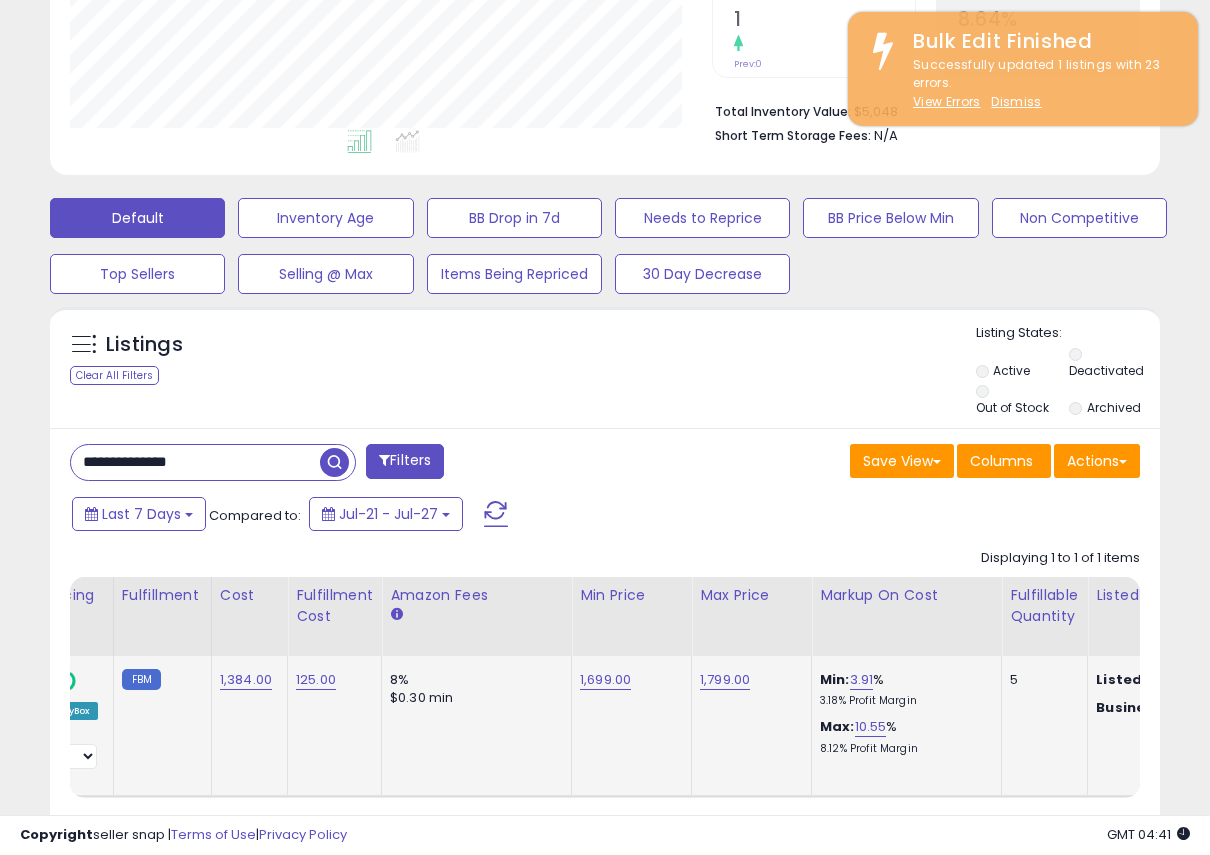 click on "1,699.00" 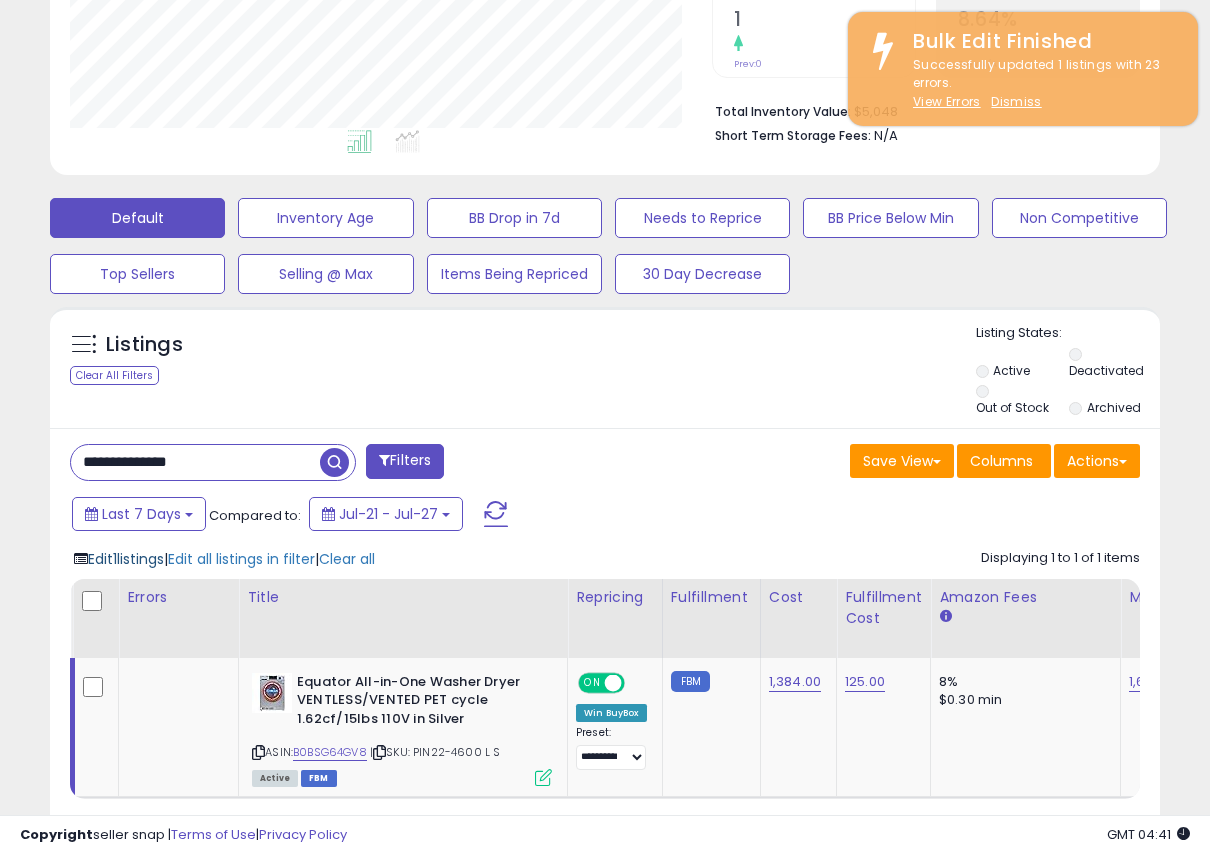 click on "Edit  1  listings" at bounding box center [126, 559] 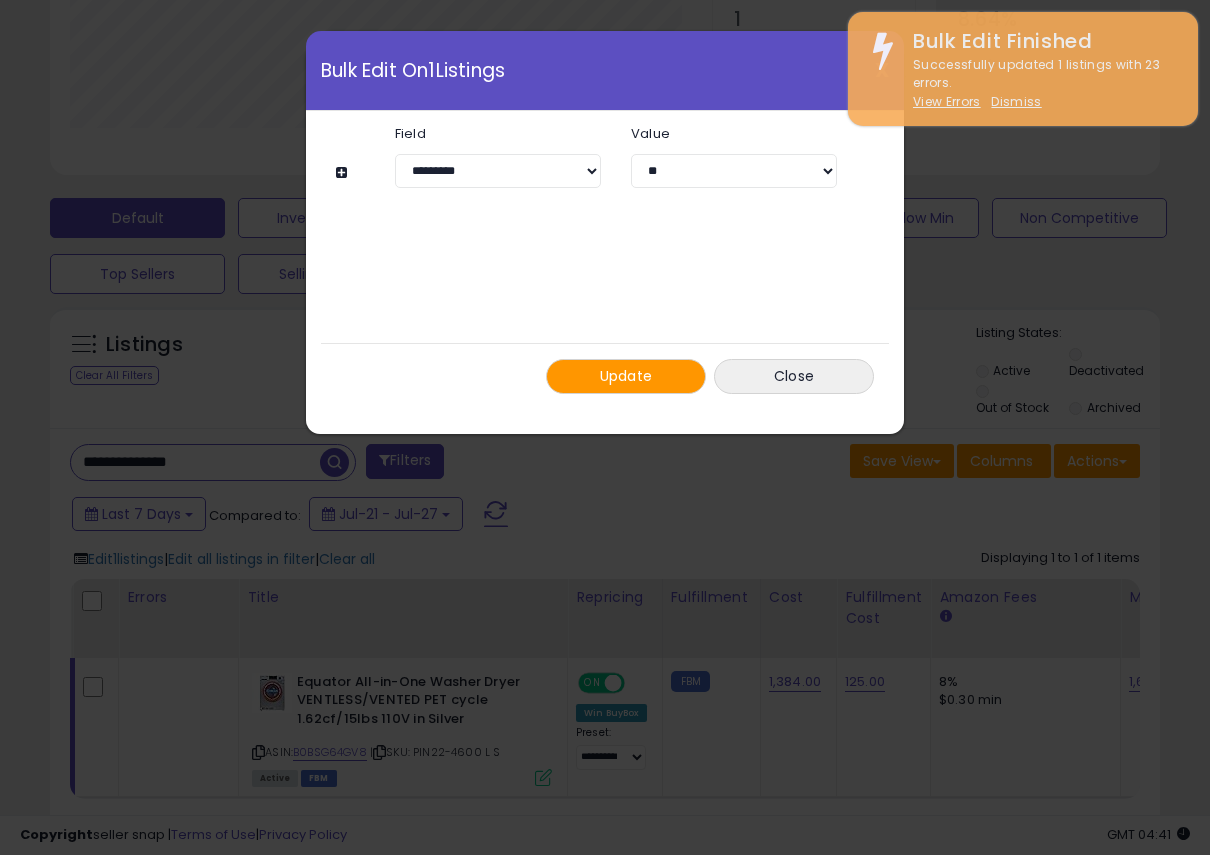 drag, startPoint x: 338, startPoint y: 172, endPoint x: 367, endPoint y: 182, distance: 30.675724 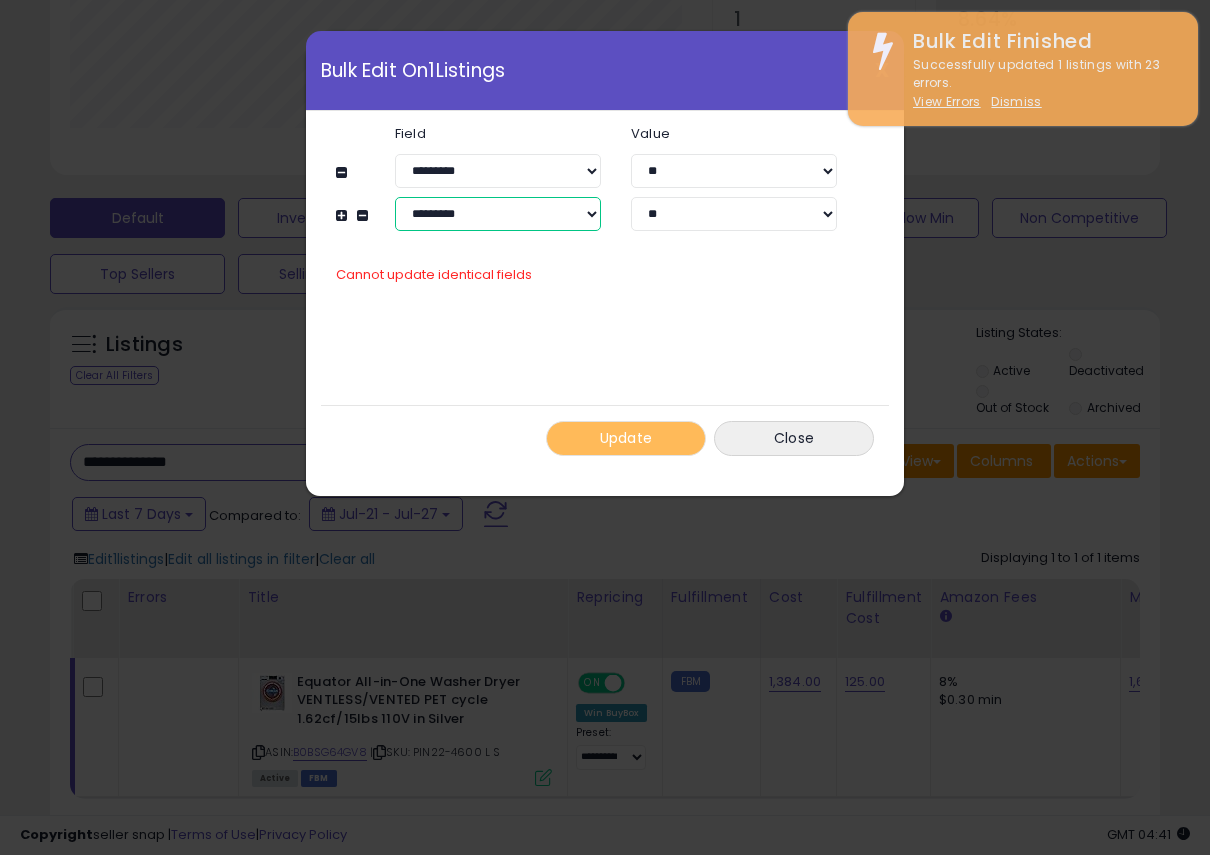 click on "**********" at bounding box center (498, 214) 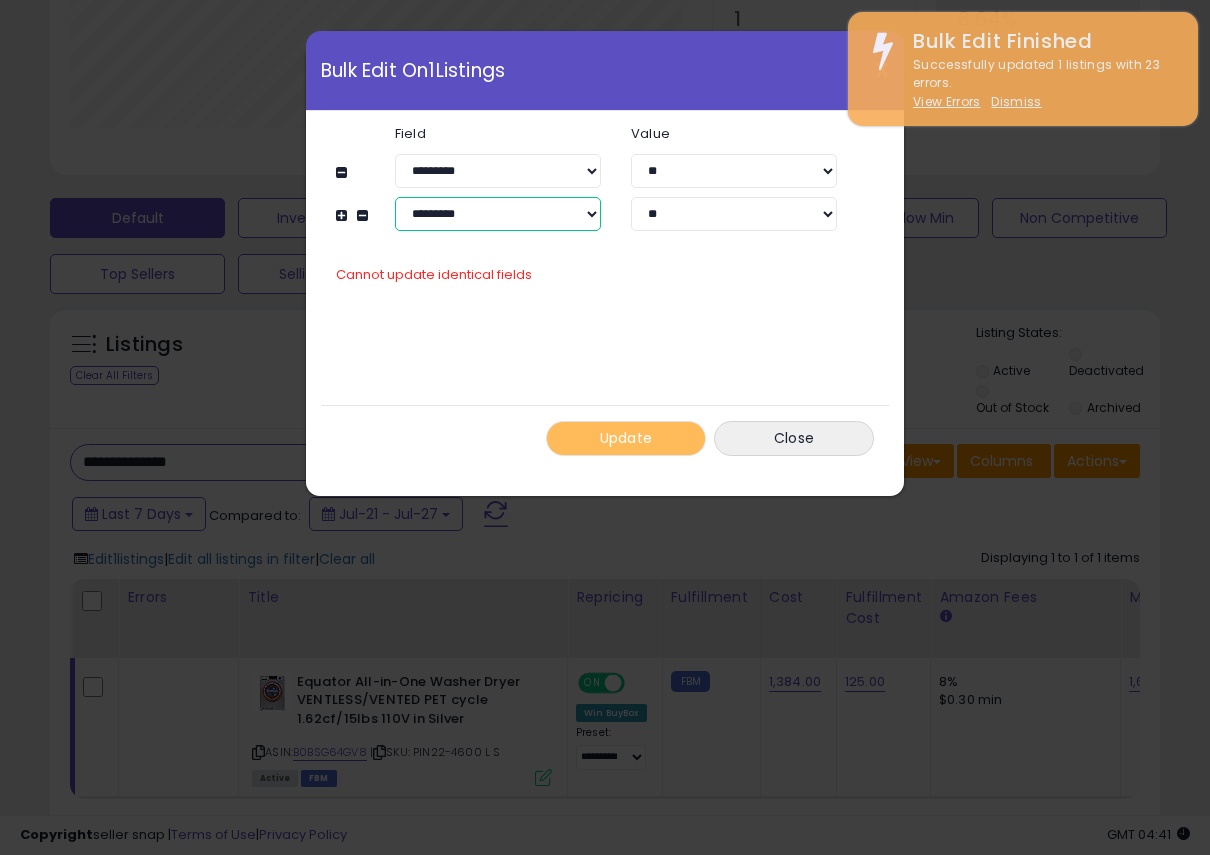 select on "**********" 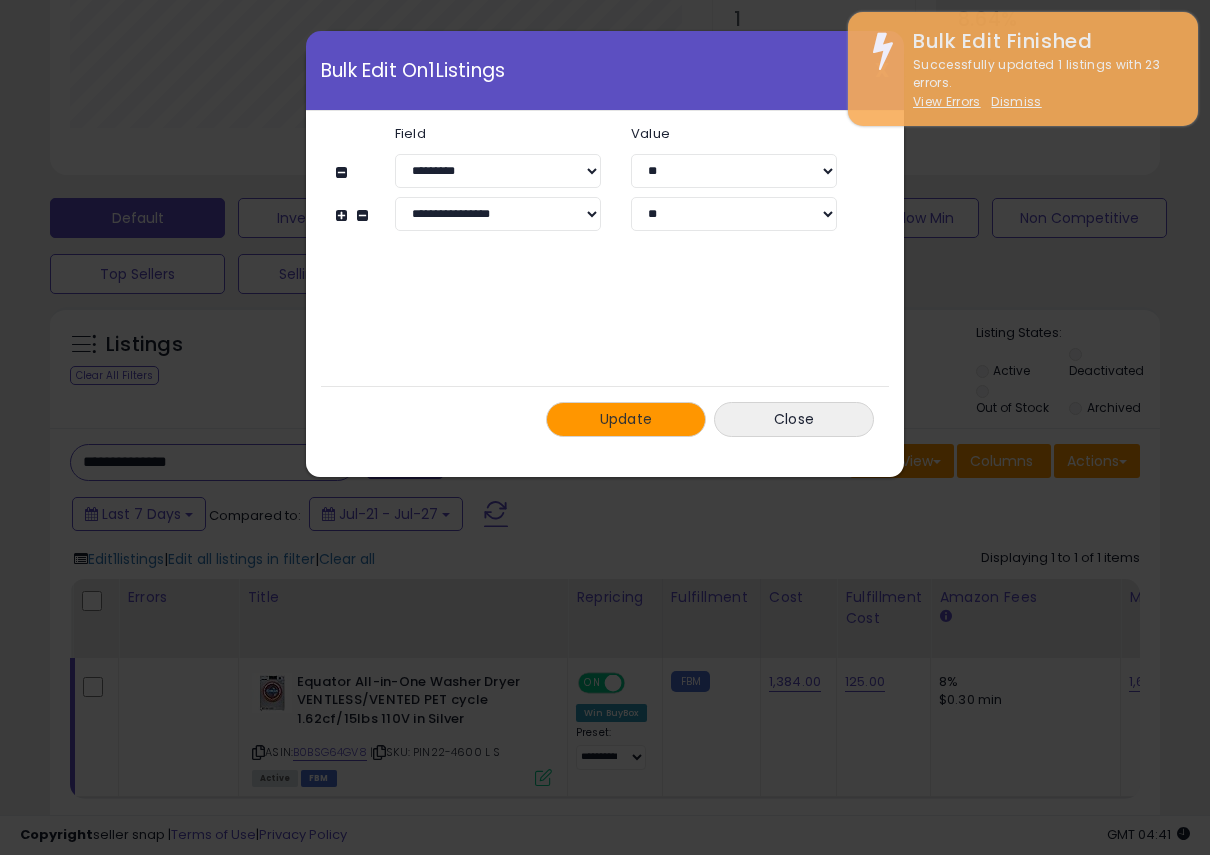 click on "Update" at bounding box center (626, 419) 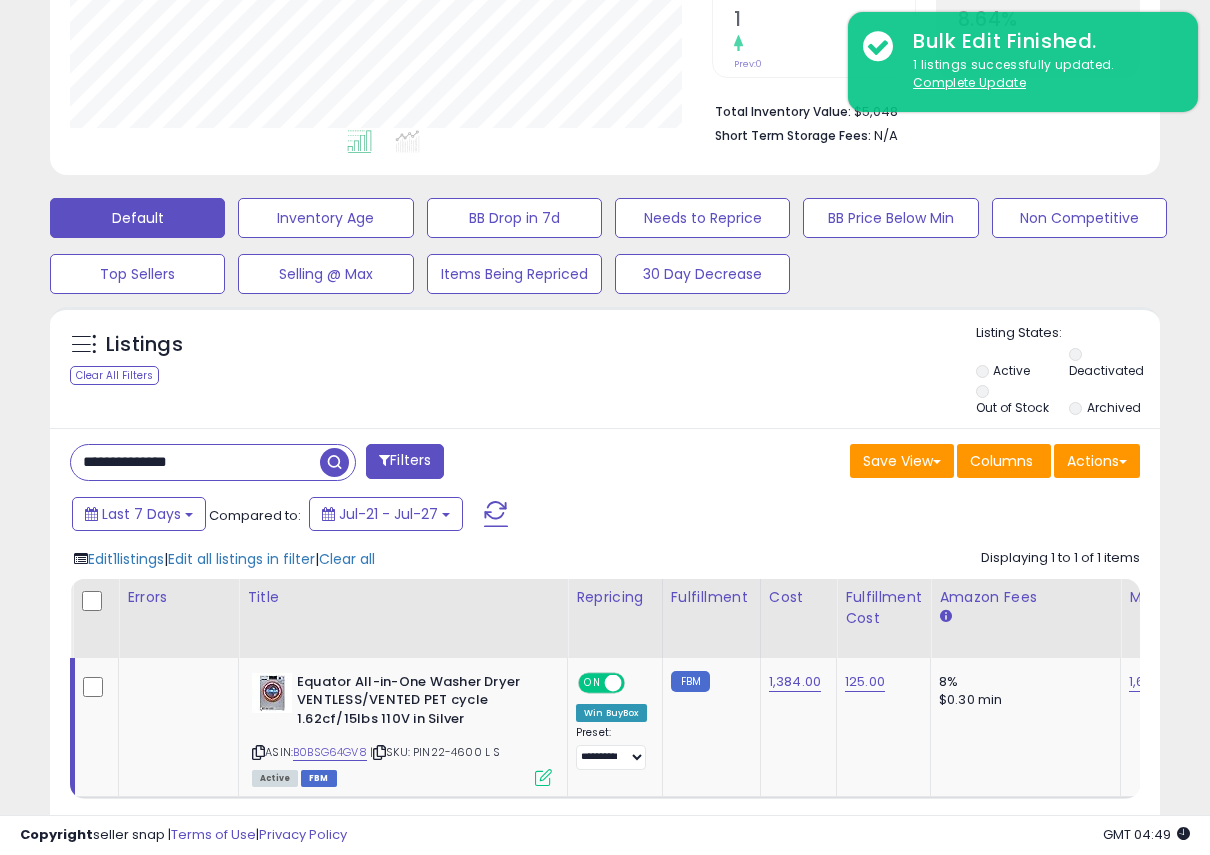 drag, startPoint x: 249, startPoint y: 440, endPoint x: 50, endPoint y: 440, distance: 199 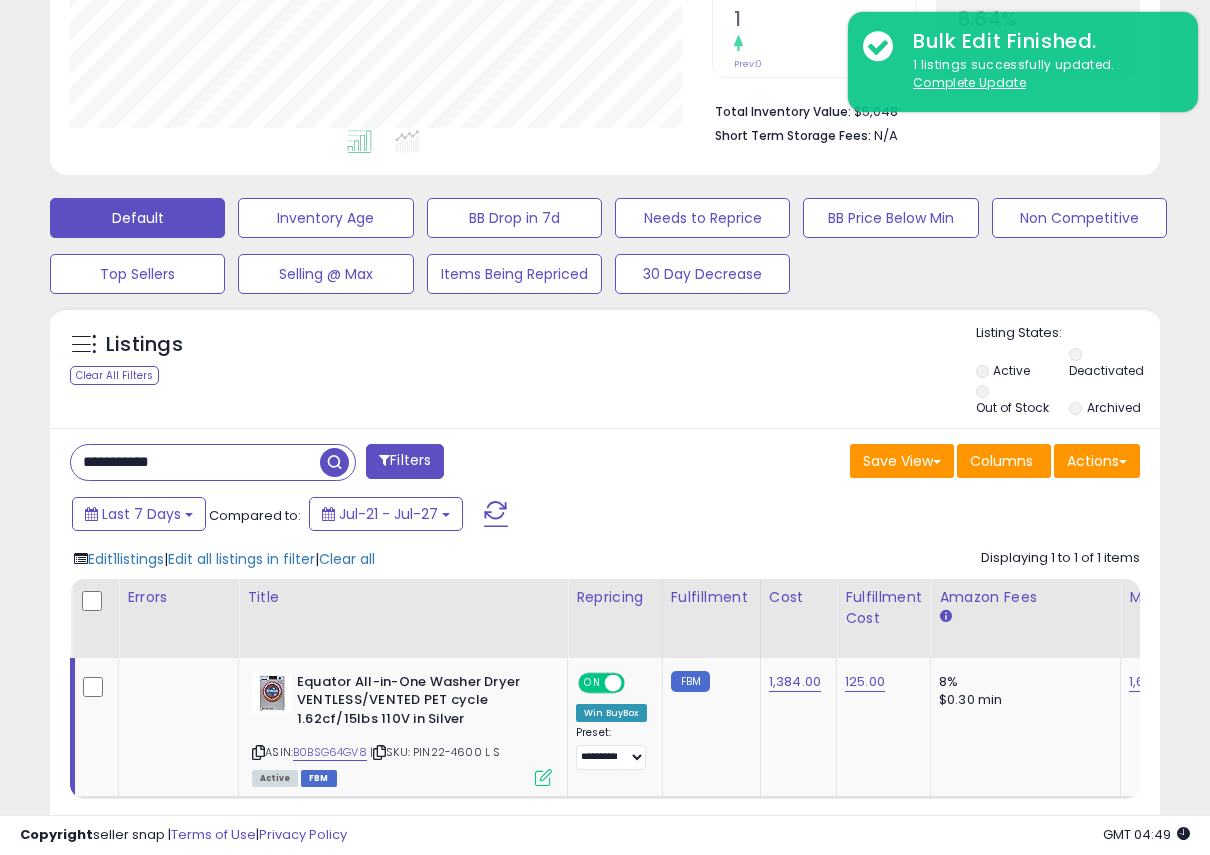 type on "**********" 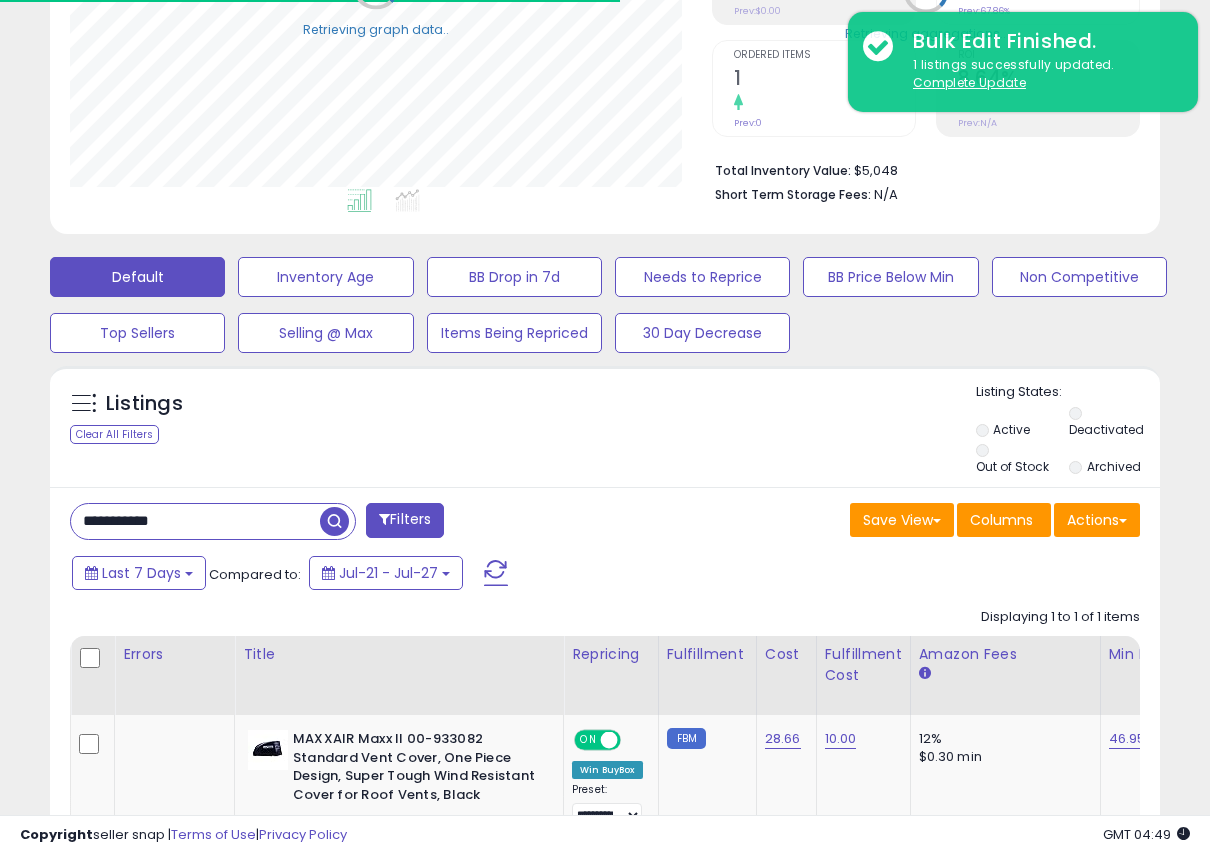 scroll, scrollTop: 463, scrollLeft: 0, axis: vertical 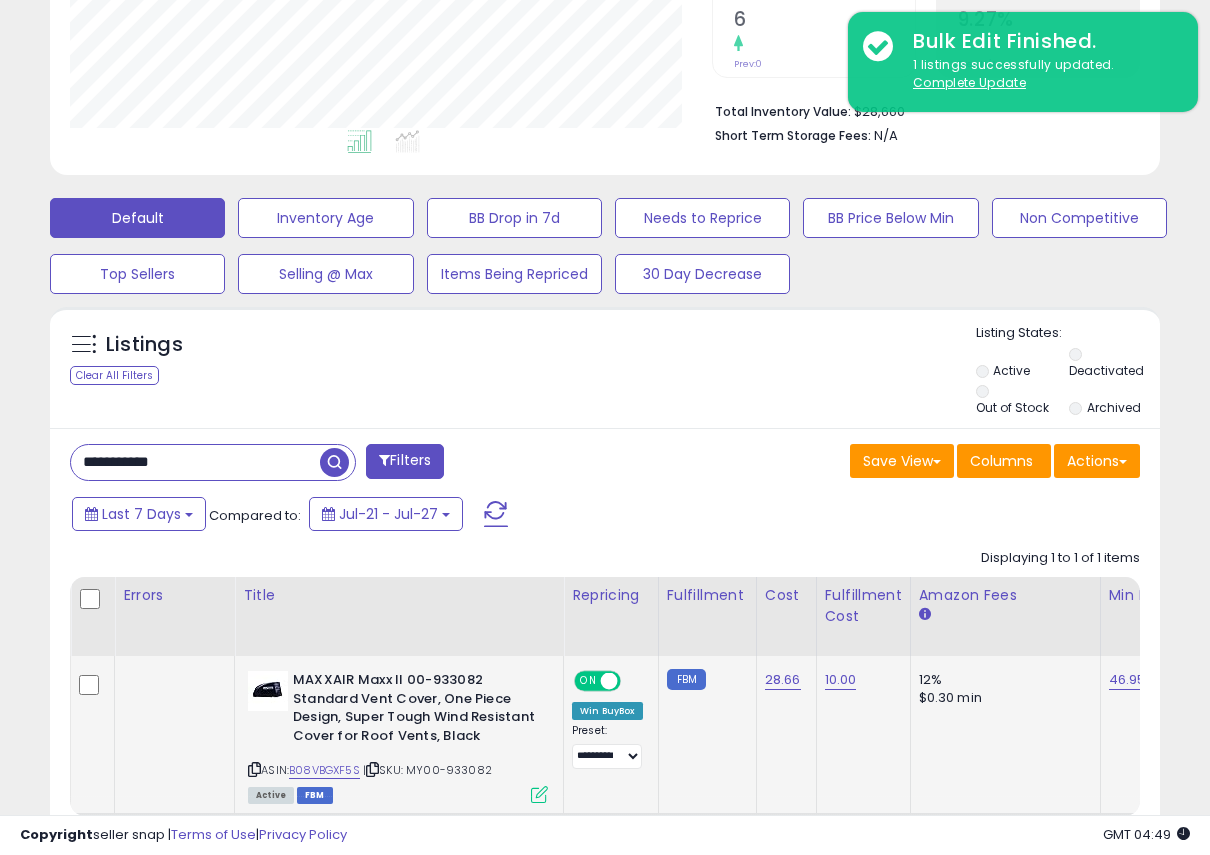 drag, startPoint x: 497, startPoint y: 775, endPoint x: 414, endPoint y: 773, distance: 83.02409 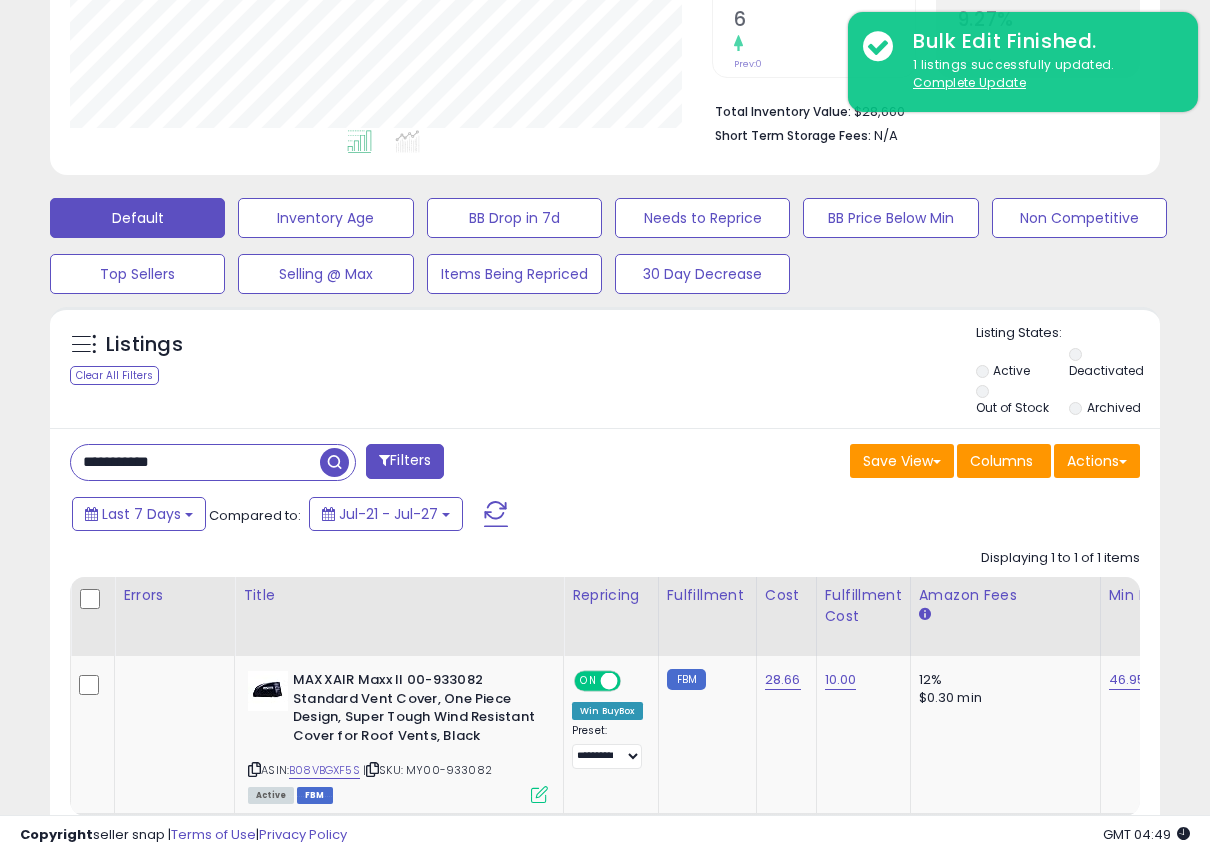 copy on "MY00-933082" 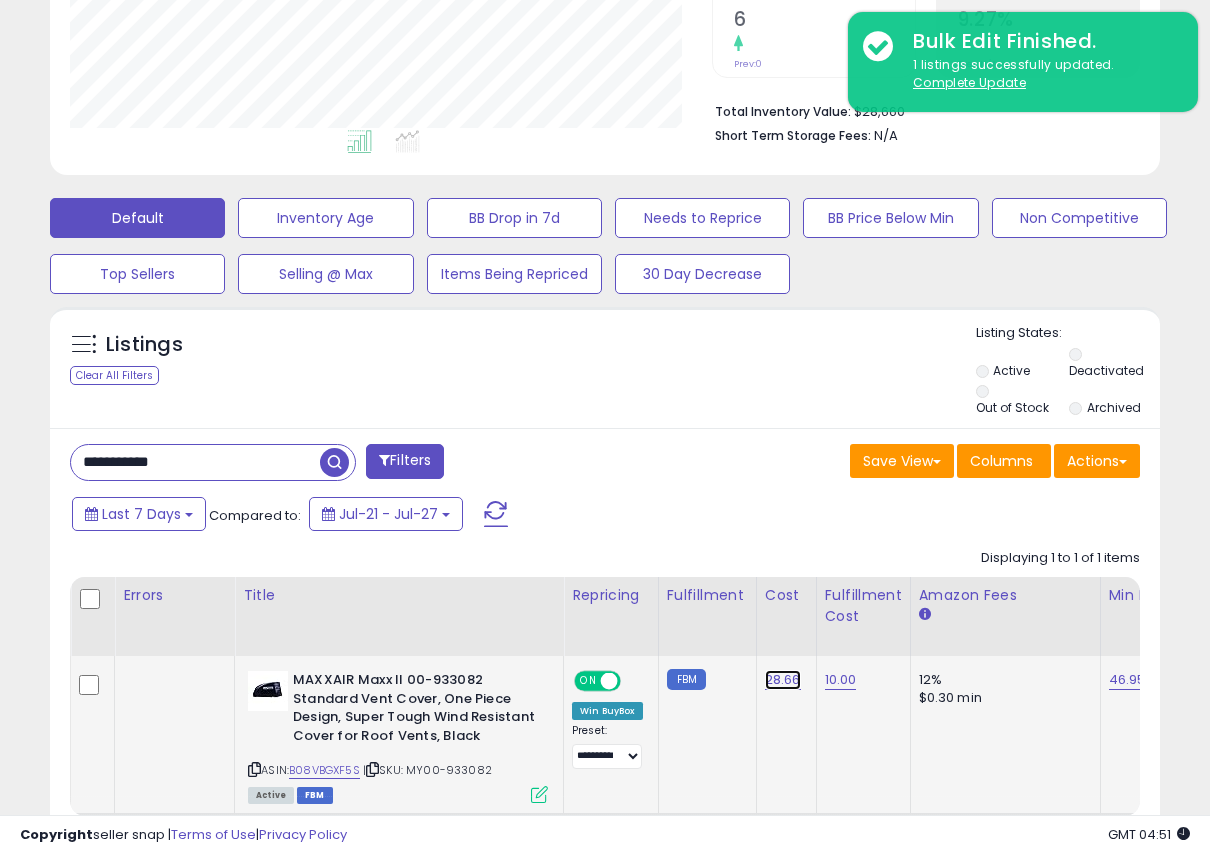 click on "28.66" at bounding box center (783, 680) 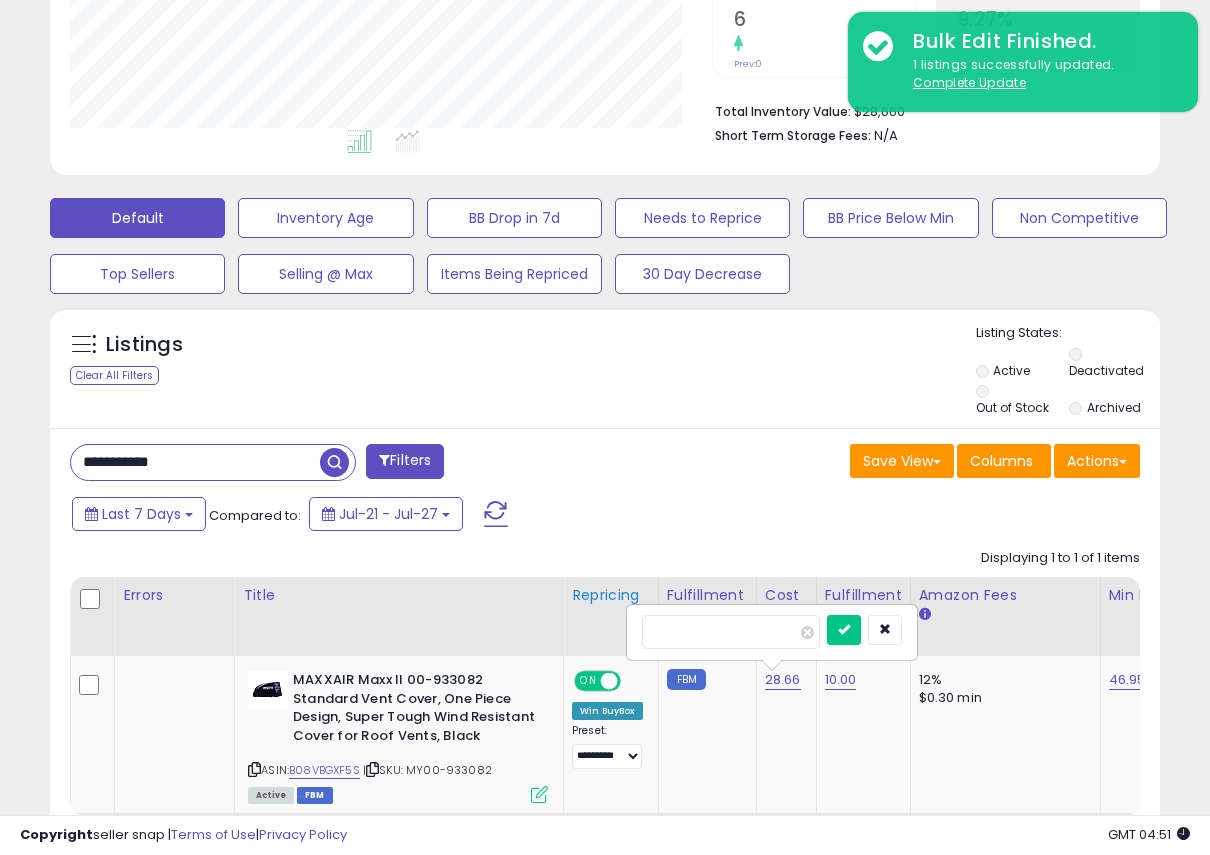 drag, startPoint x: 694, startPoint y: 611, endPoint x: 576, endPoint y: 610, distance: 118.004234 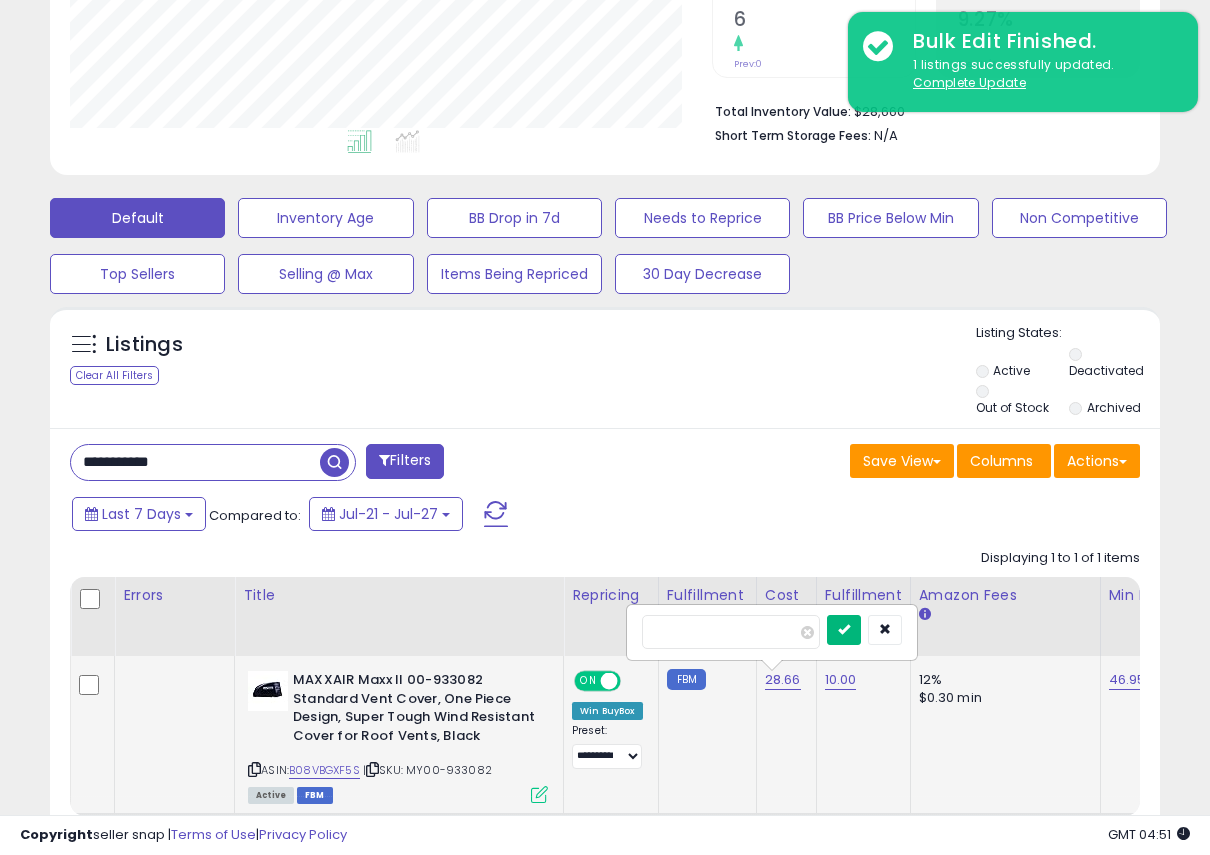 type on "*****" 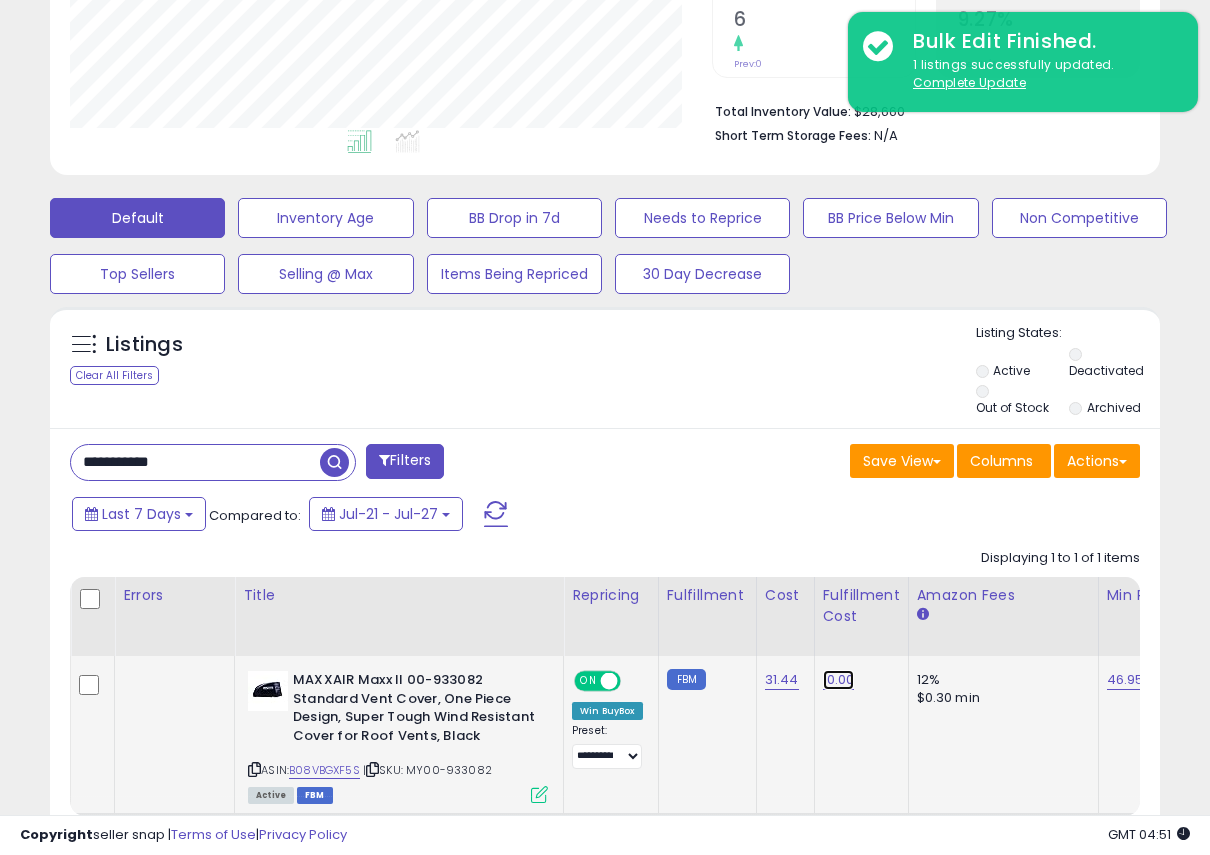 click on "10.00" at bounding box center [839, 680] 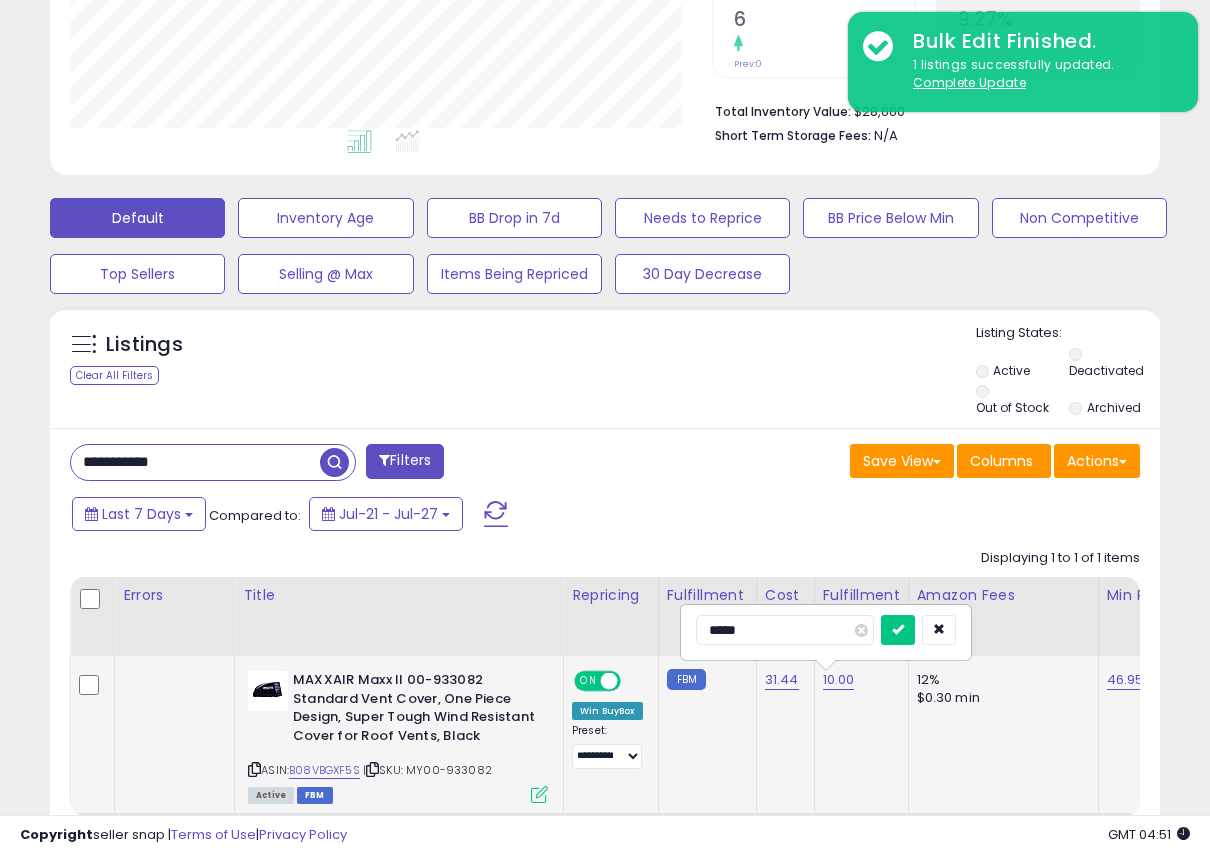 drag, startPoint x: 806, startPoint y: 603, endPoint x: 736, endPoint y: 613, distance: 70.71068 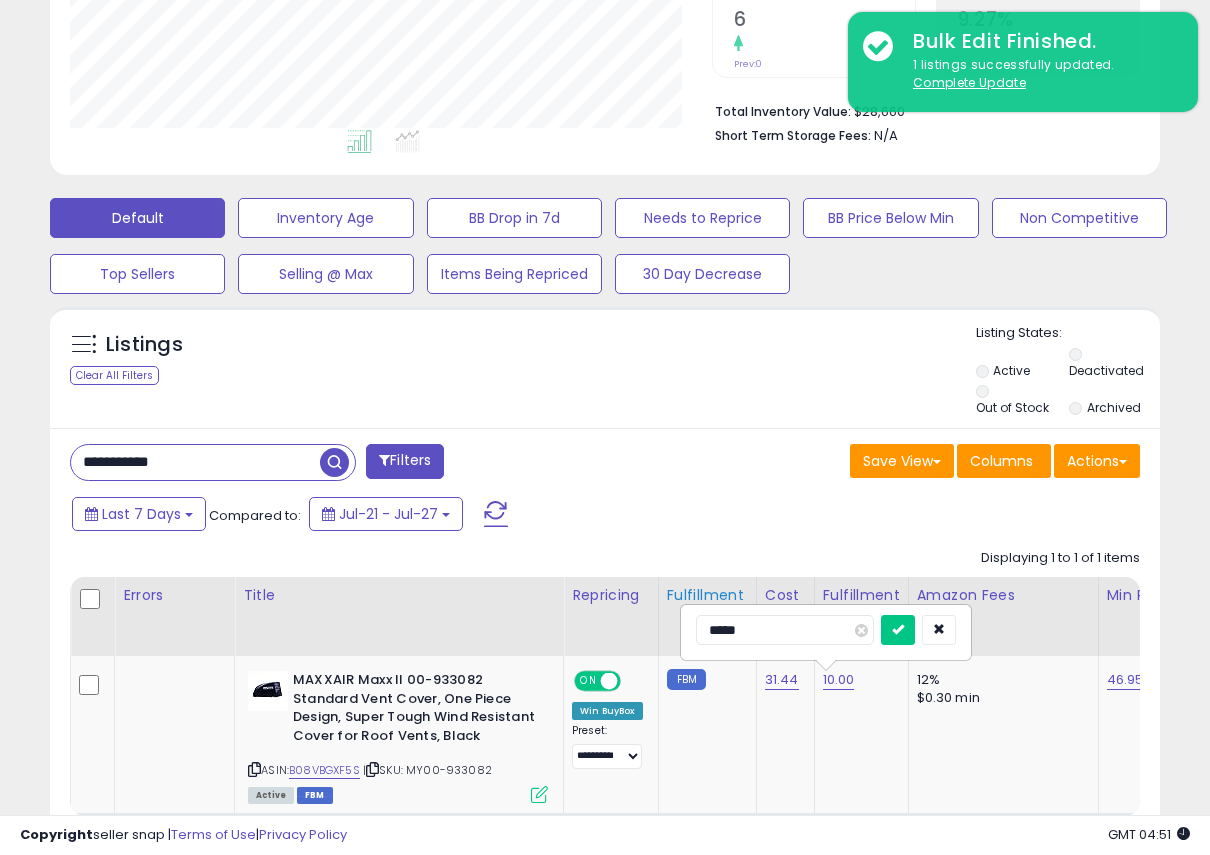 drag, startPoint x: 773, startPoint y: 616, endPoint x: 660, endPoint y: 611, distance: 113.110565 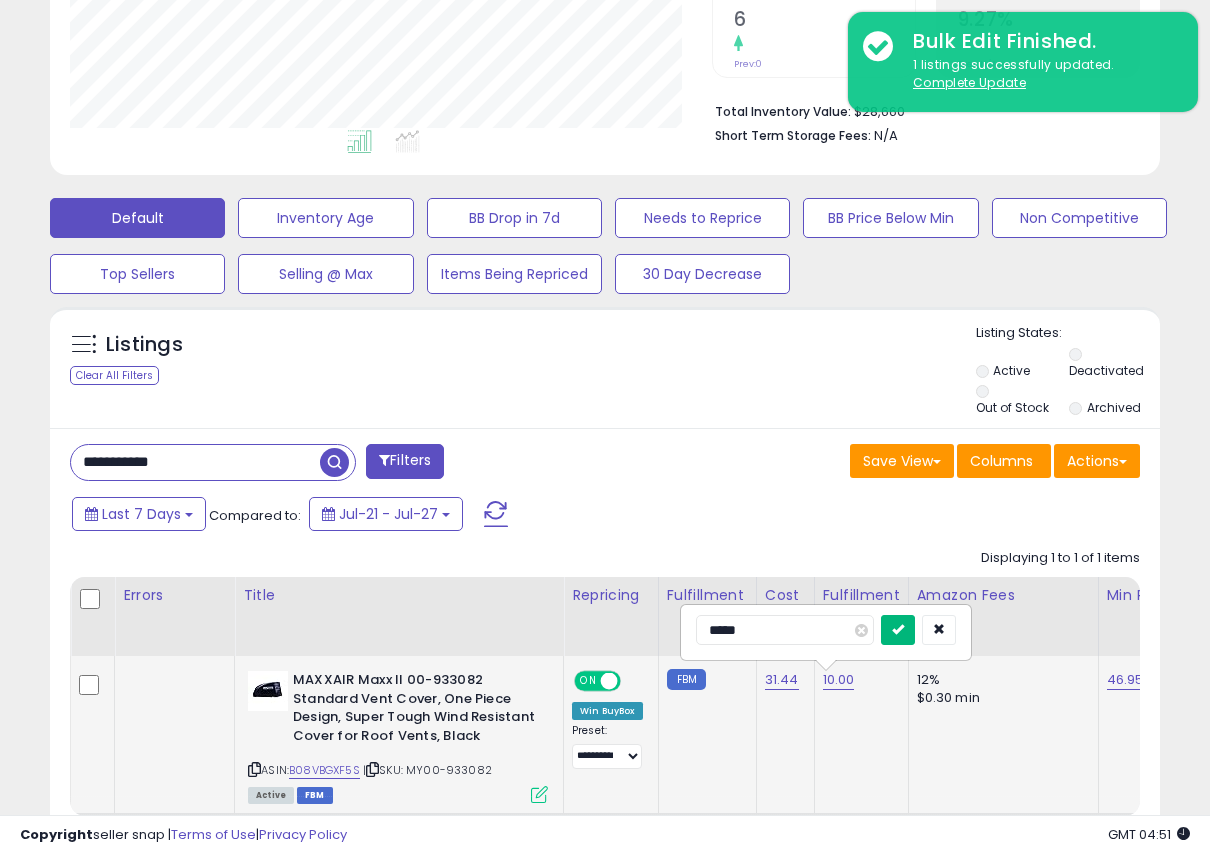 type on "*****" 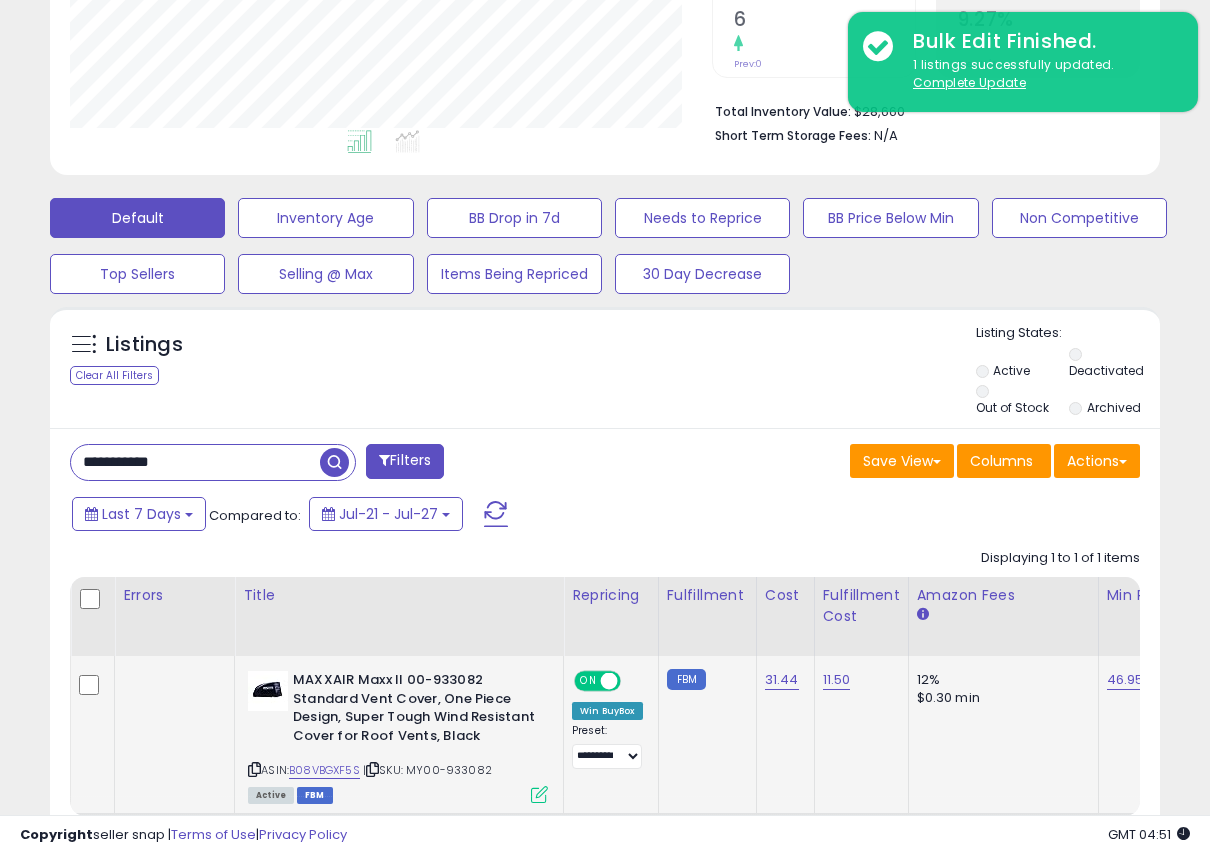 click on "11.50" 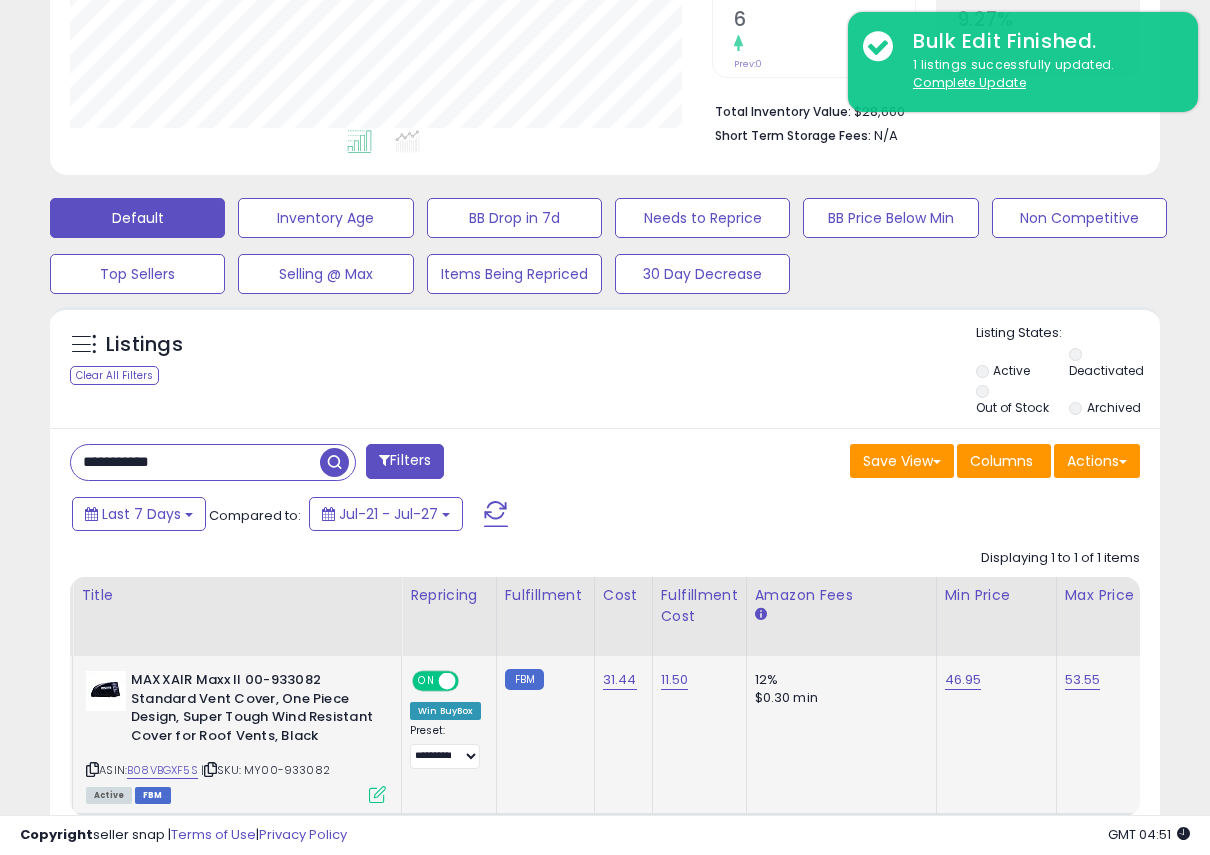 scroll, scrollTop: 0, scrollLeft: 239, axis: horizontal 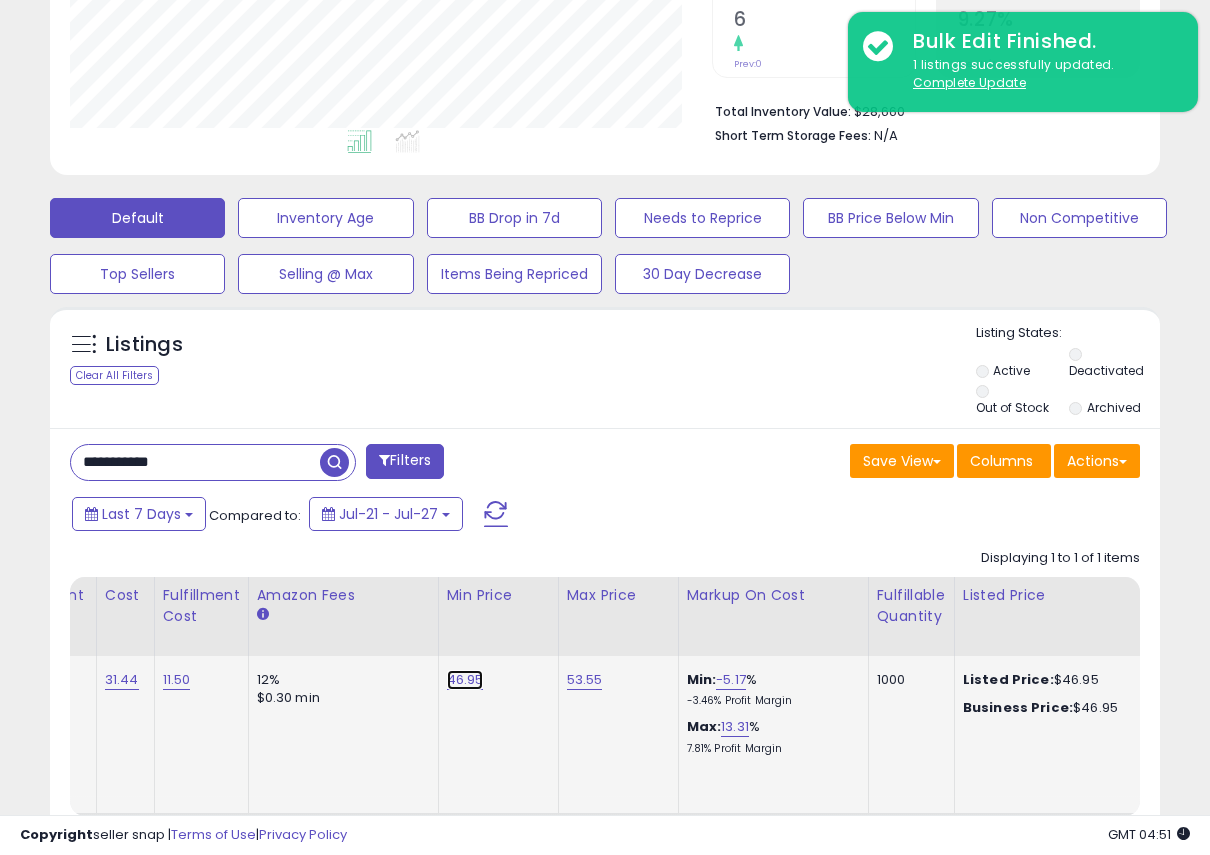 drag, startPoint x: 448, startPoint y: 664, endPoint x: 456, endPoint y: 656, distance: 11.313708 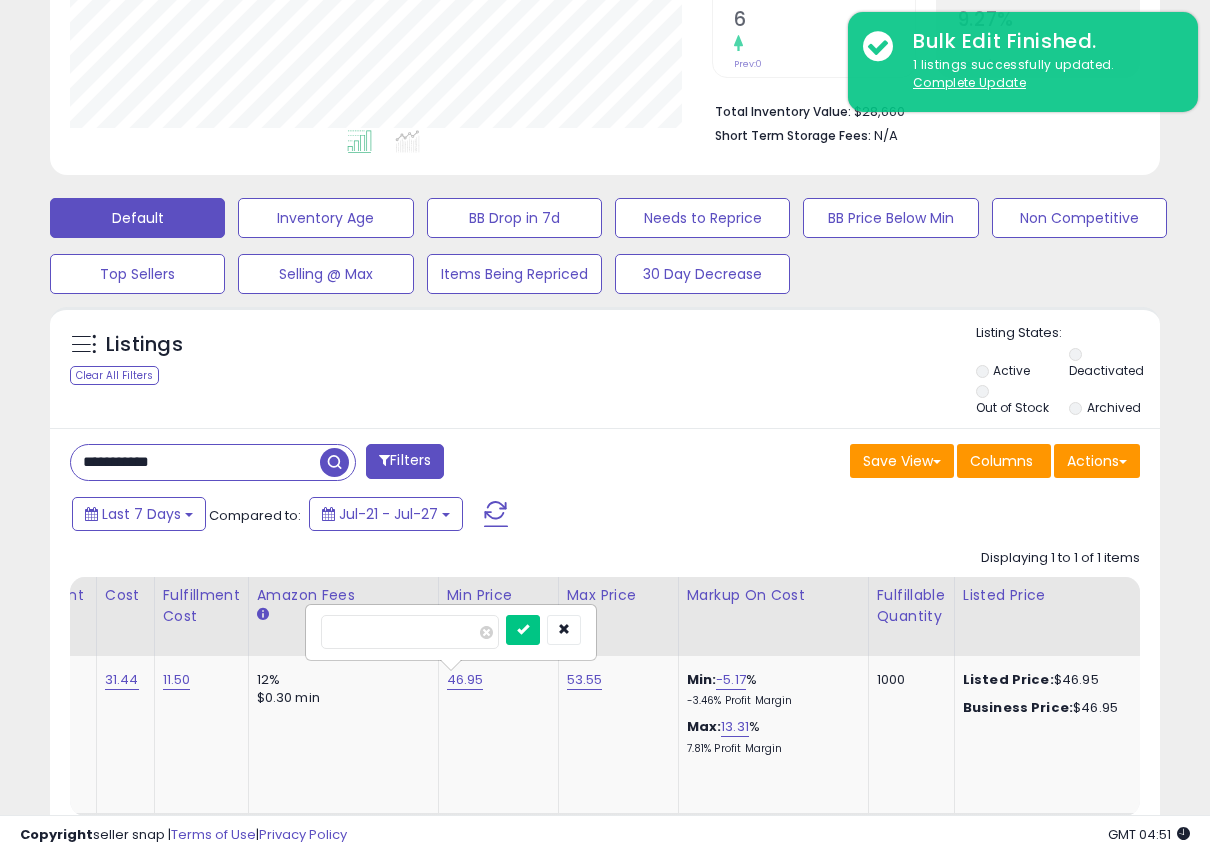 drag, startPoint x: 340, startPoint y: 613, endPoint x: 257, endPoint y: 610, distance: 83.0542 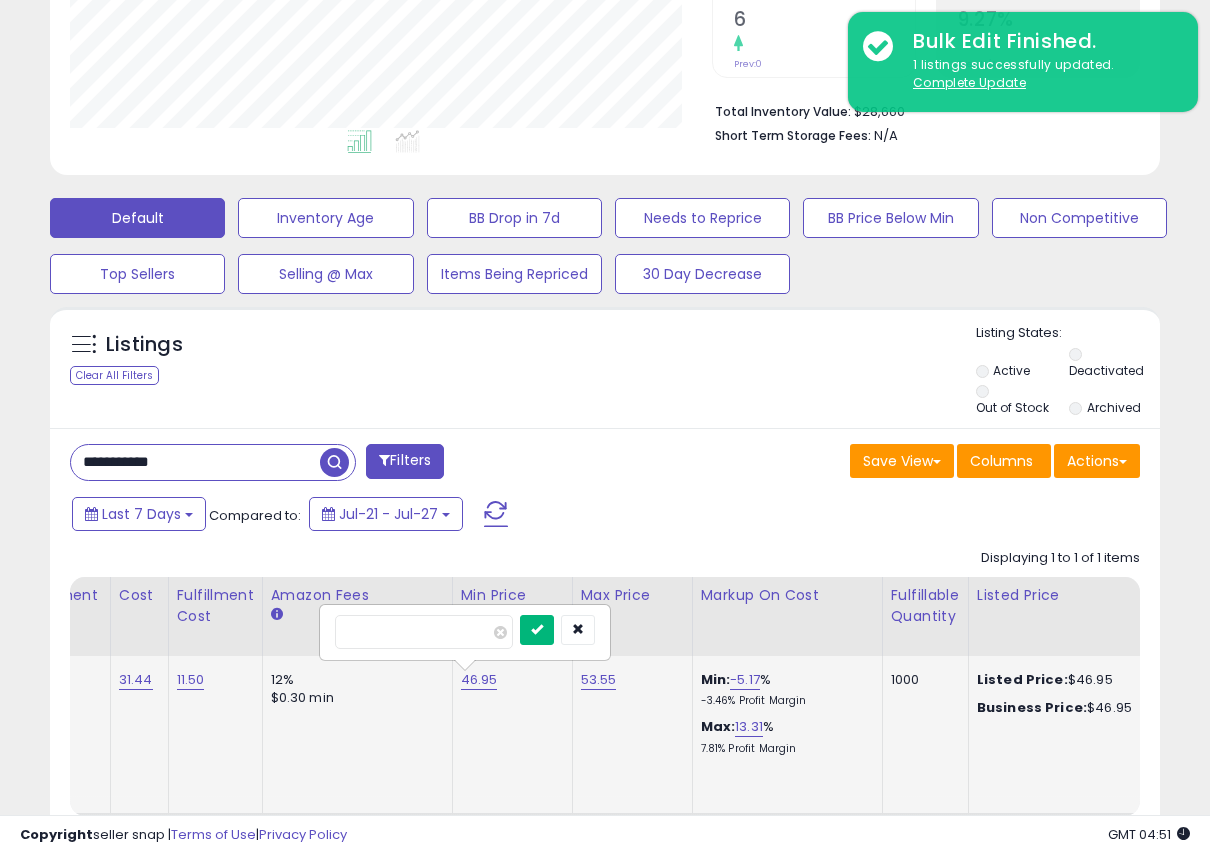 type on "*****" 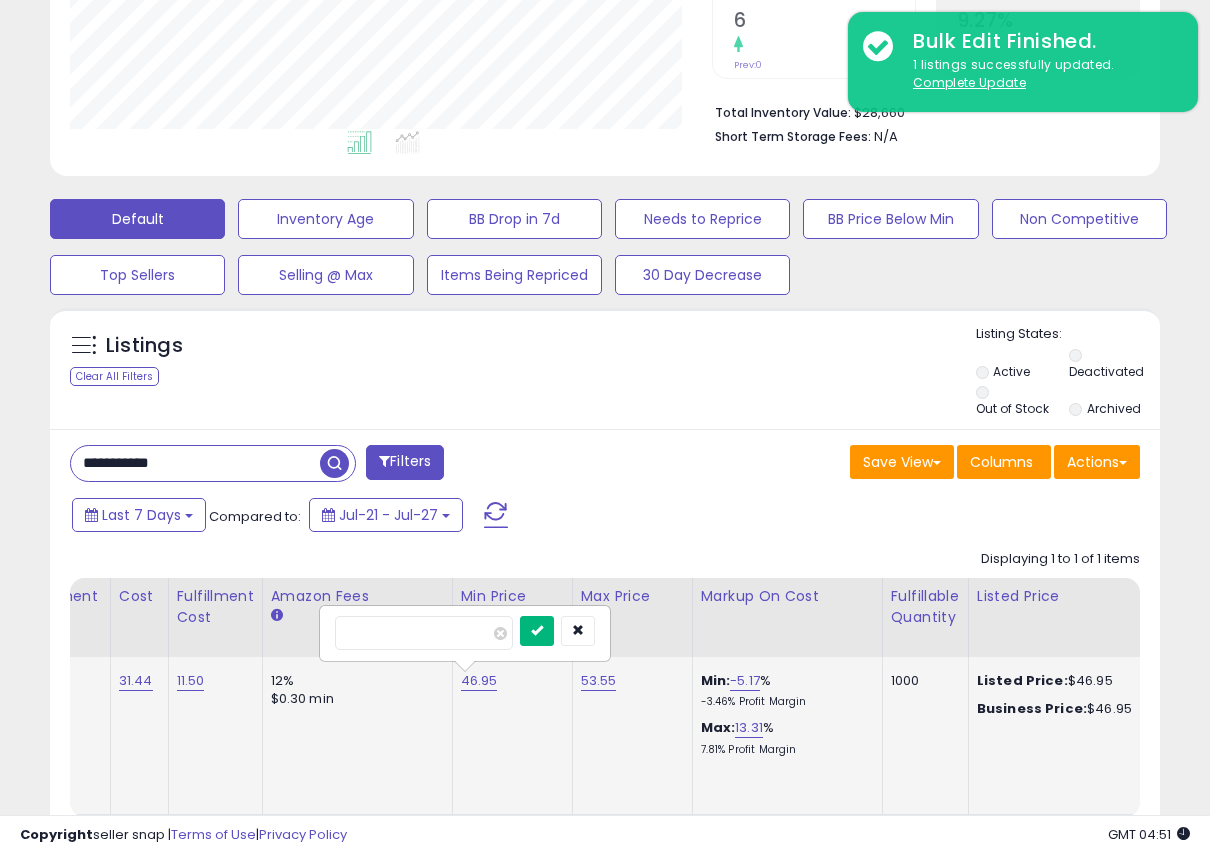 click at bounding box center [537, 630] 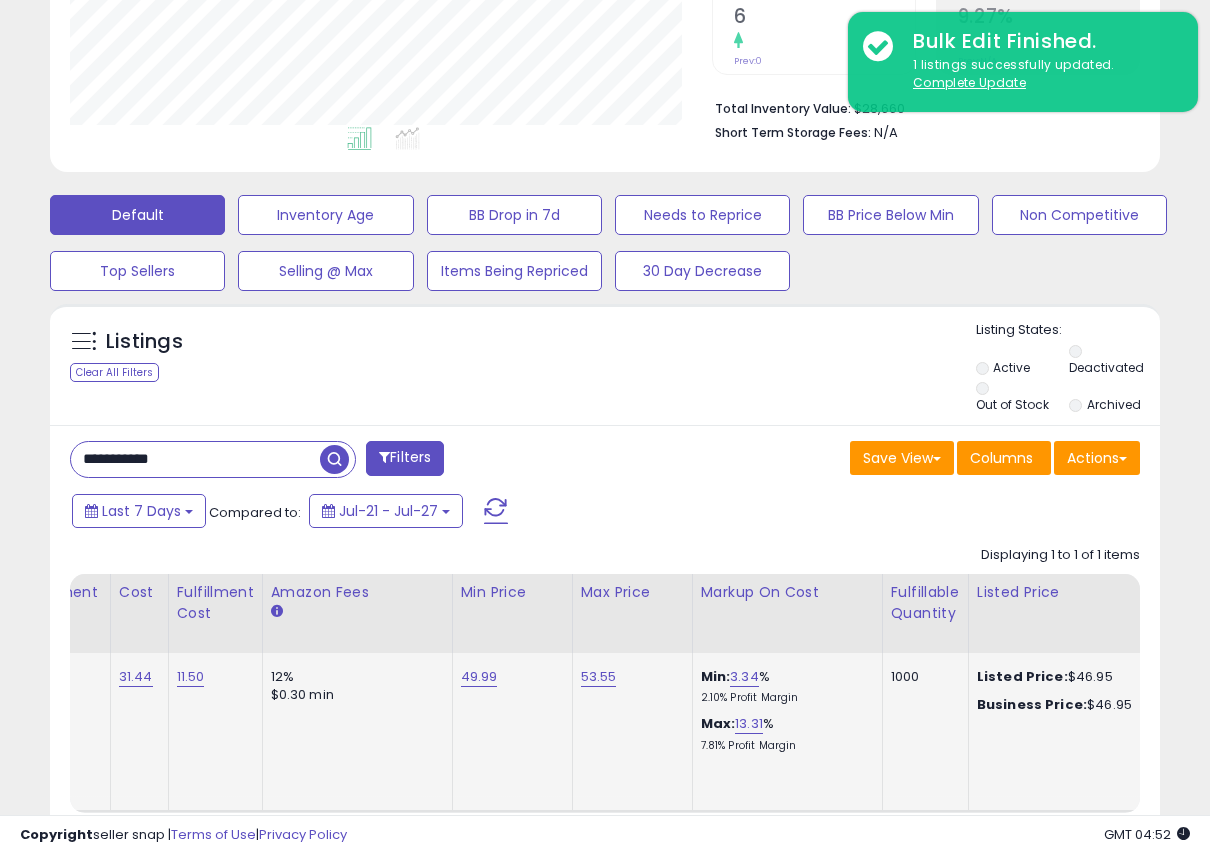 click on "49.99" 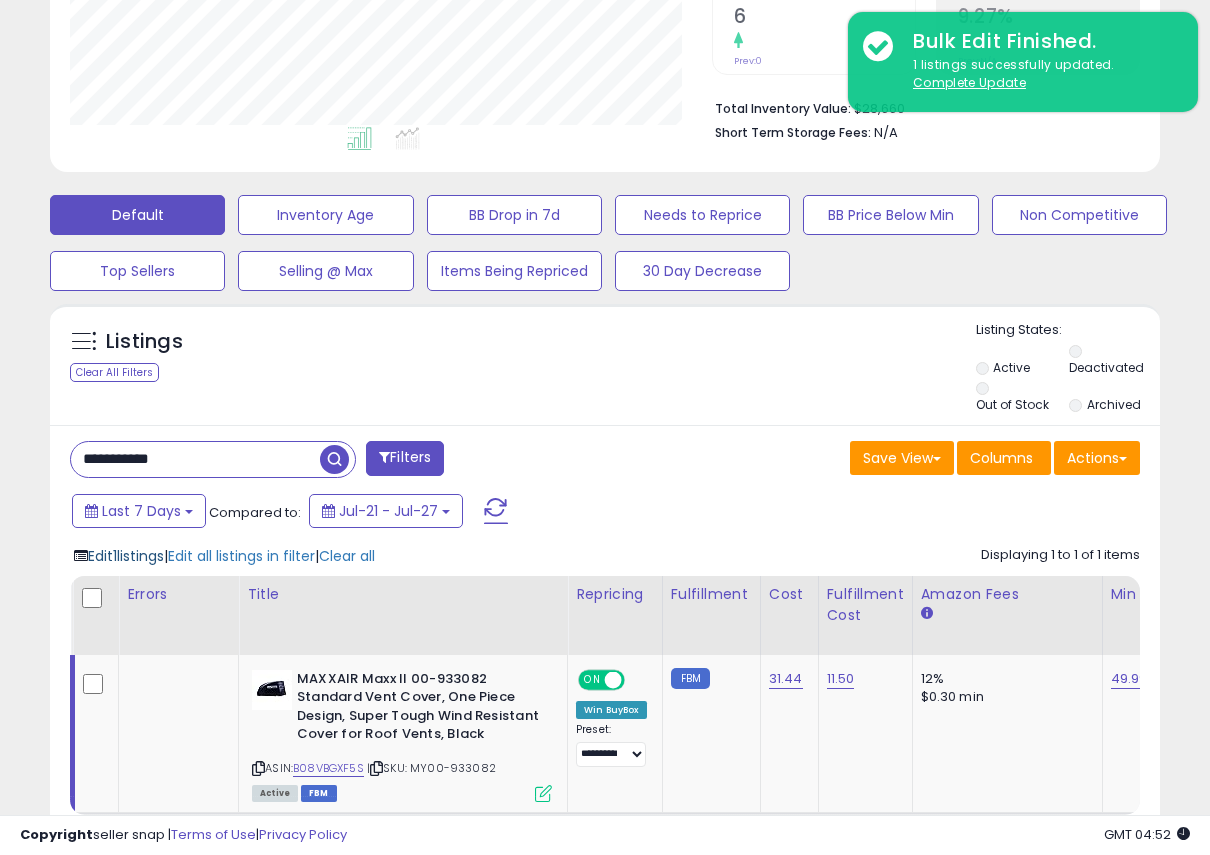 click on "Edit  1  listings" at bounding box center (126, 556) 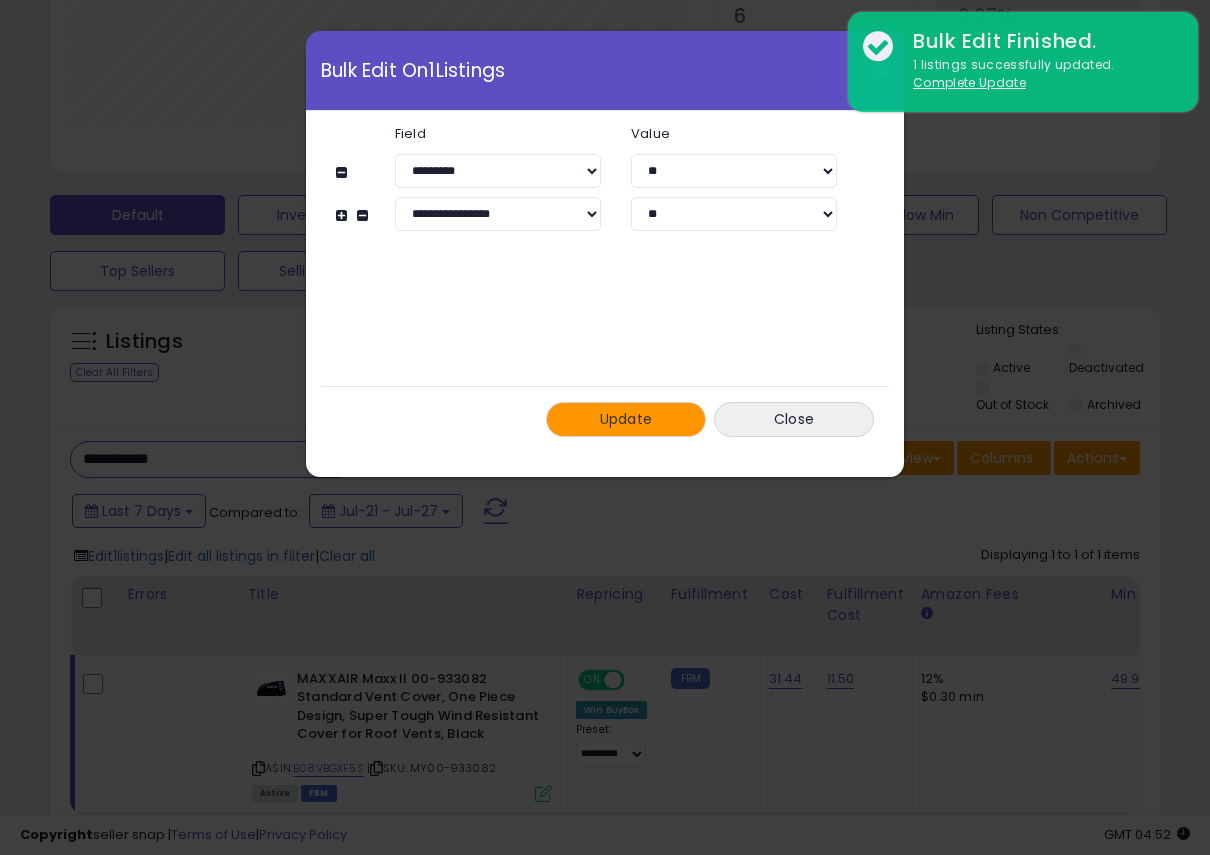 click on "Update" at bounding box center [626, 419] 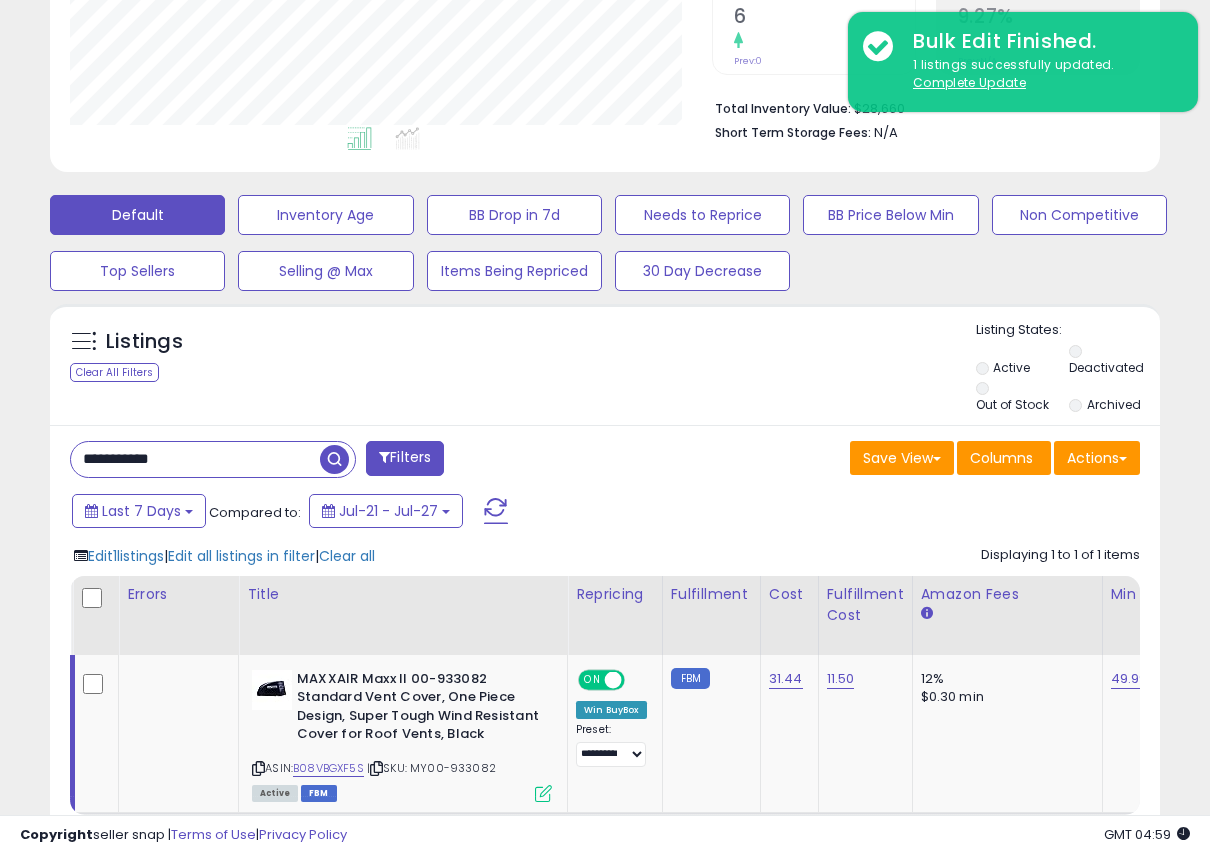 drag, startPoint x: 254, startPoint y: 452, endPoint x: 168, endPoint y: 443, distance: 86.46965 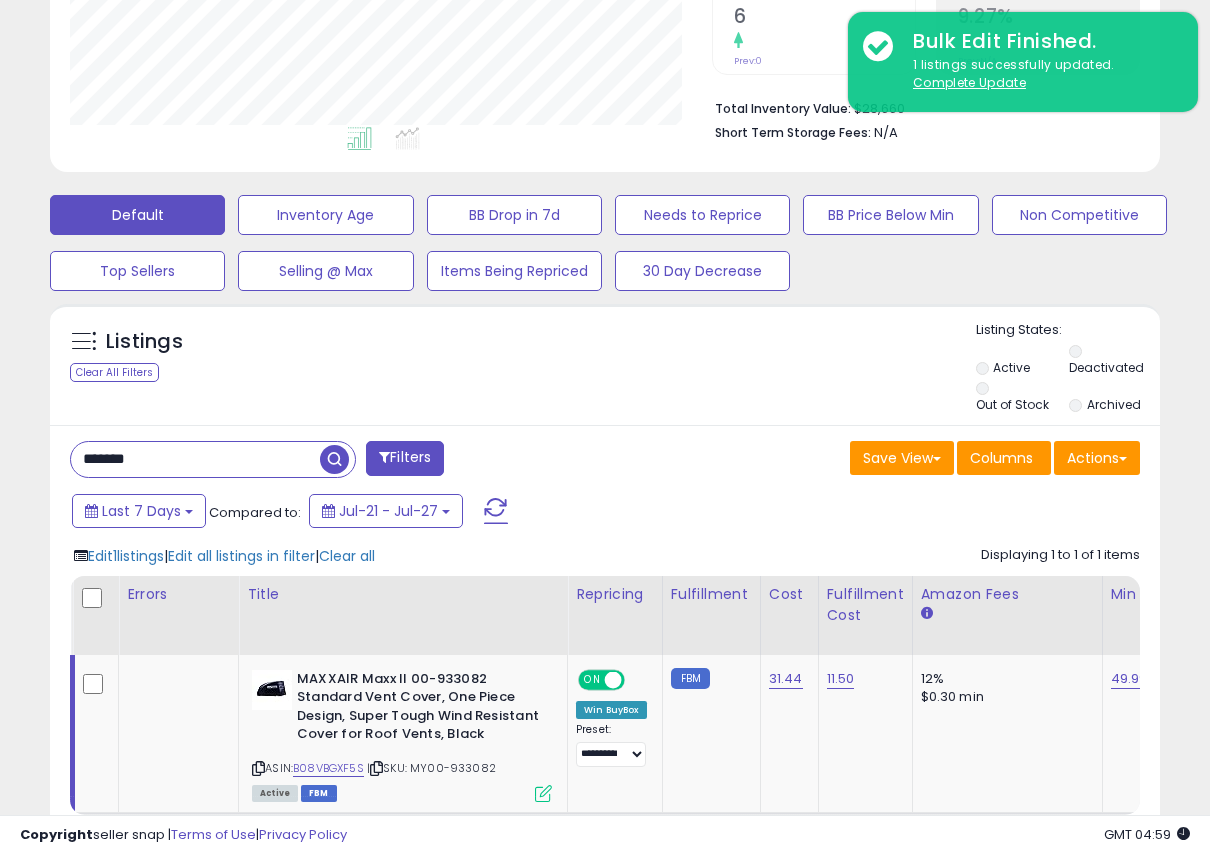click at bounding box center (334, 459) 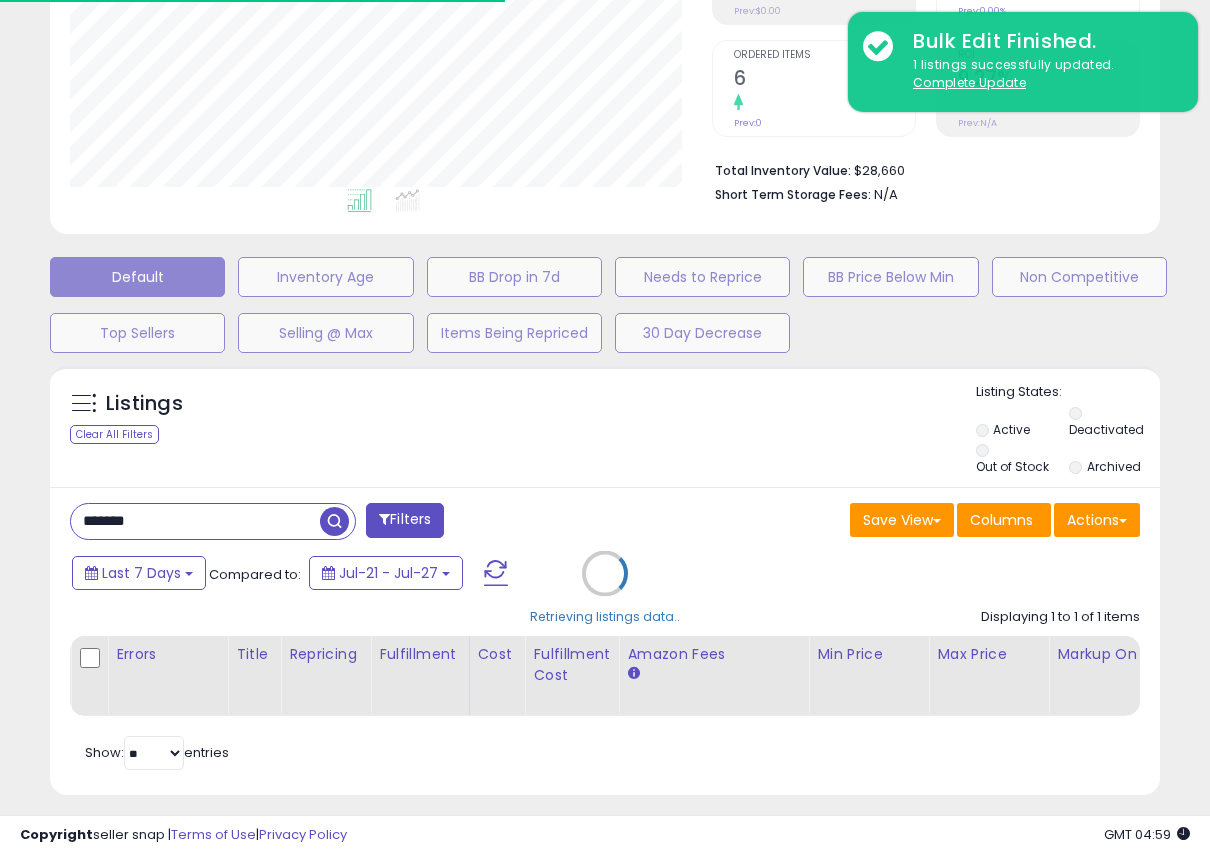 scroll, scrollTop: 466, scrollLeft: 0, axis: vertical 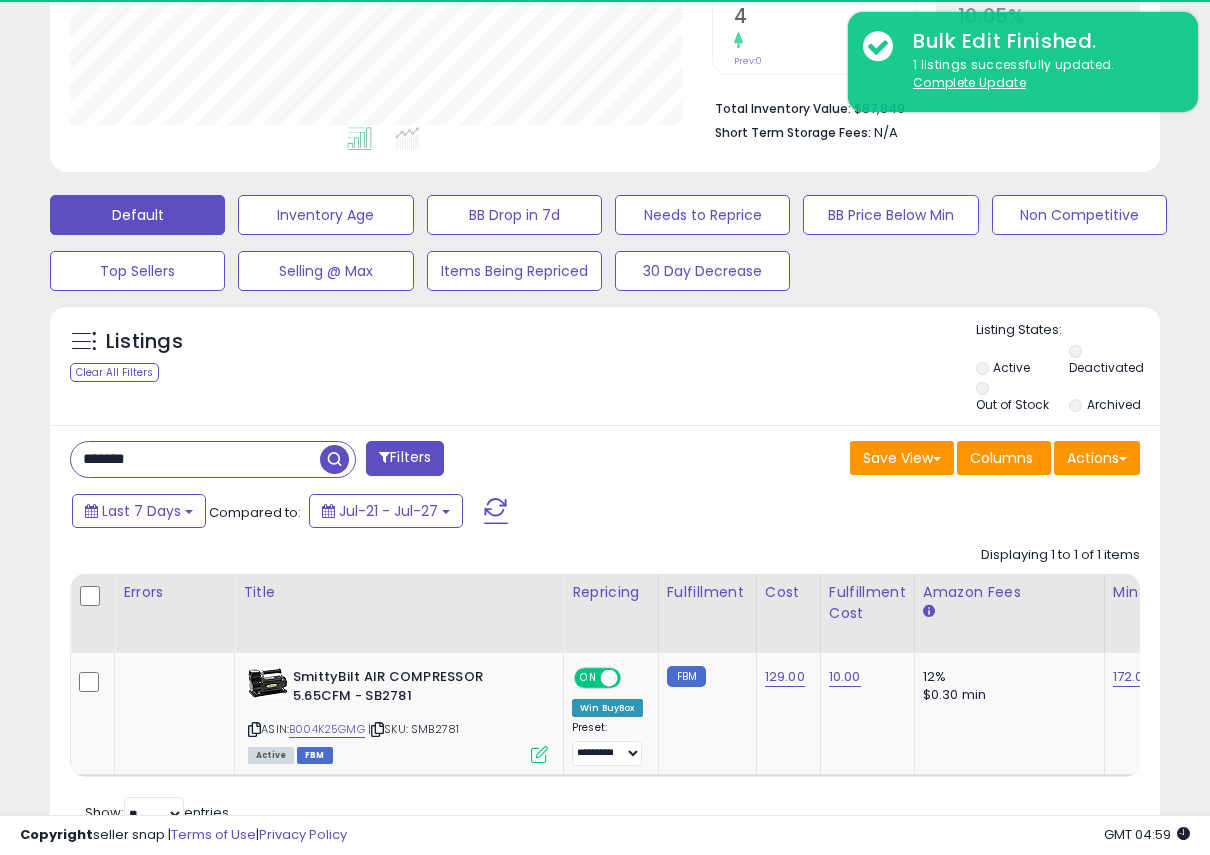 drag, startPoint x: 194, startPoint y: 444, endPoint x: 118, endPoint y: 440, distance: 76.105194 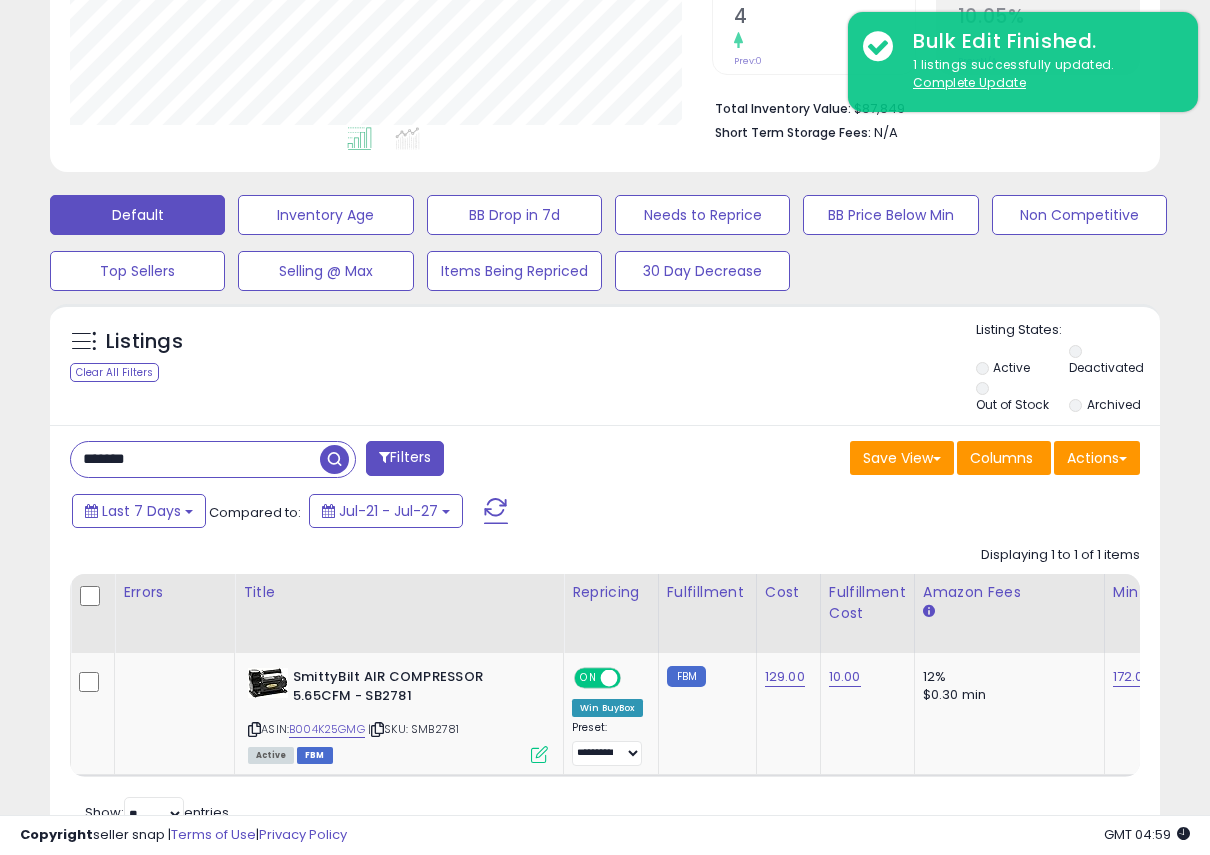 drag, startPoint x: 181, startPoint y: 451, endPoint x: 63, endPoint y: 449, distance: 118.016945 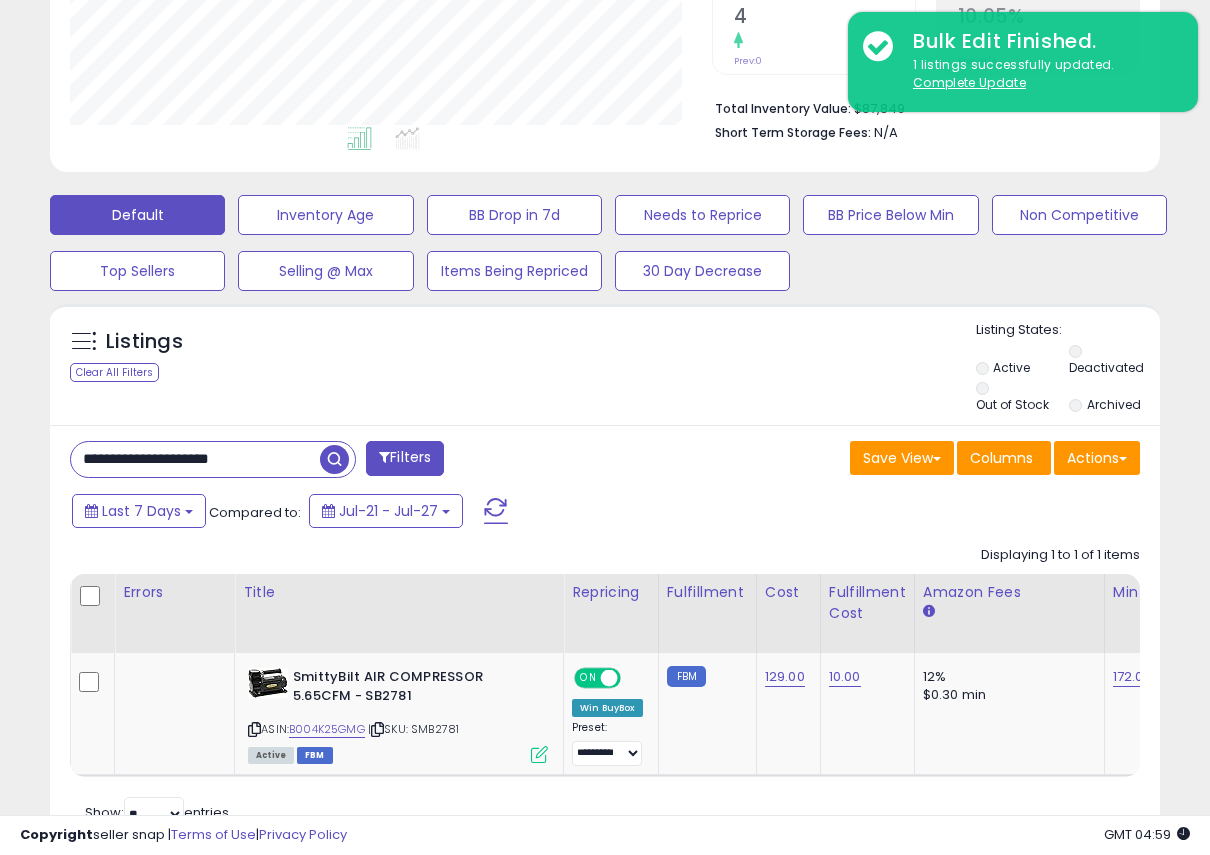 type on "**********" 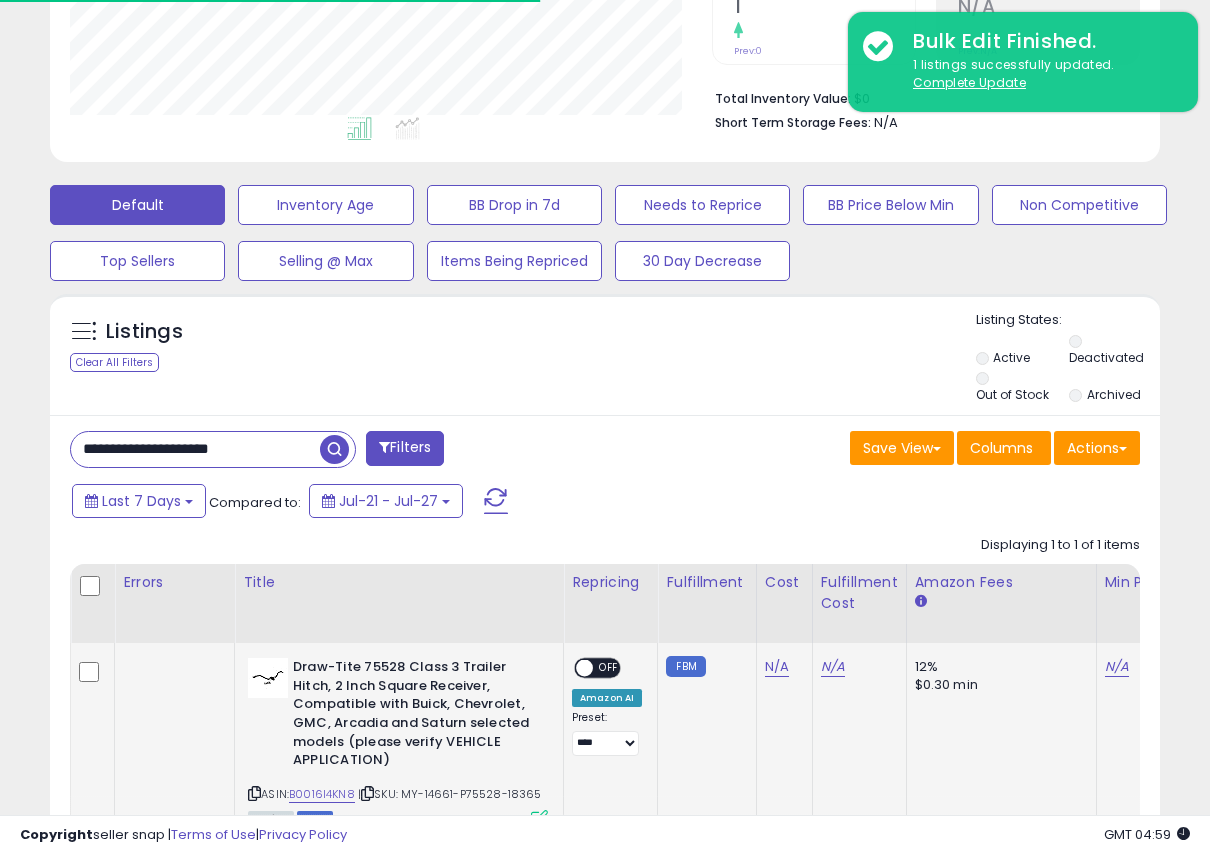 scroll, scrollTop: 478, scrollLeft: 0, axis: vertical 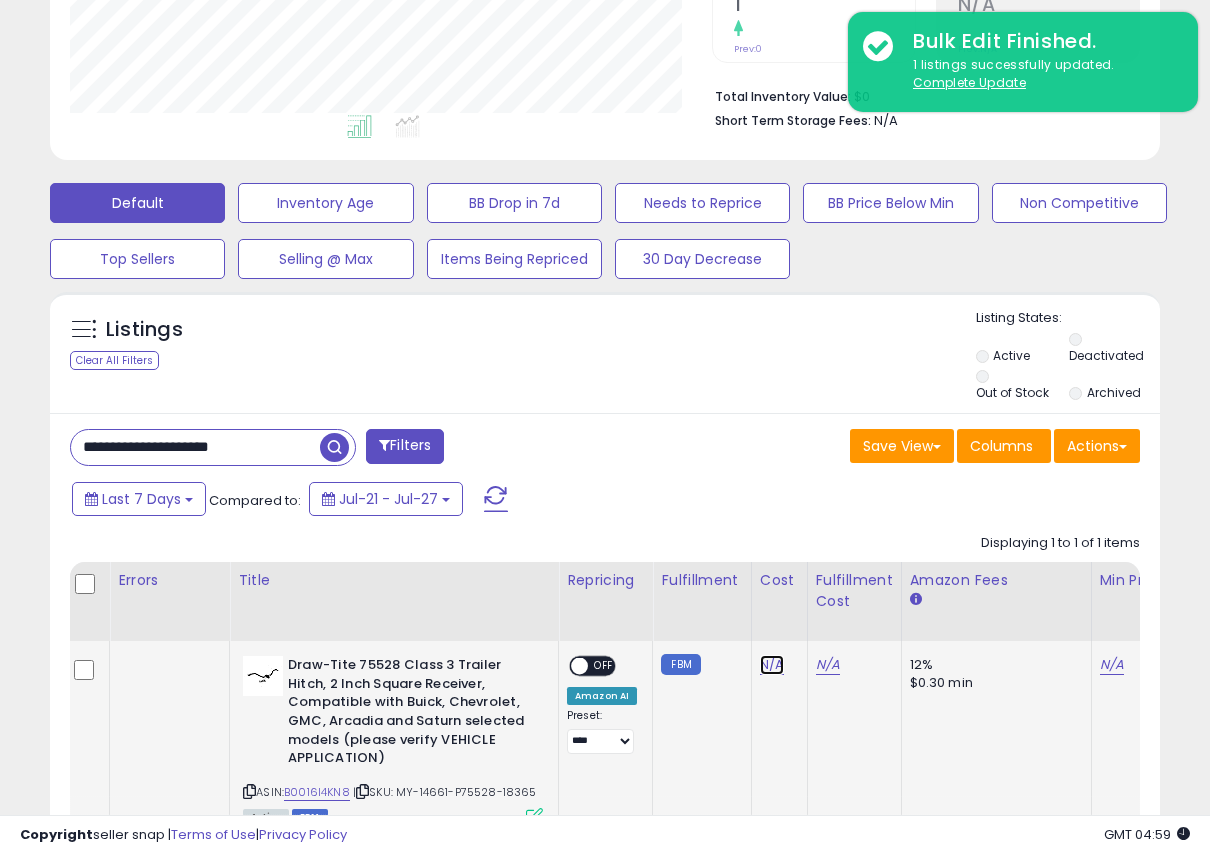 click on "N/A" at bounding box center (772, 665) 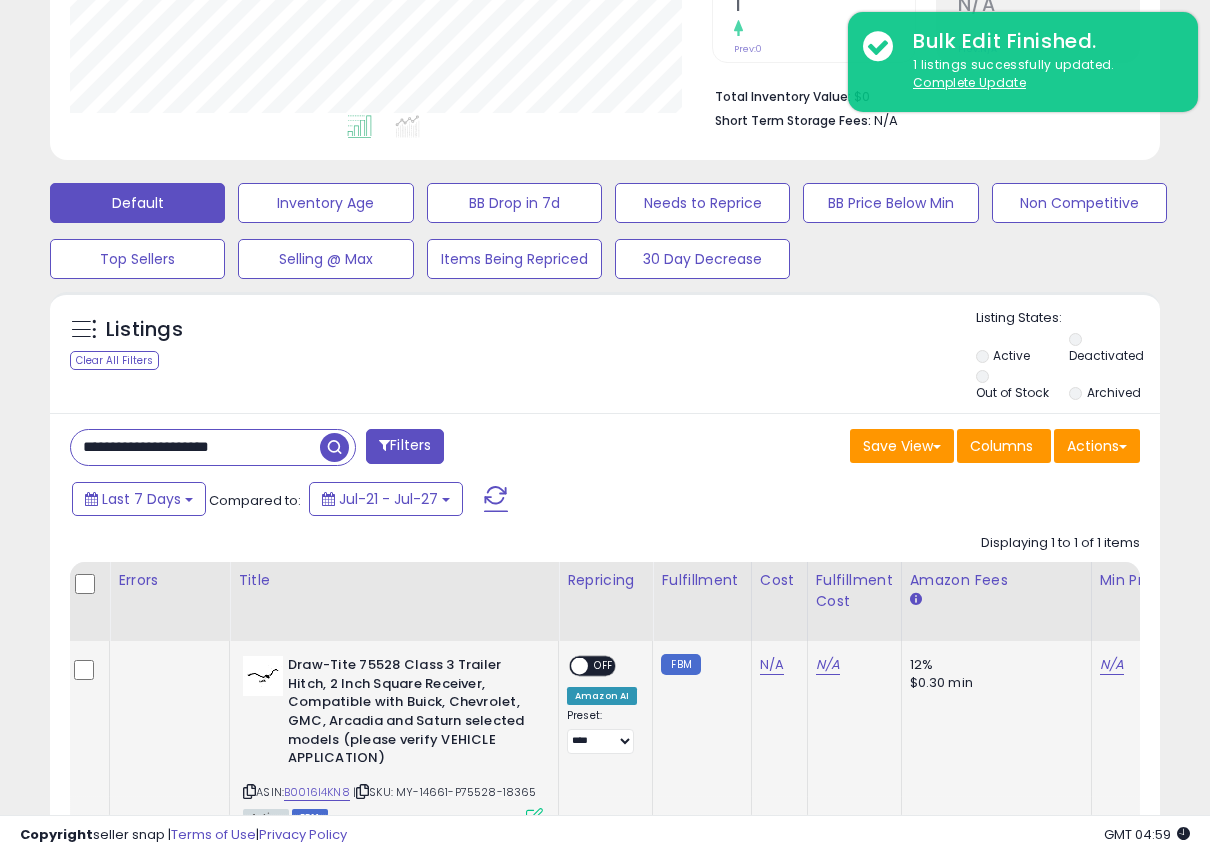 scroll, scrollTop: 999590, scrollLeft: 999358, axis: both 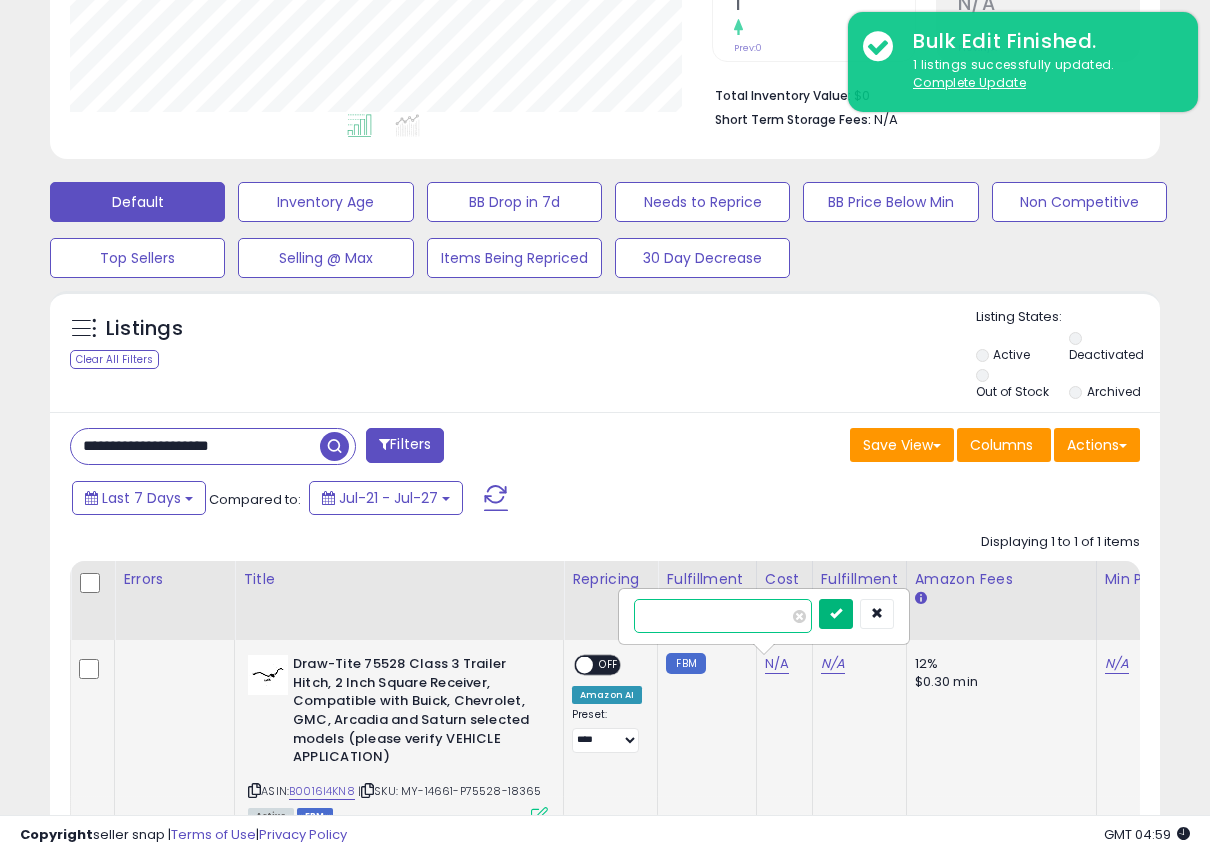 type on "******" 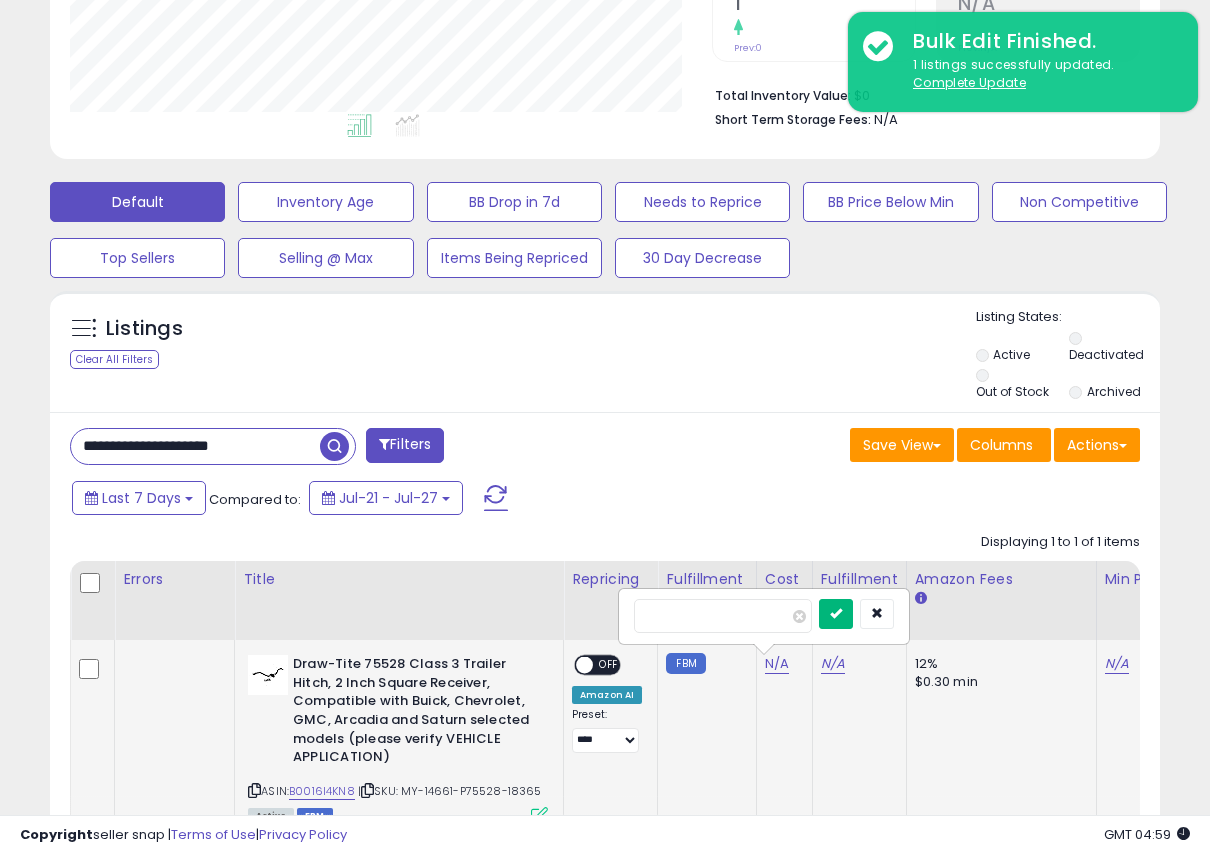 click at bounding box center [836, 613] 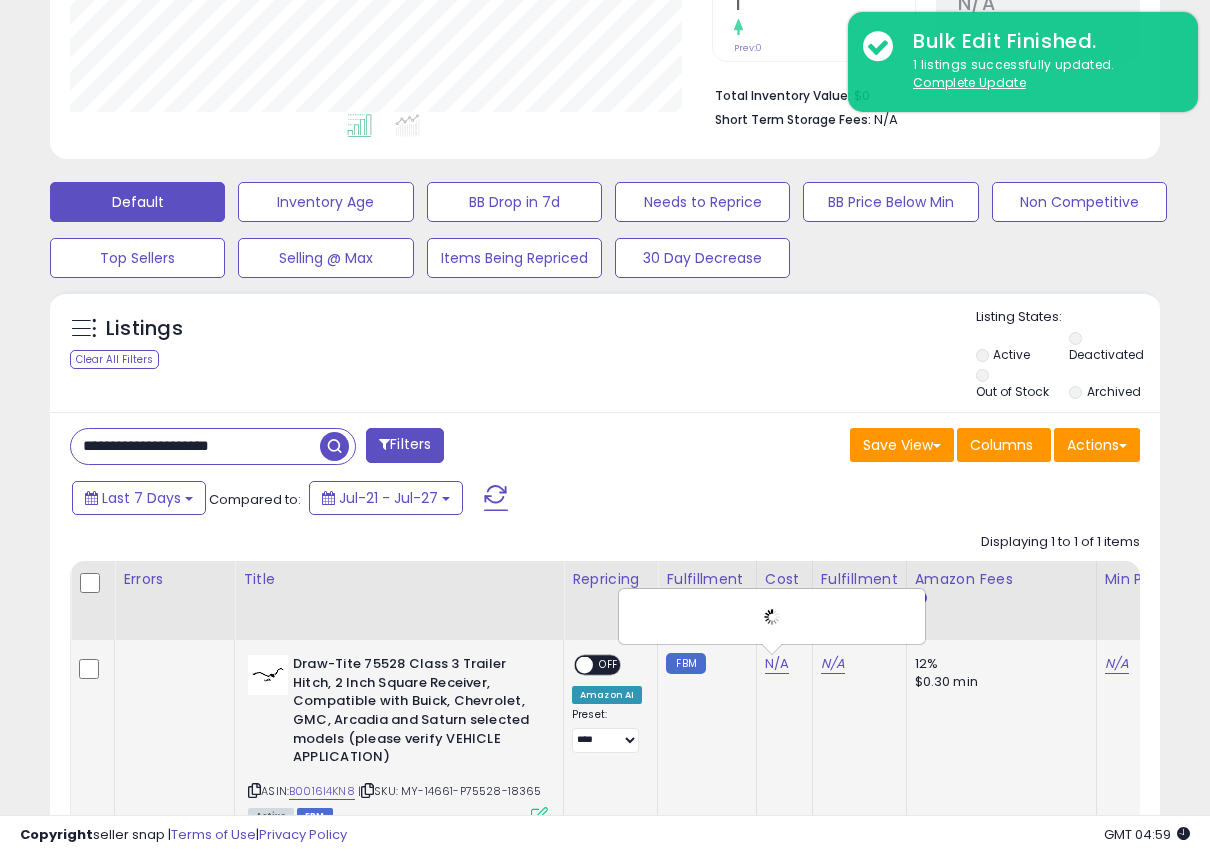 scroll, scrollTop: 478, scrollLeft: 0, axis: vertical 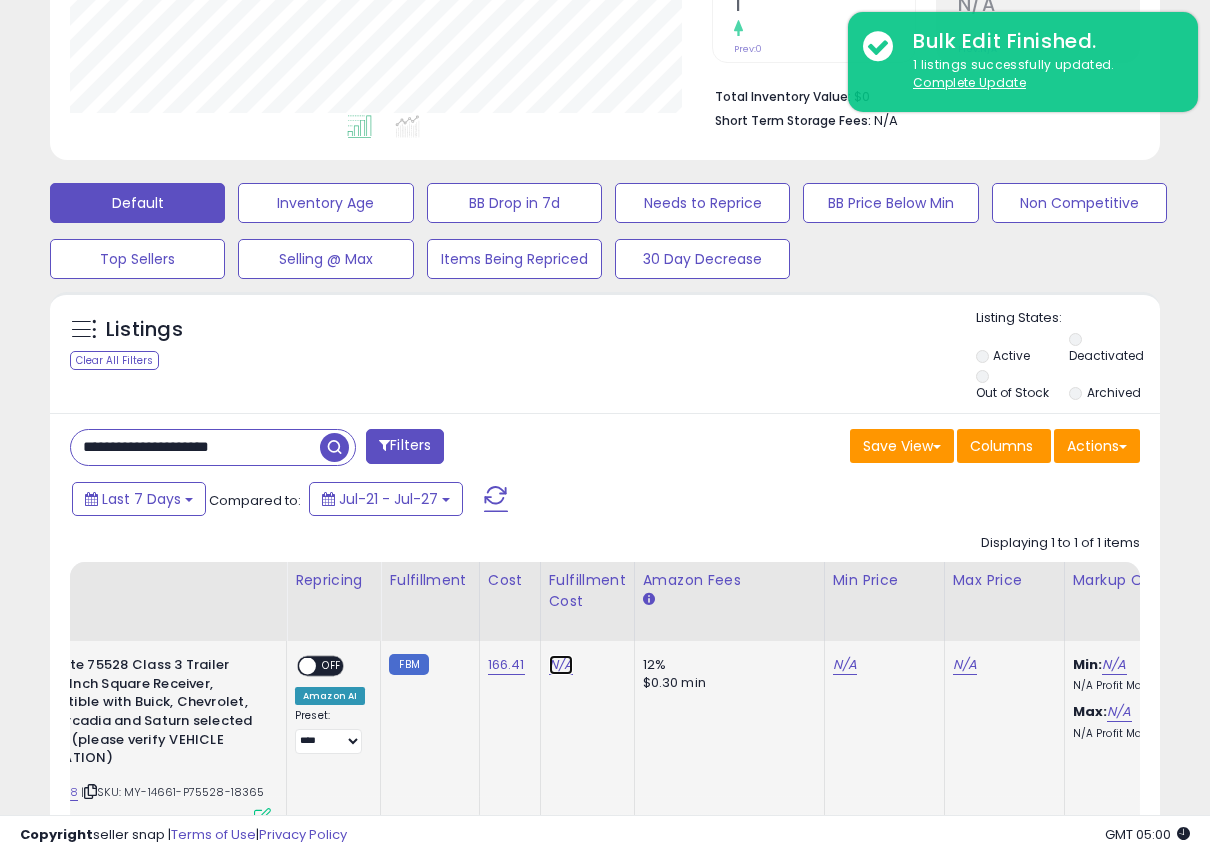 click on "N/A" at bounding box center (561, 665) 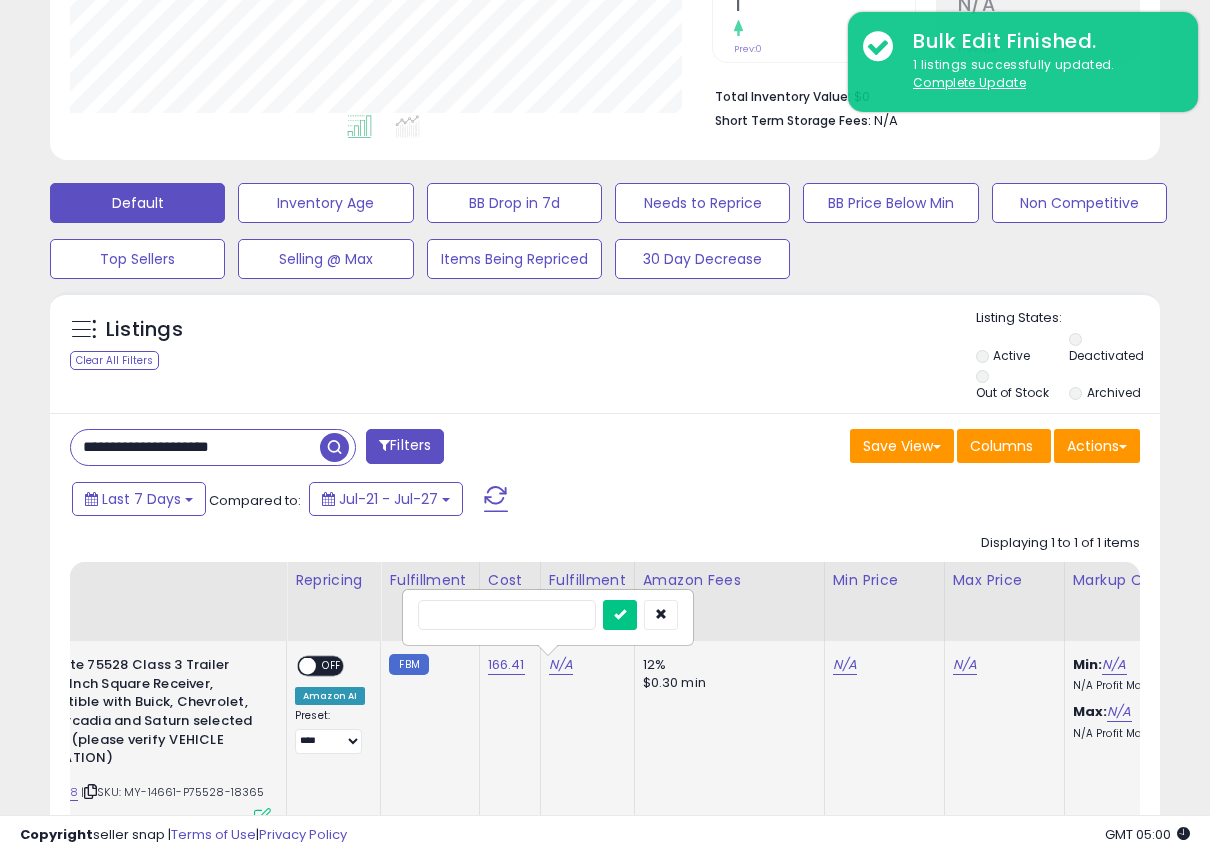 scroll, scrollTop: 0, scrollLeft: 273, axis: horizontal 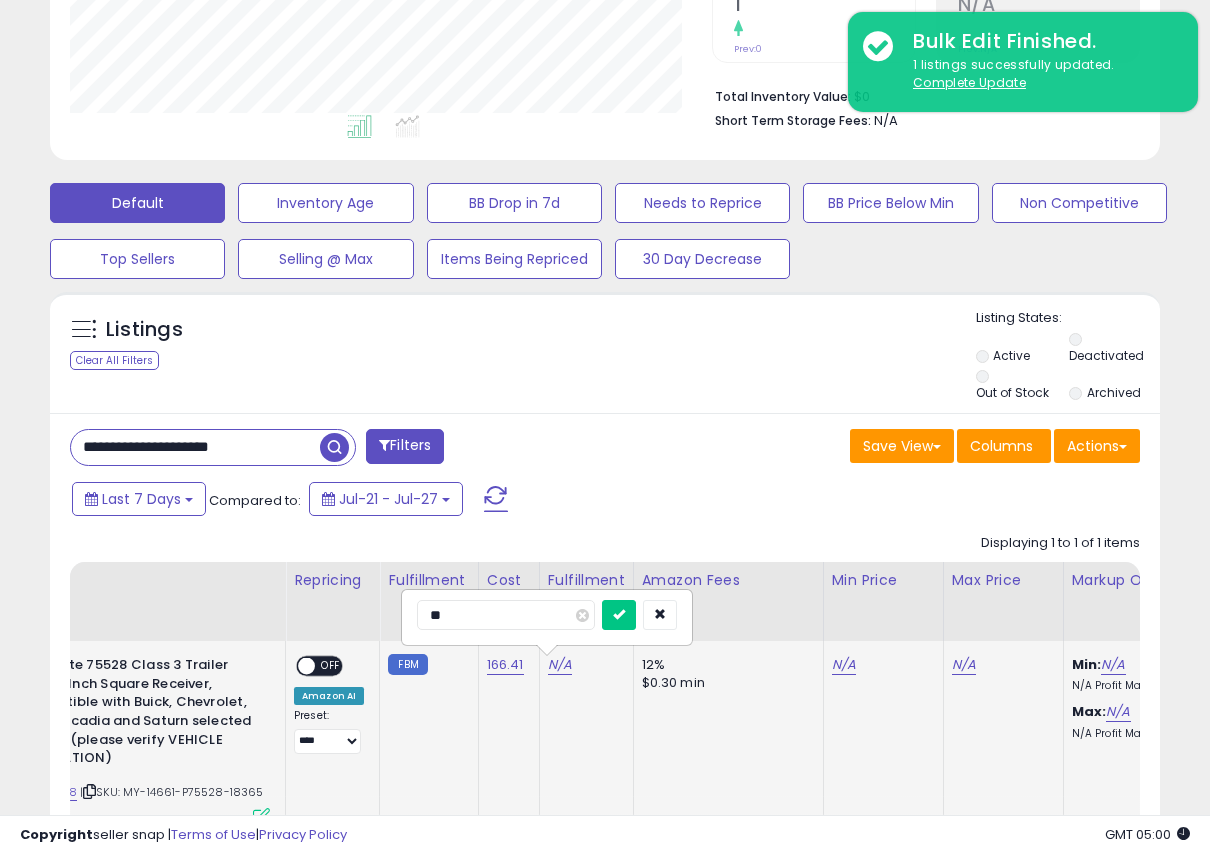 type on "**" 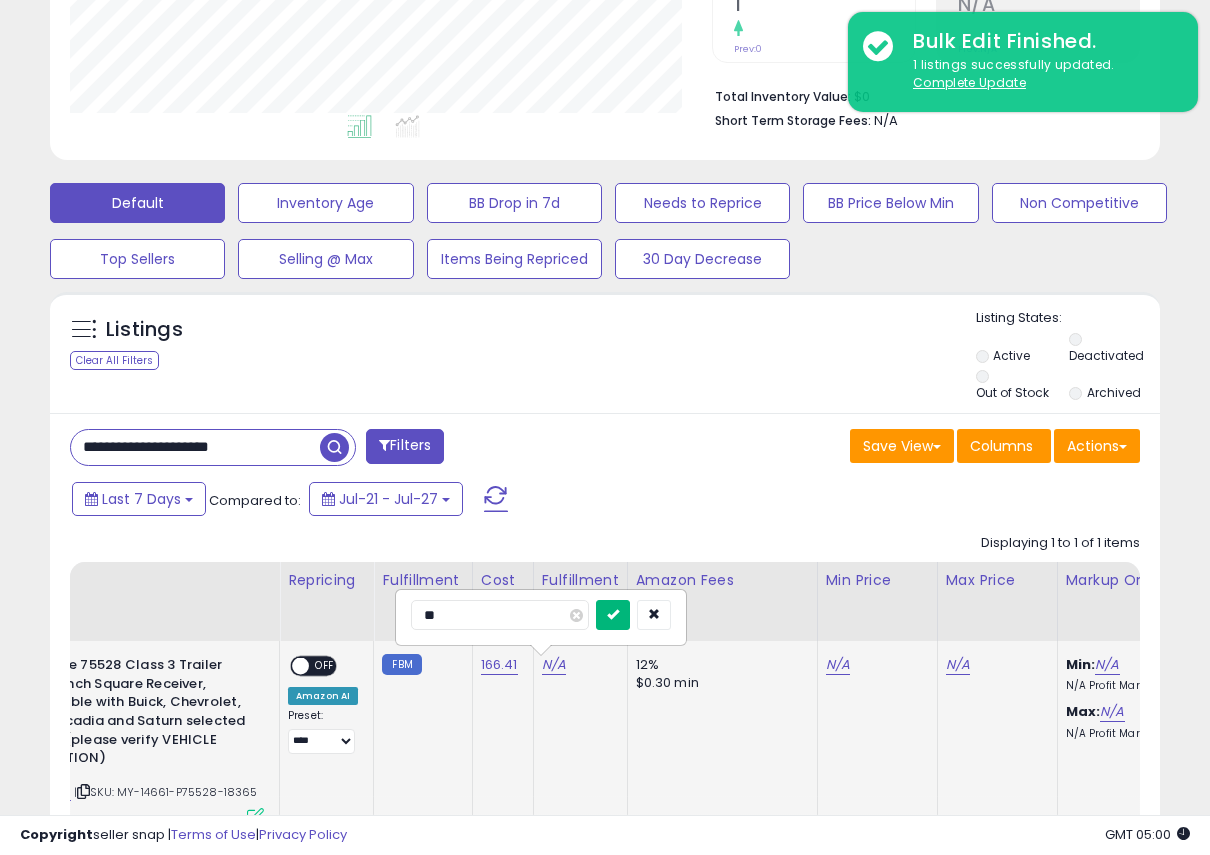 click at bounding box center (613, 615) 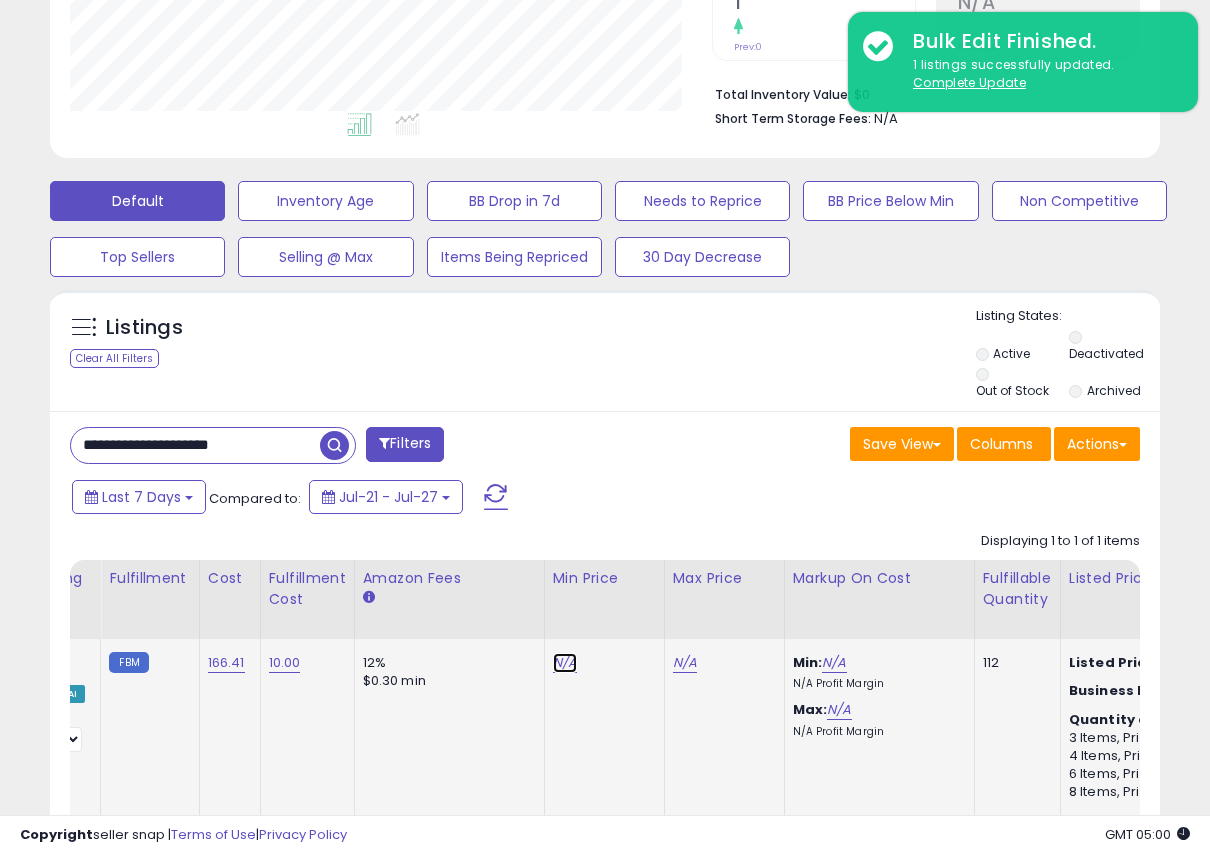 click on "N/A" at bounding box center (565, 663) 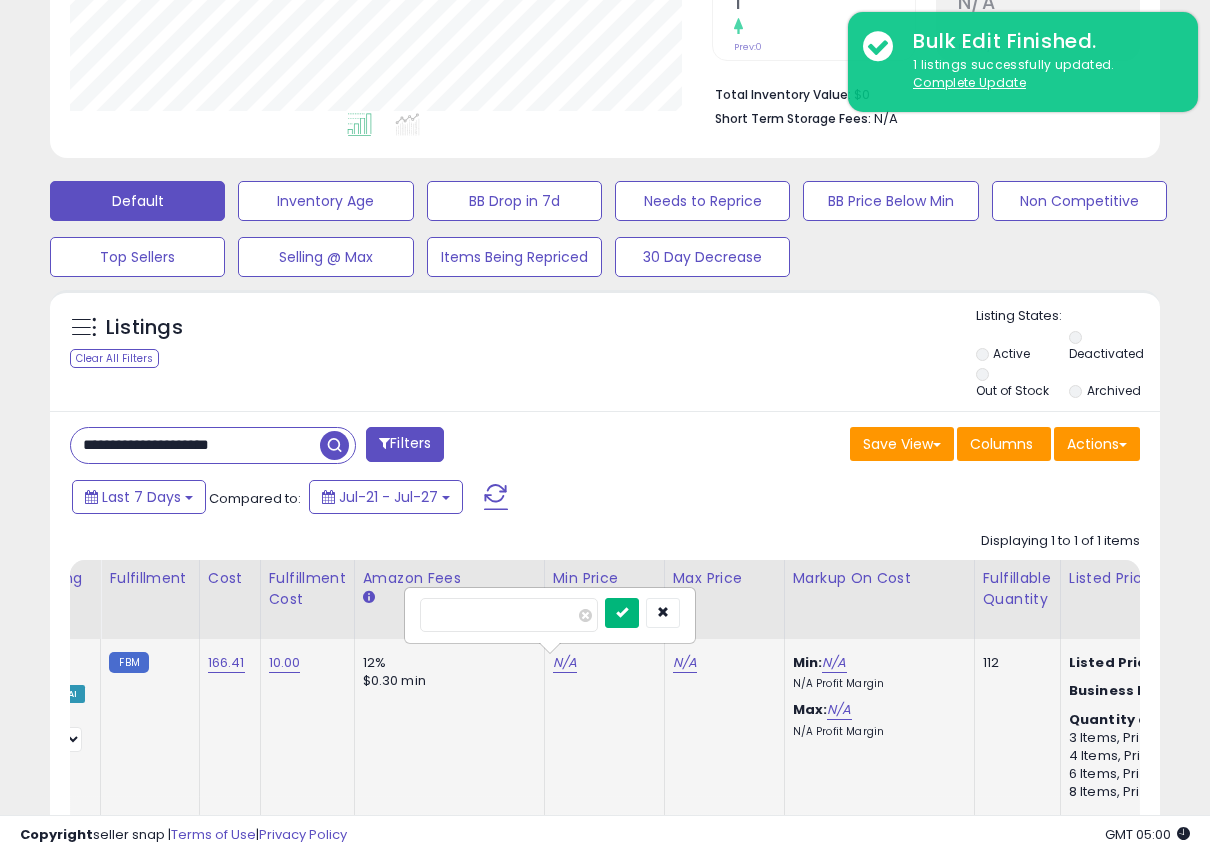 type on "***" 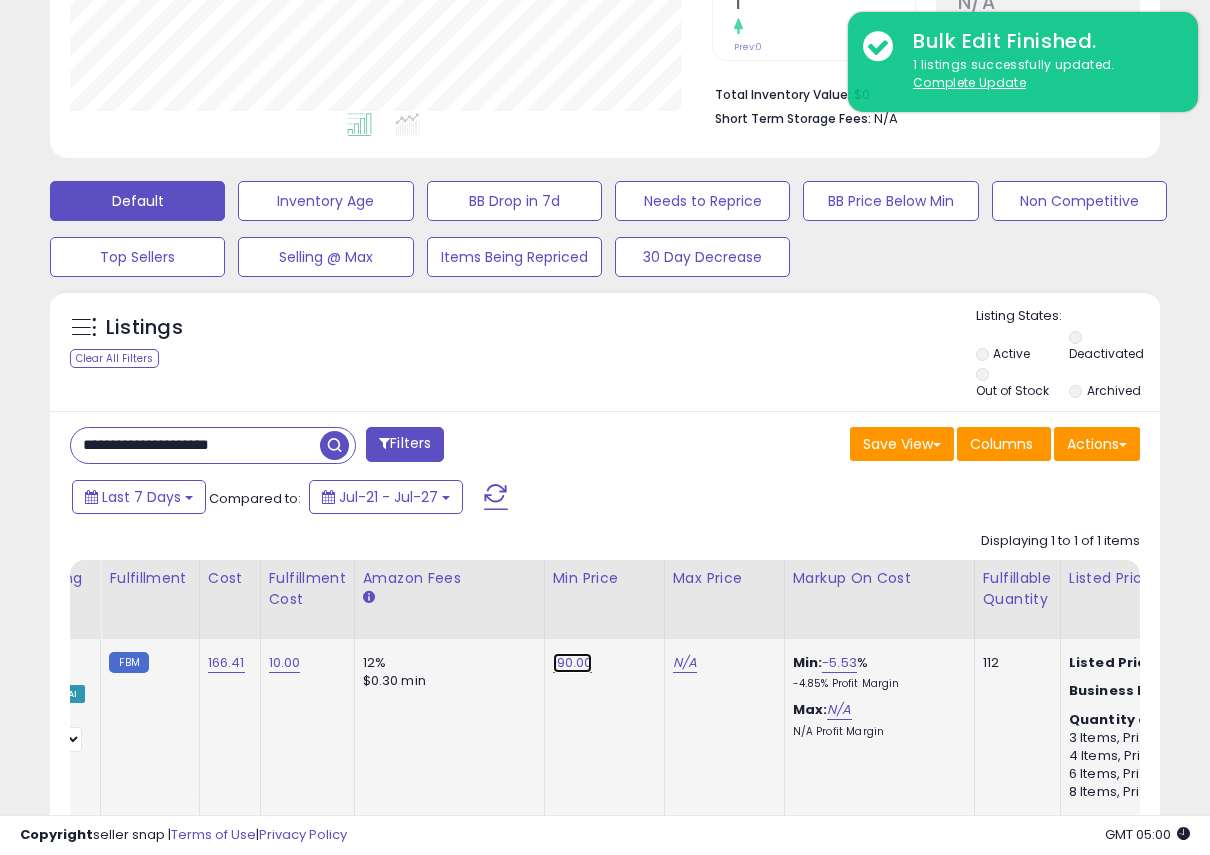 click on "190.00" at bounding box center (573, 663) 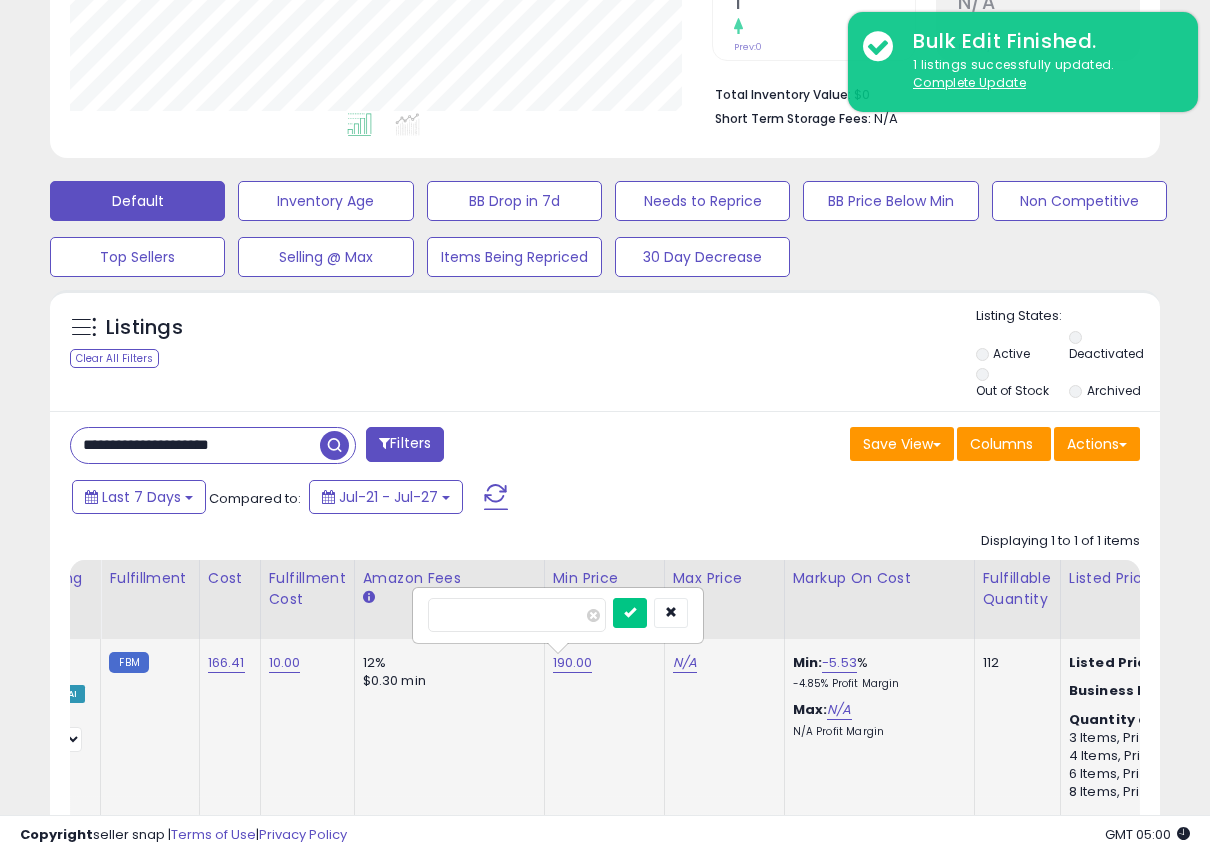 drag, startPoint x: 541, startPoint y: 601, endPoint x: 414, endPoint y: 590, distance: 127.47549 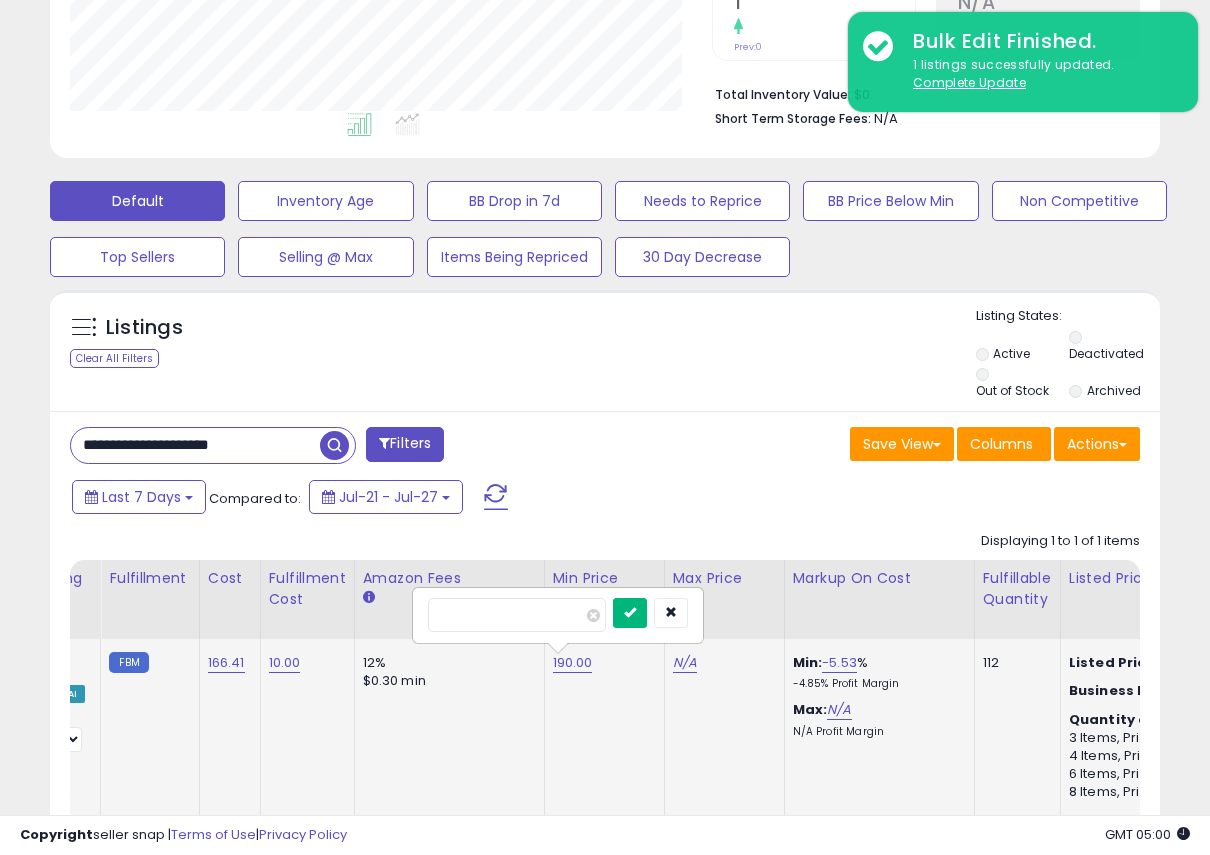 type on "***" 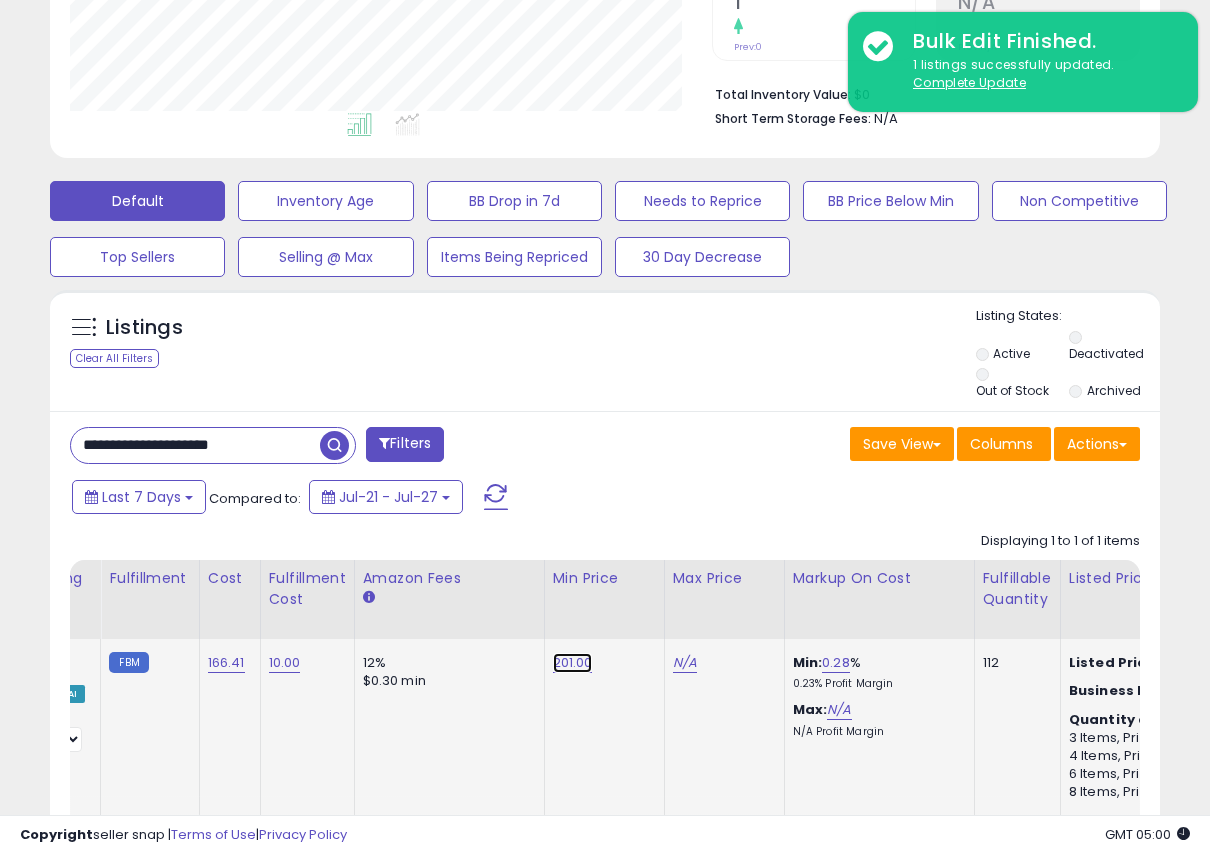 click on "201.00" at bounding box center (573, 663) 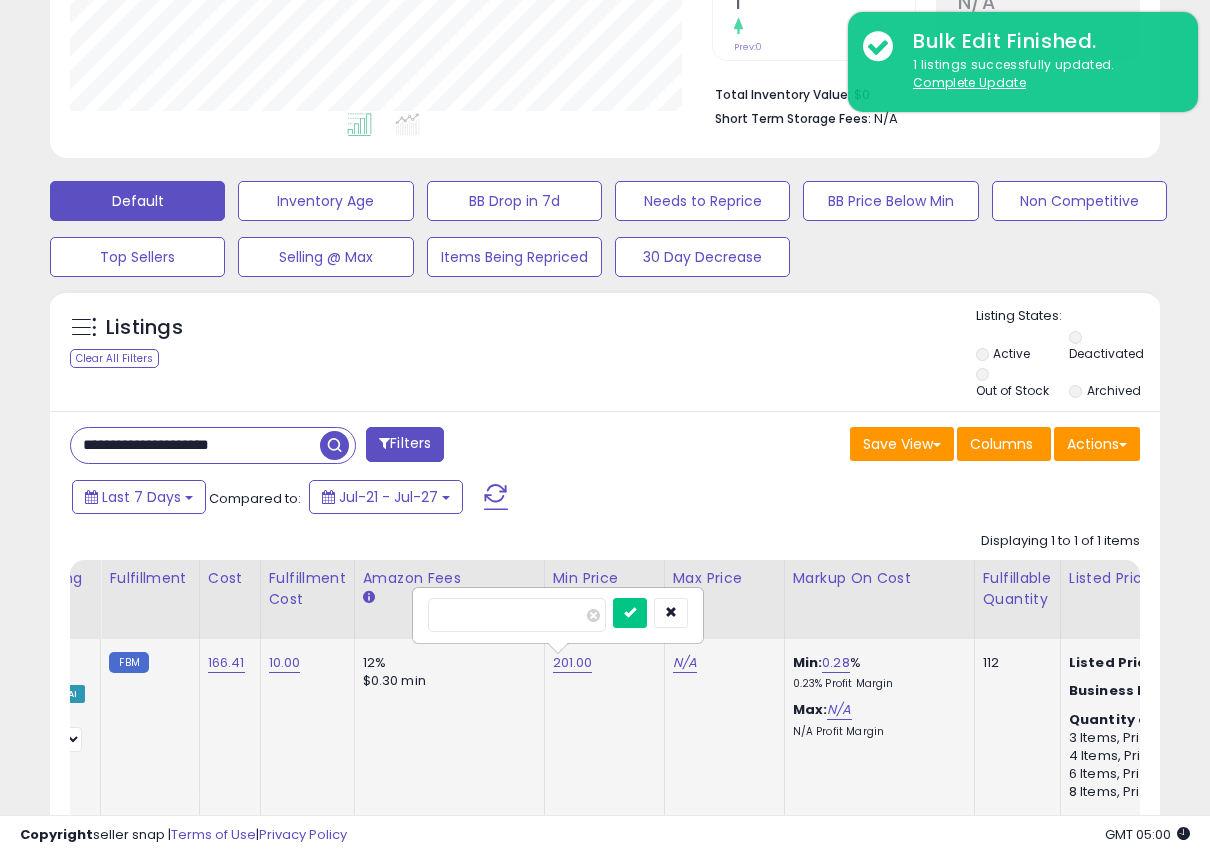 drag, startPoint x: 550, startPoint y: 595, endPoint x: 422, endPoint y: 594, distance: 128.0039 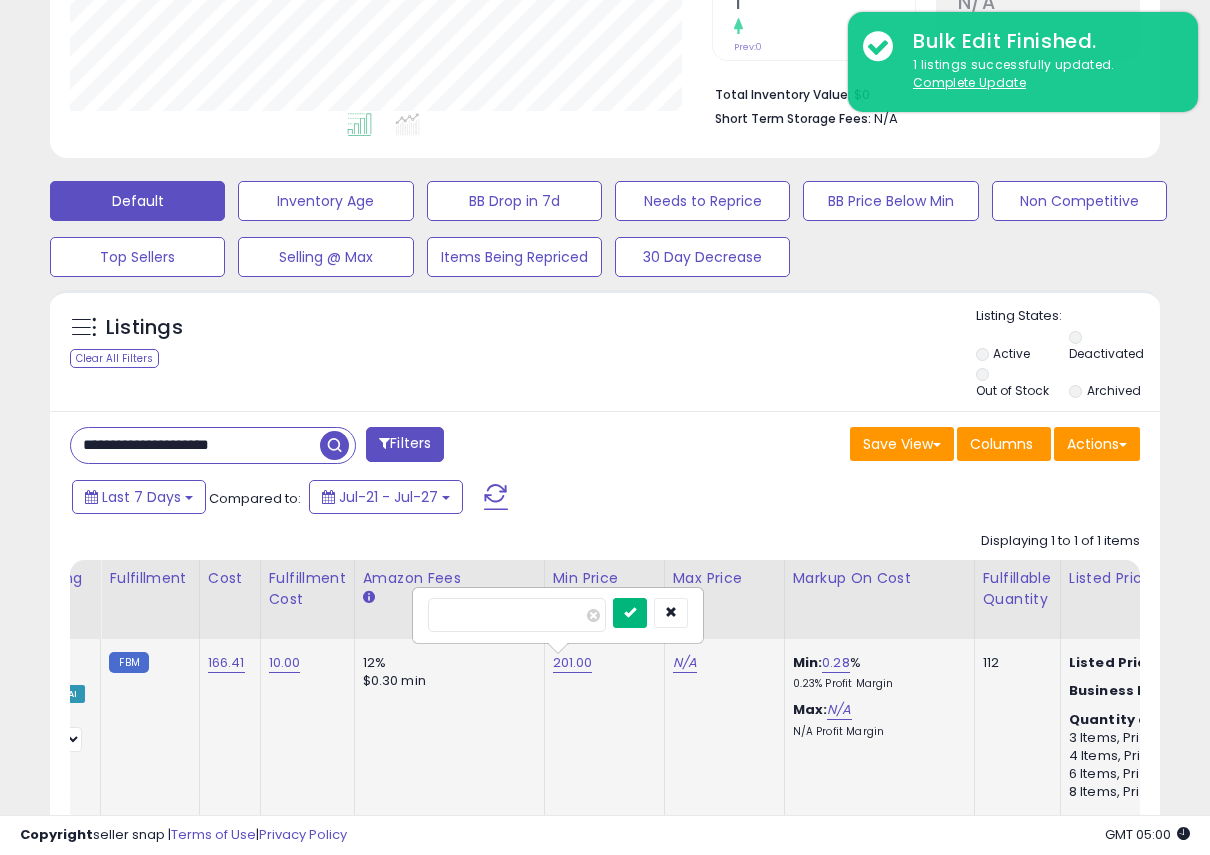 type on "***" 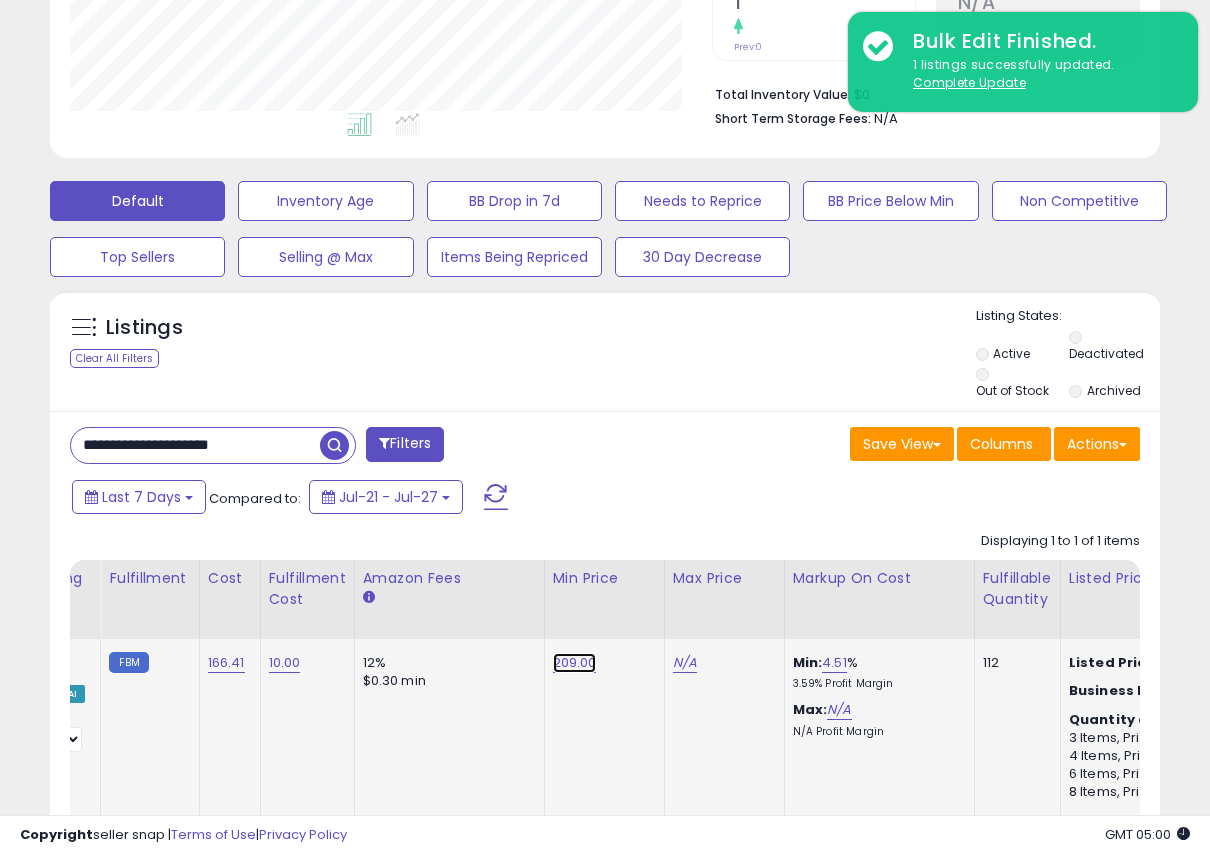 click on "209.00" at bounding box center [575, 663] 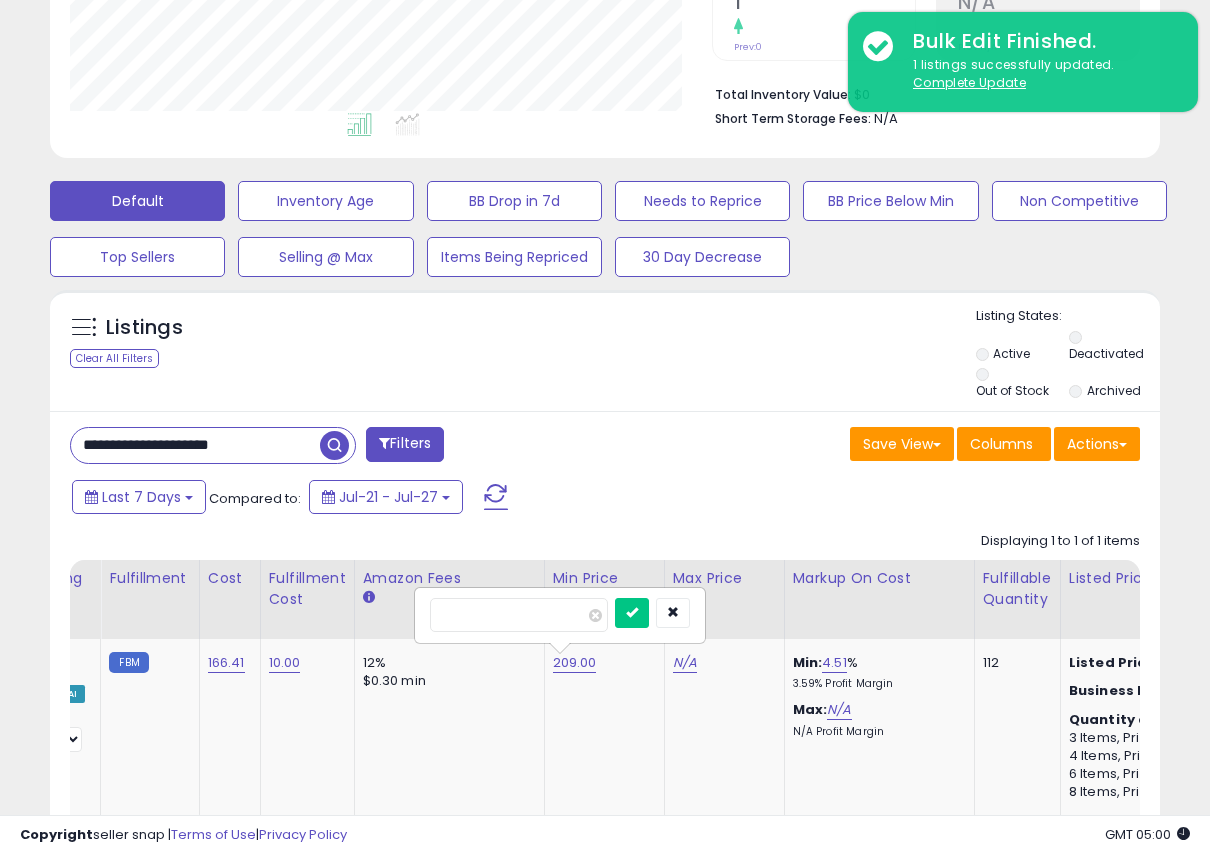 drag, startPoint x: 566, startPoint y: 600, endPoint x: 379, endPoint y: 588, distance: 187.38463 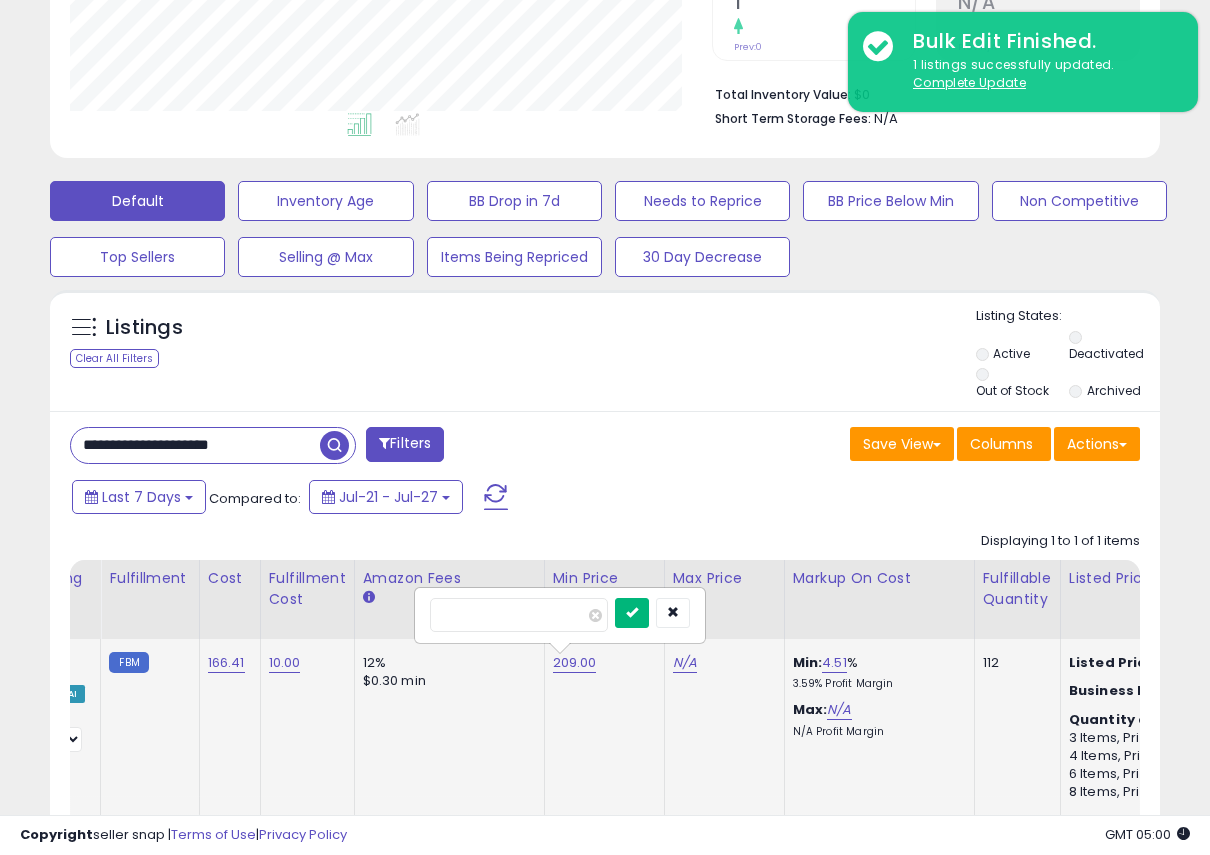 type on "***" 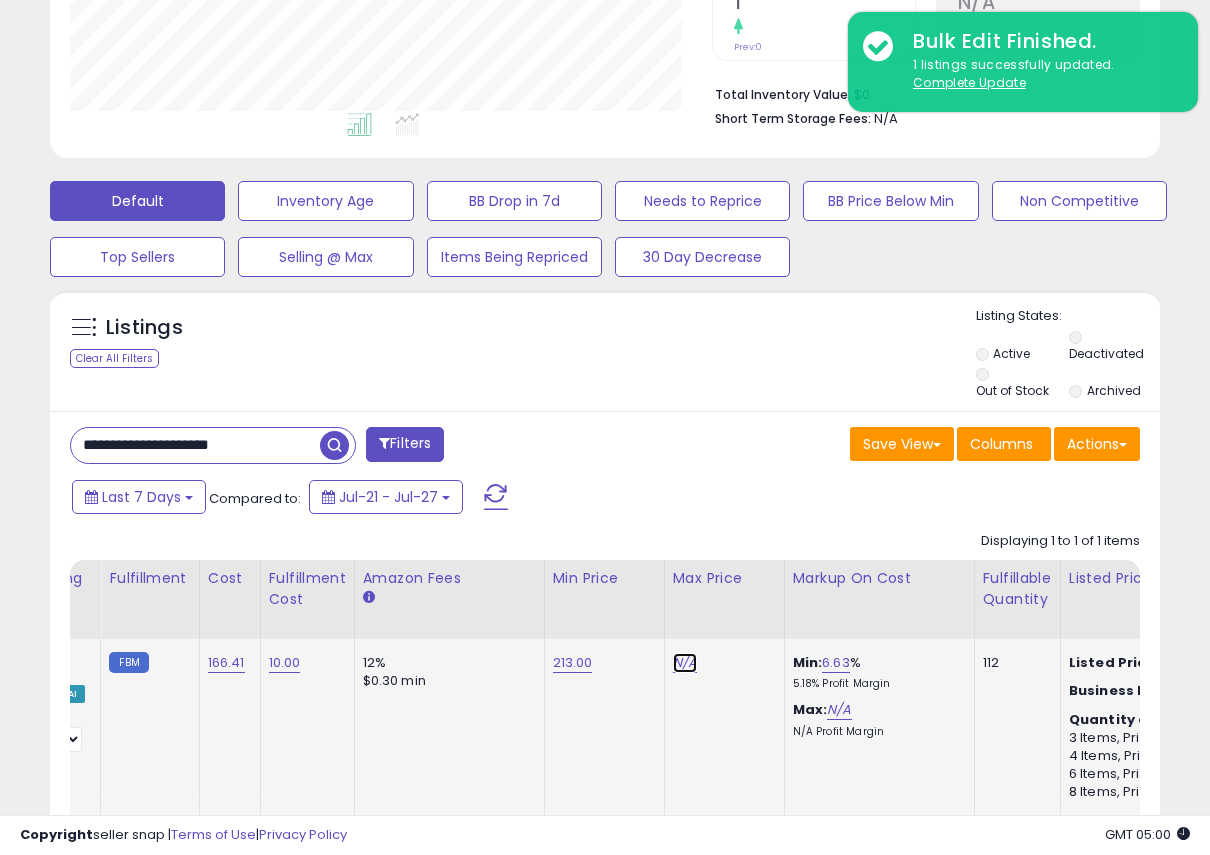 click on "N/A" at bounding box center (685, 663) 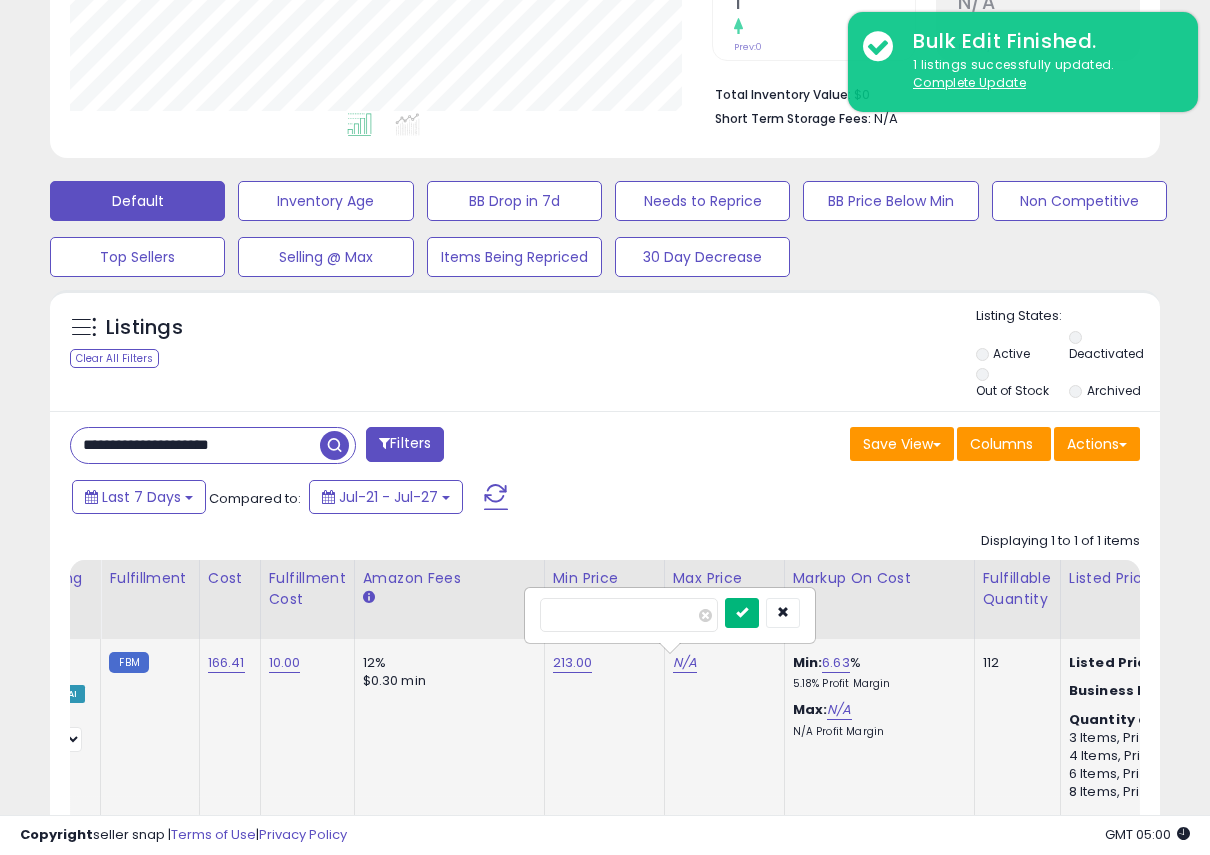 type on "***" 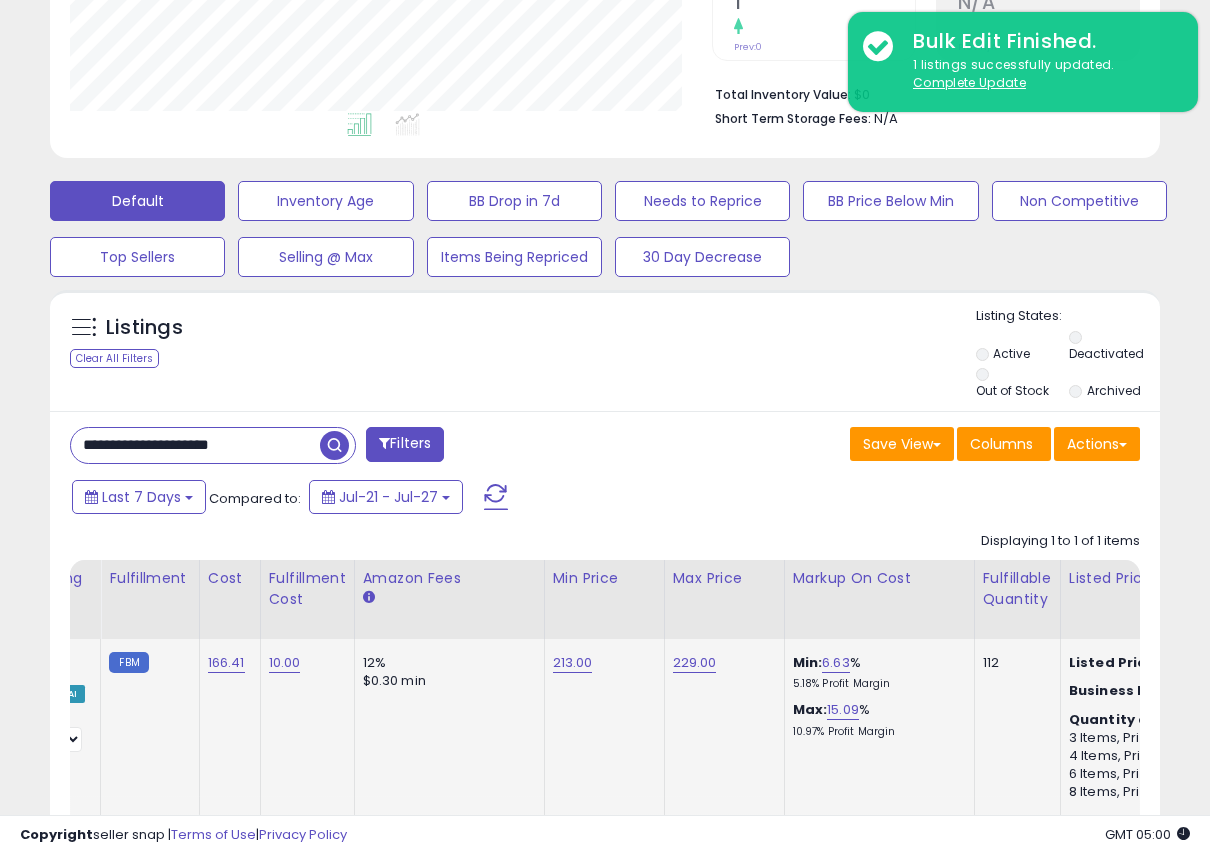 click on "229.00" 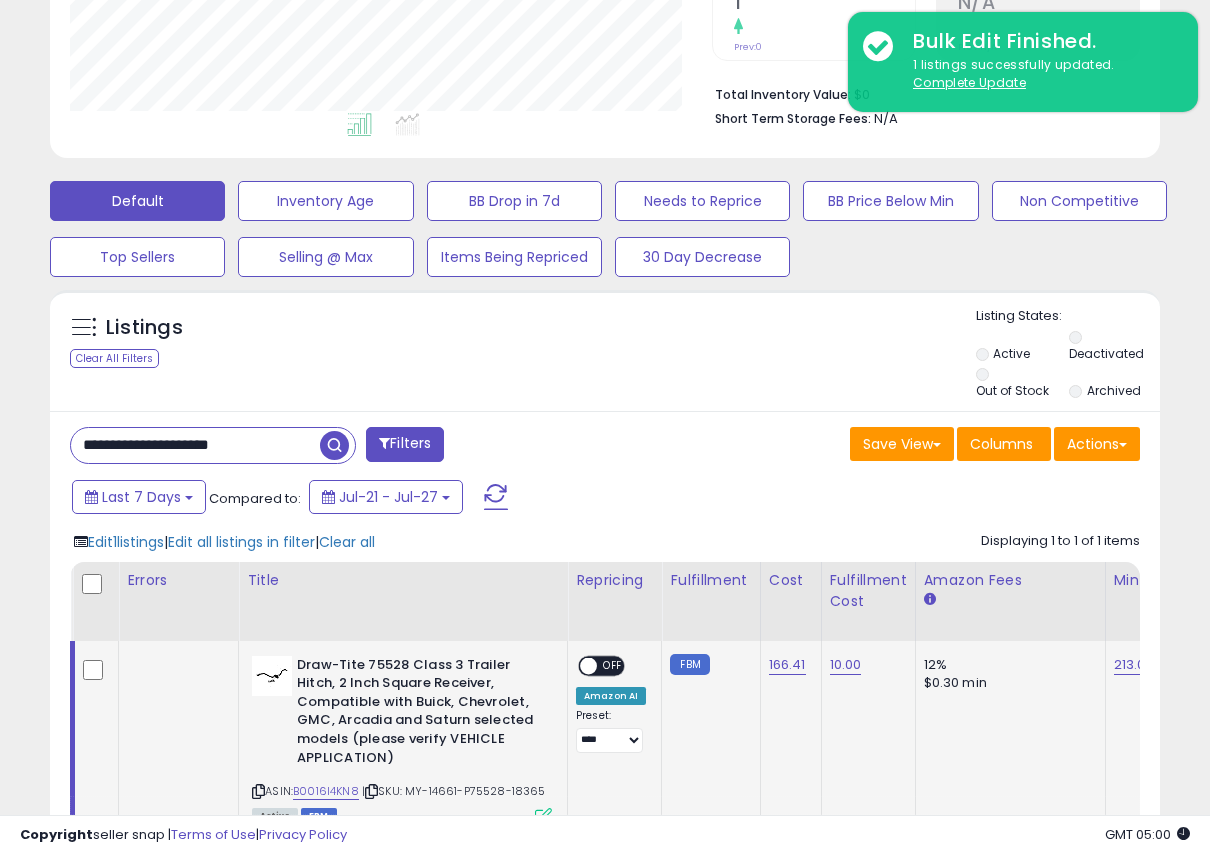 click on "OFF" at bounding box center (613, 665) 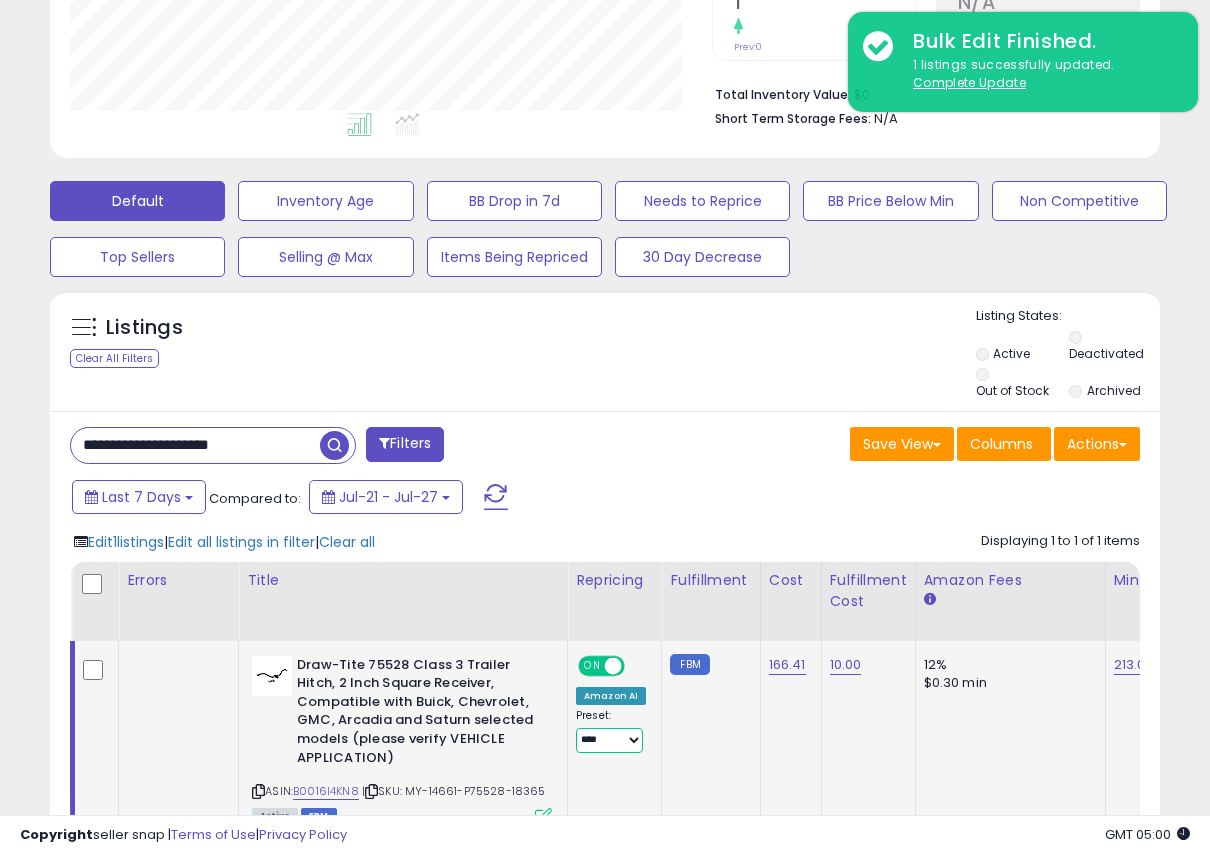 click on "**********" at bounding box center (609, 740) 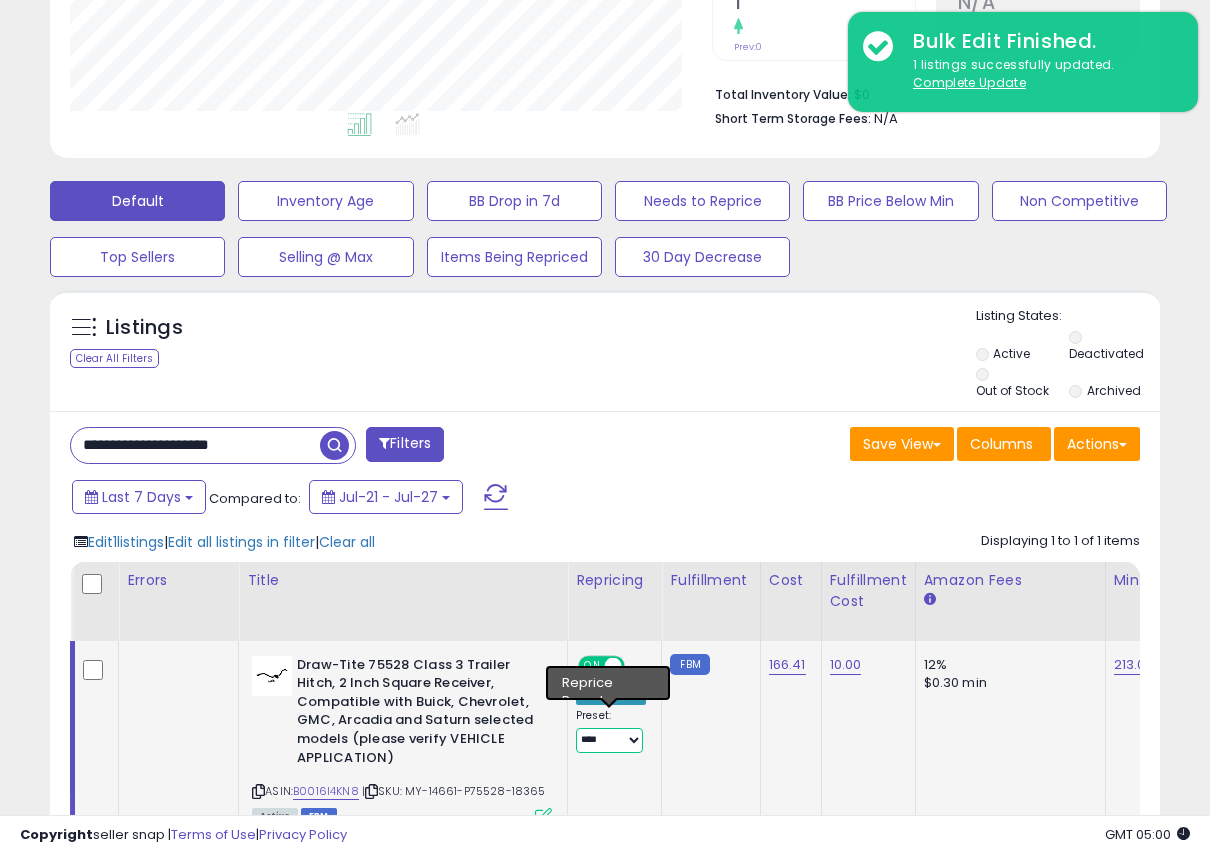 select on "**********" 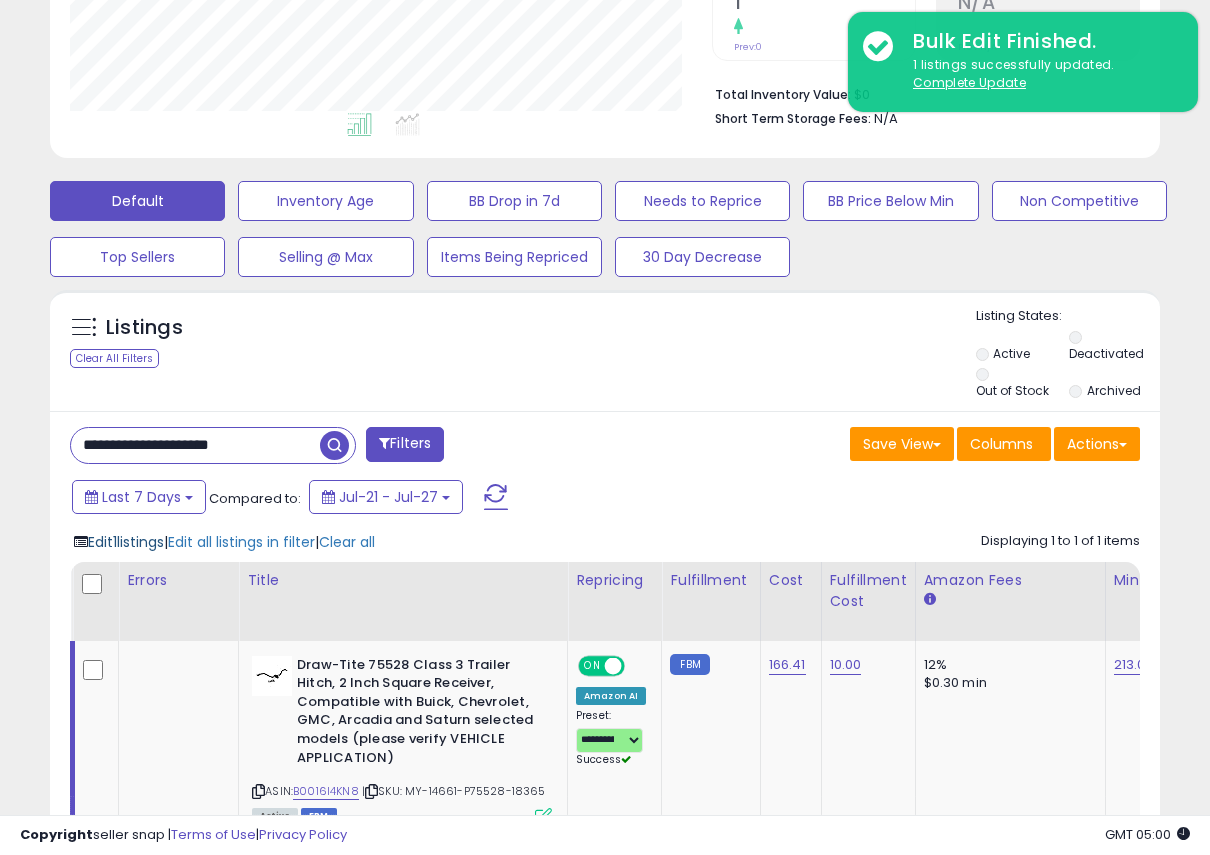click on "Edit  1  listings" at bounding box center [126, 542] 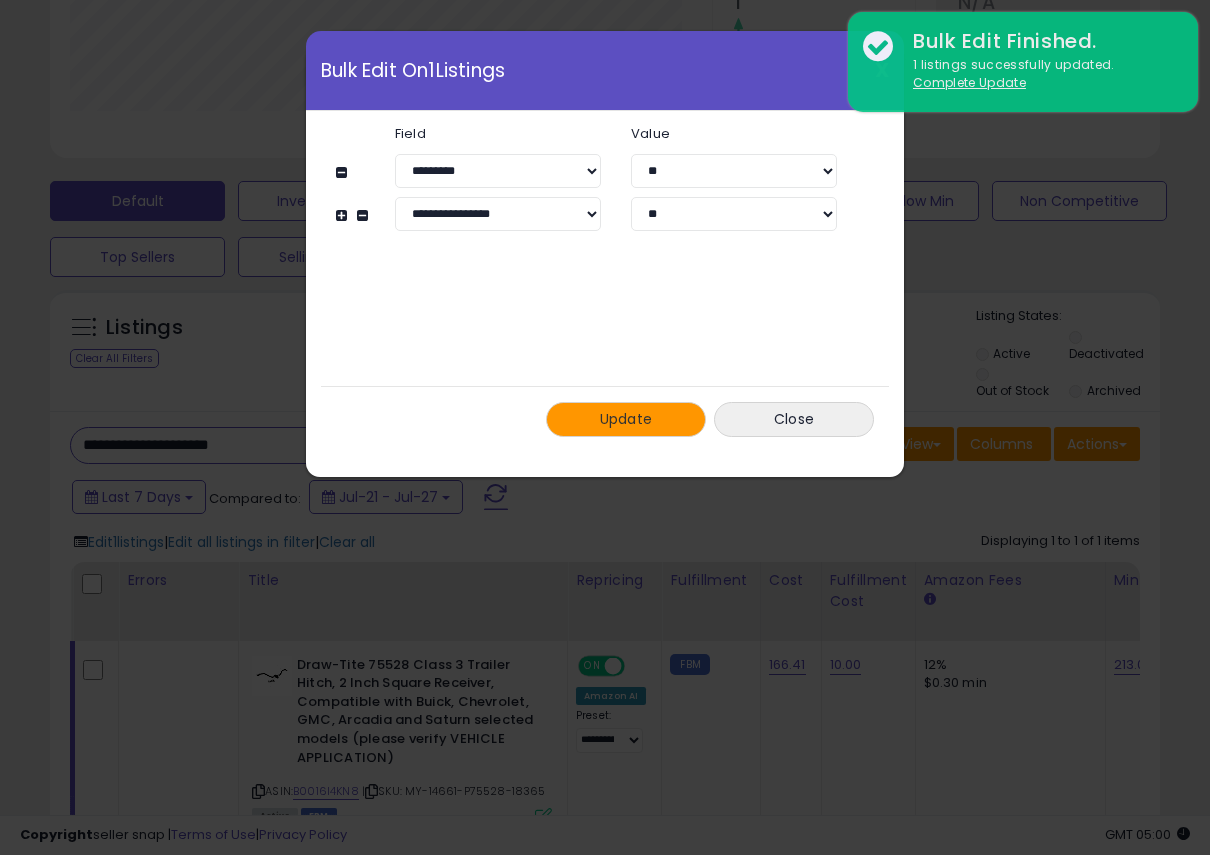 click on "Update" at bounding box center (626, 419) 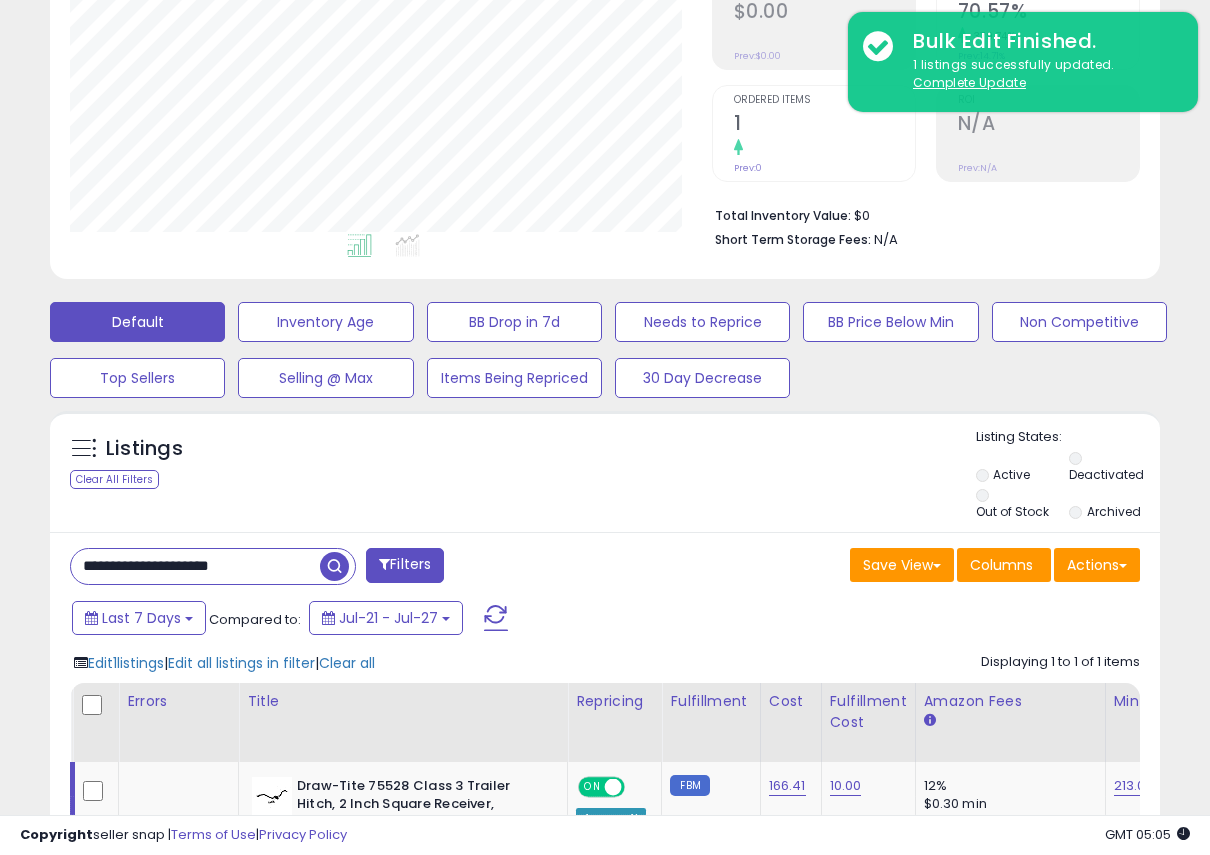 scroll, scrollTop: 384, scrollLeft: 0, axis: vertical 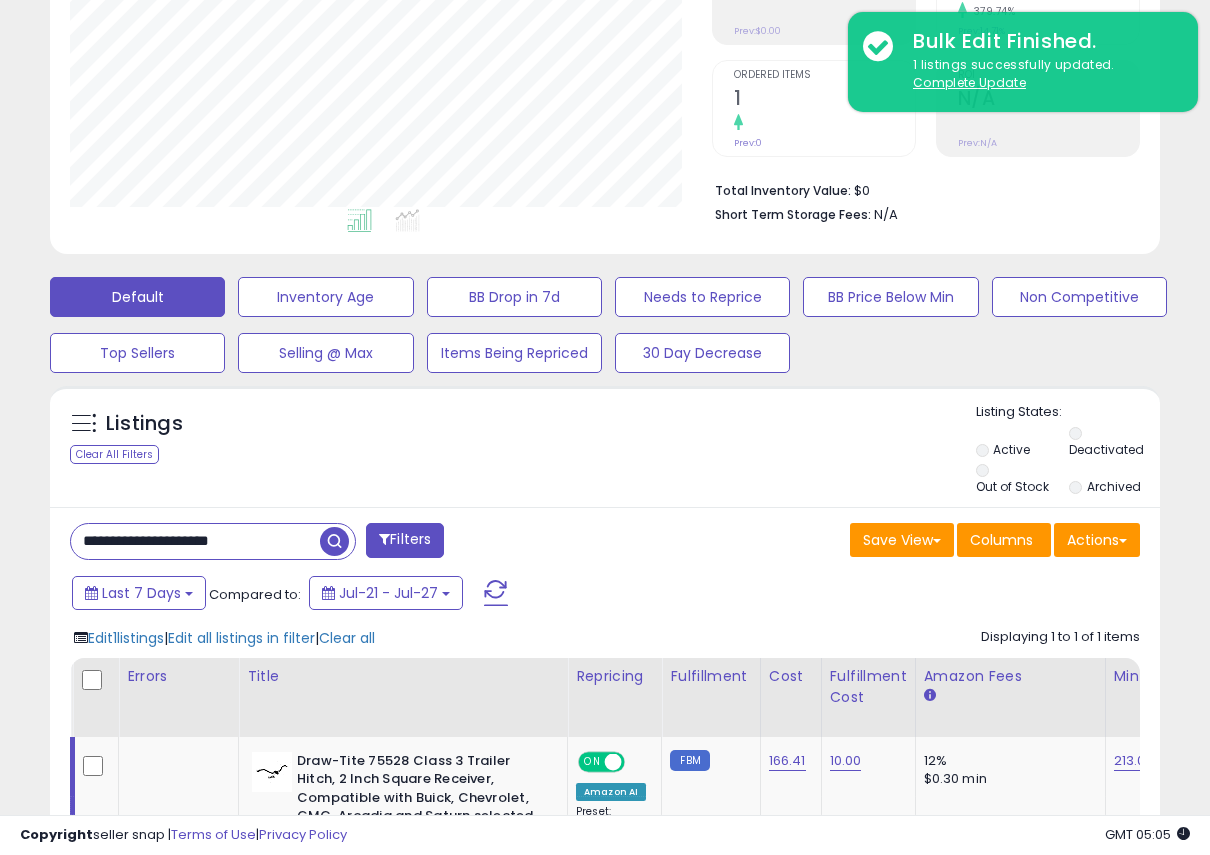 drag, startPoint x: 274, startPoint y: 526, endPoint x: 101, endPoint y: 516, distance: 173.28877 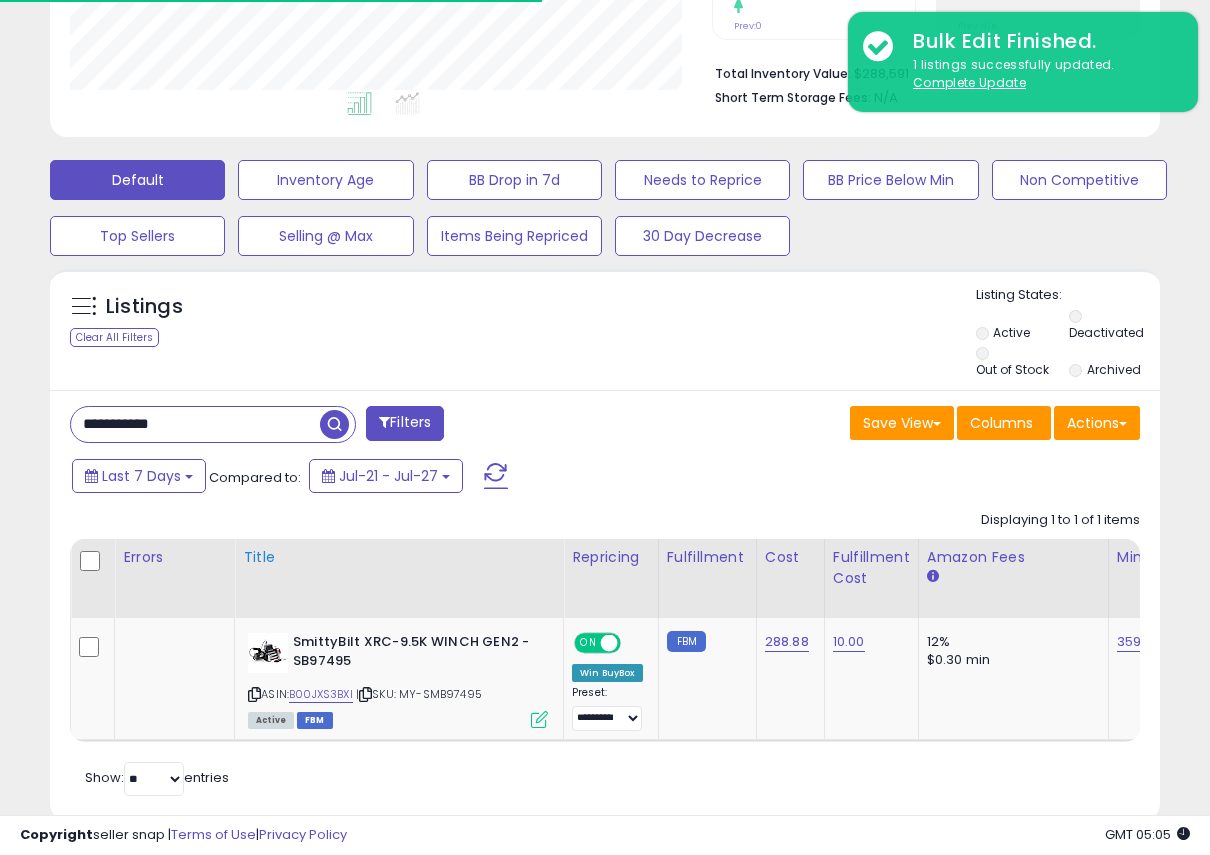 scroll, scrollTop: 527, scrollLeft: 0, axis: vertical 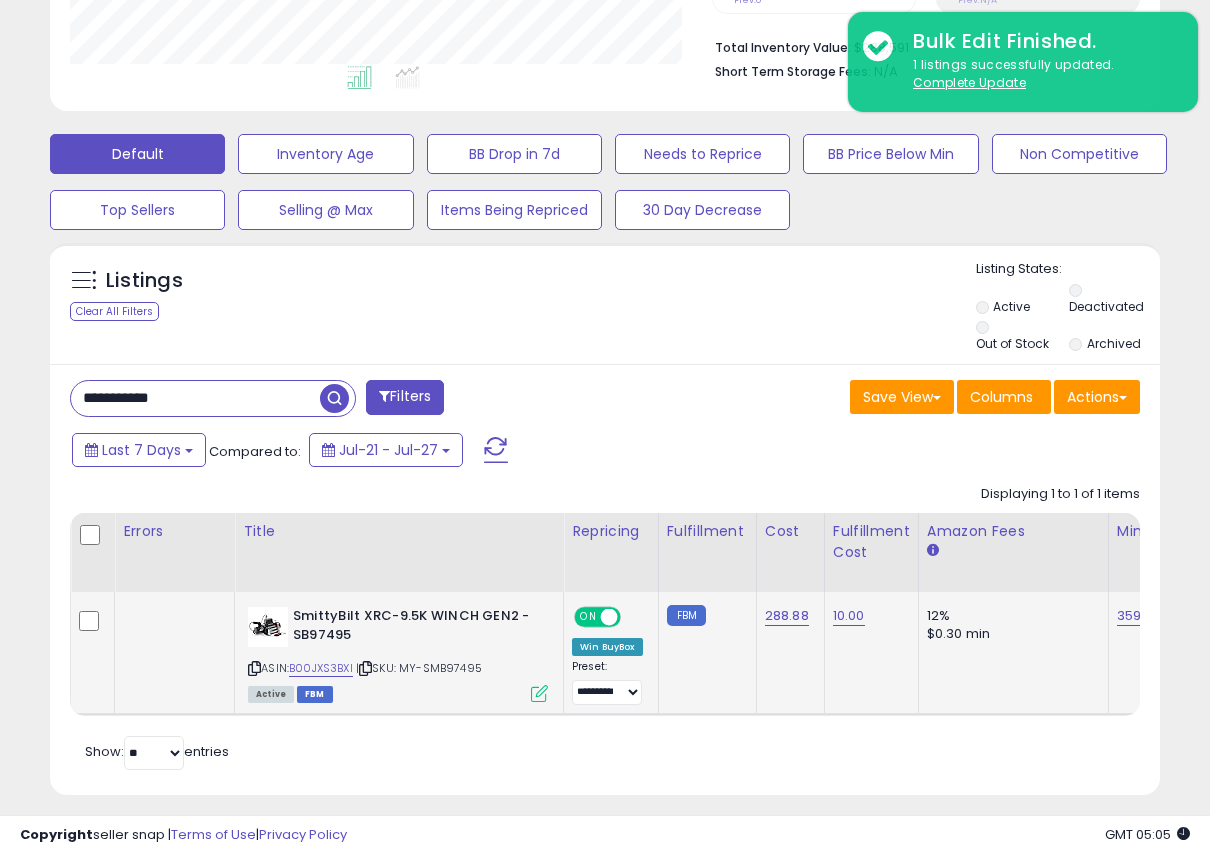 drag, startPoint x: 479, startPoint y: 648, endPoint x: 379, endPoint y: 626, distance: 102.3914 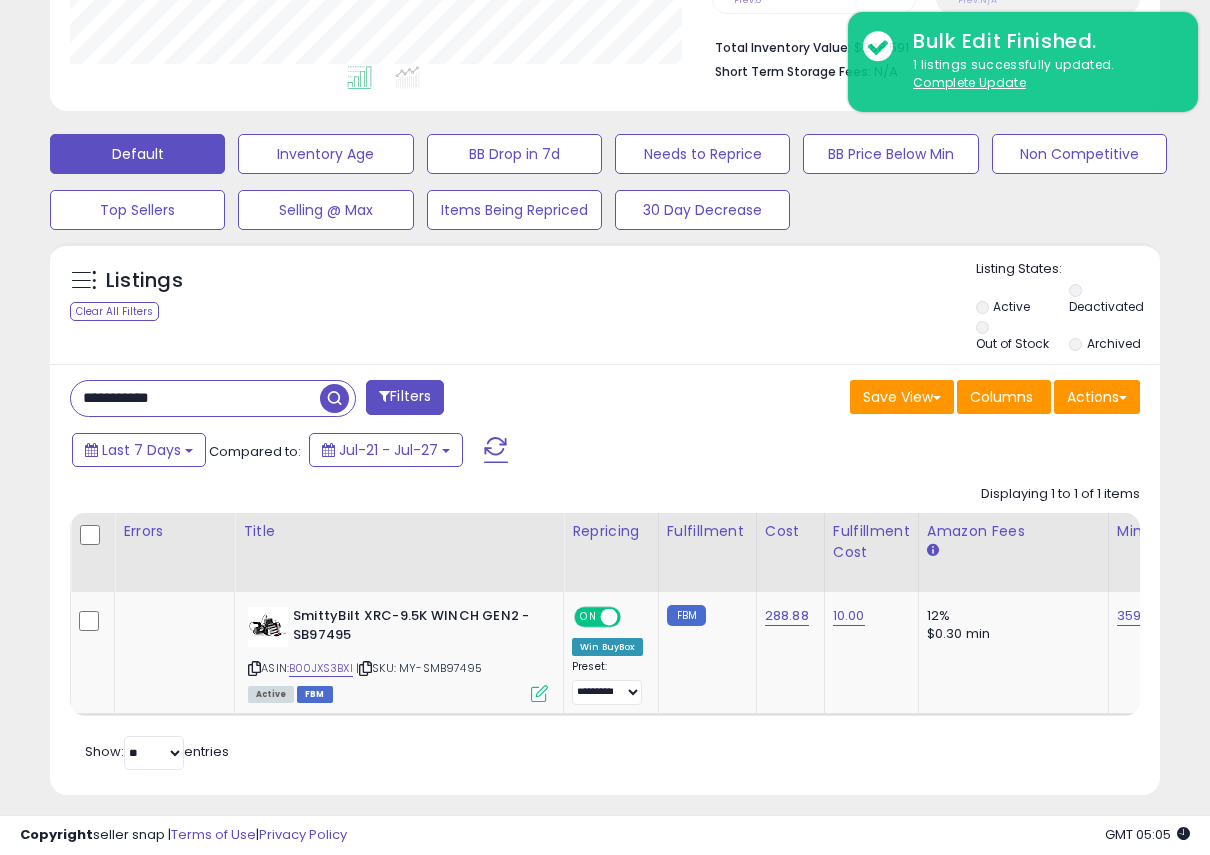 copy on "SMB97495" 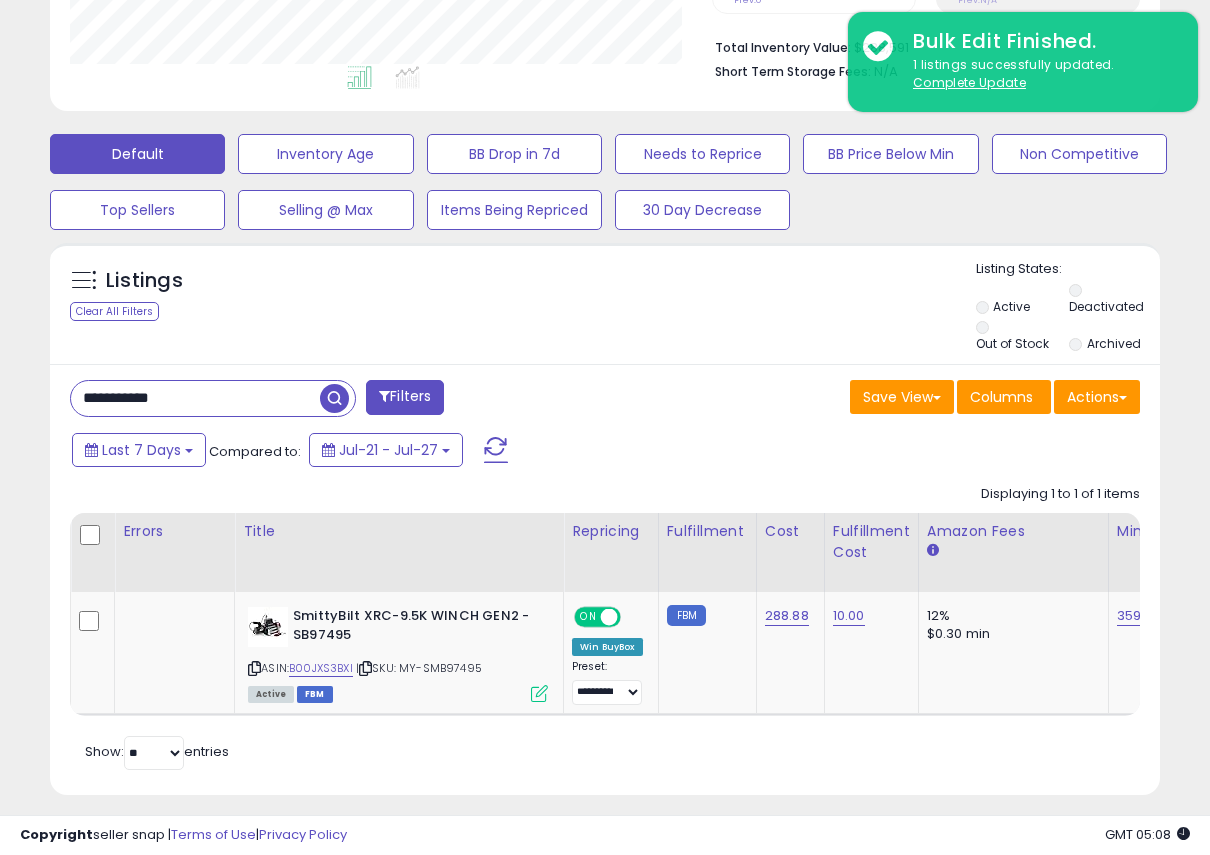 drag, startPoint x: 236, startPoint y: 387, endPoint x: 29, endPoint y: 390, distance: 207.02174 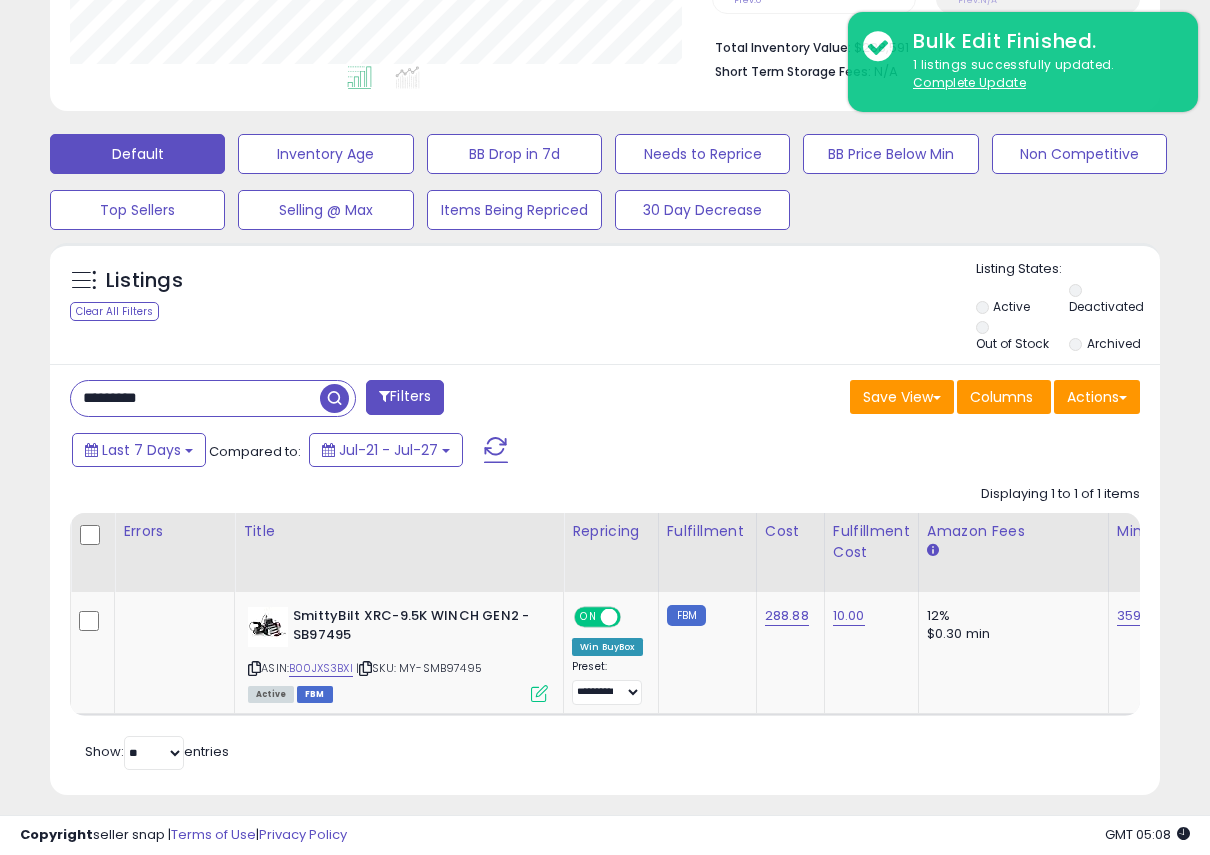 type on "*********" 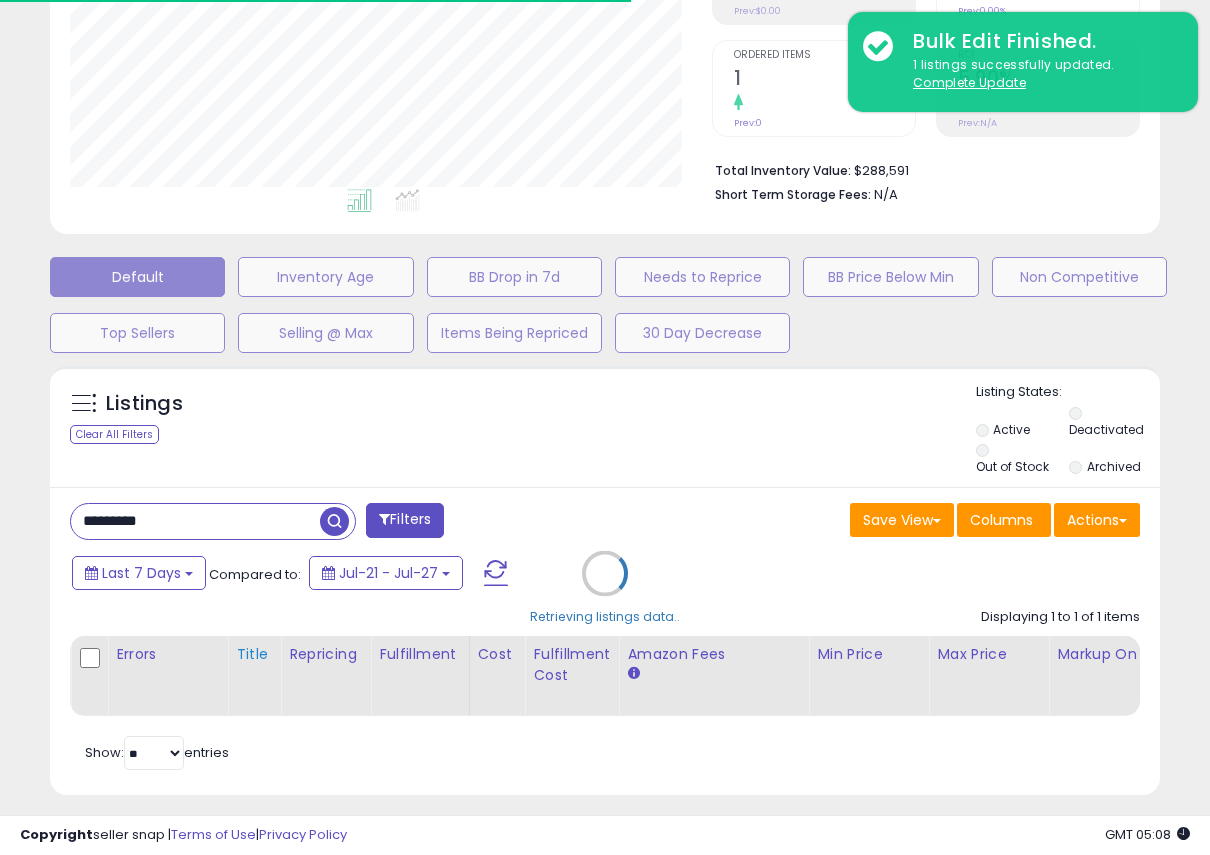 scroll, scrollTop: 527, scrollLeft: 0, axis: vertical 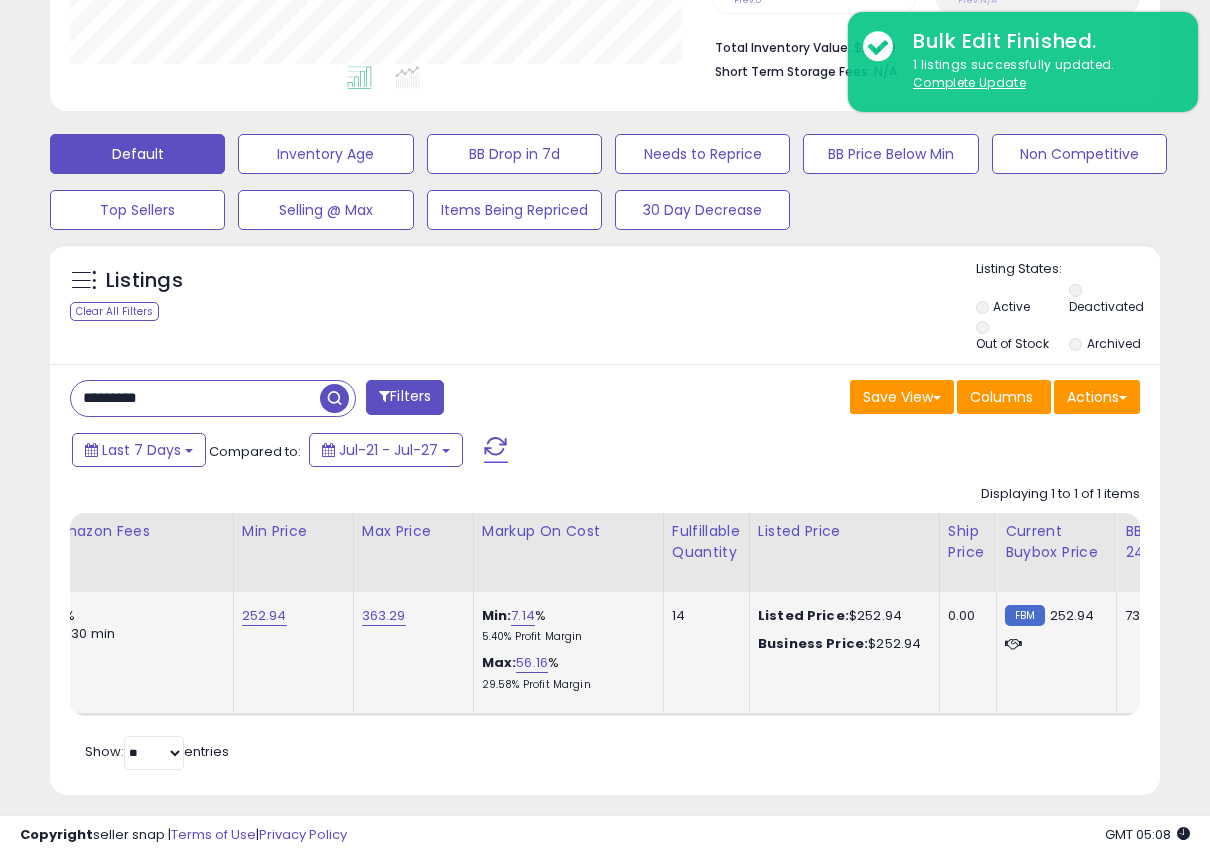 type 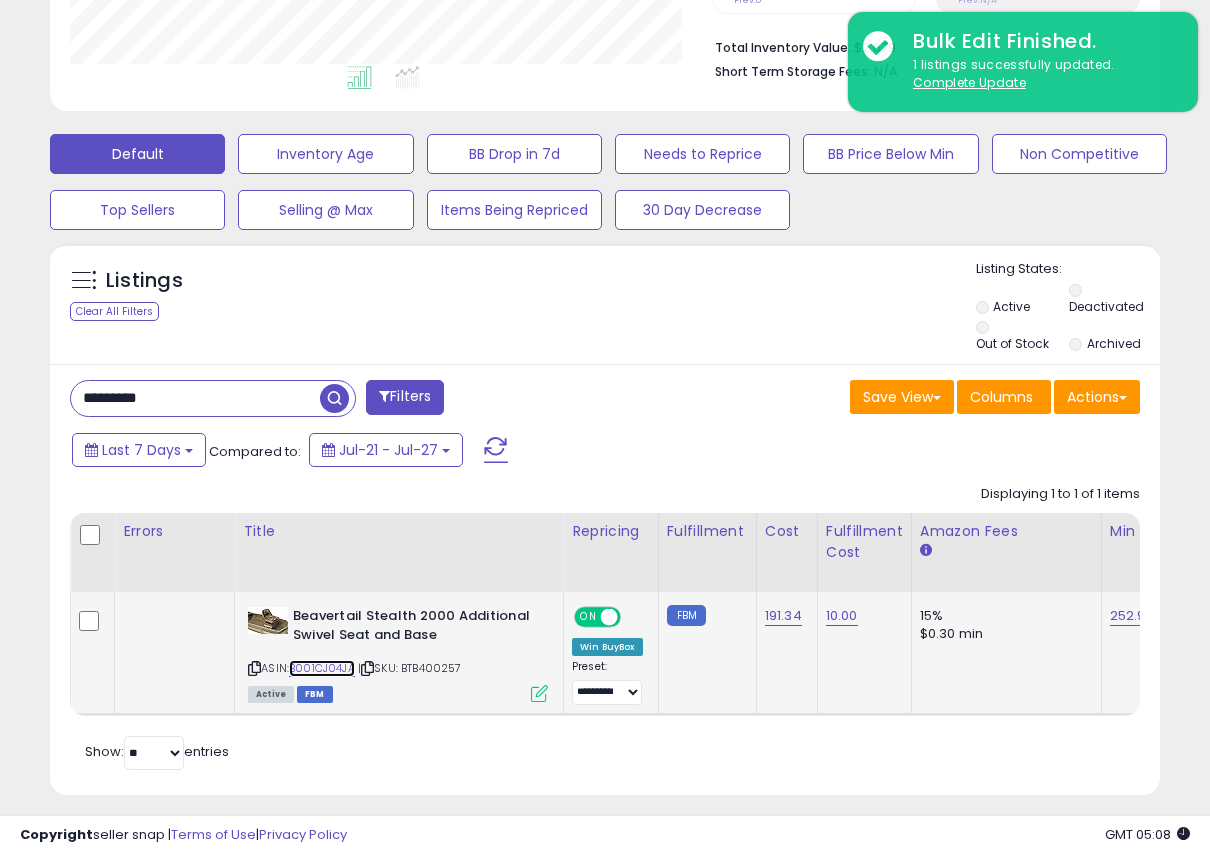 click on "B001CJ04JA" at bounding box center [322, 668] 